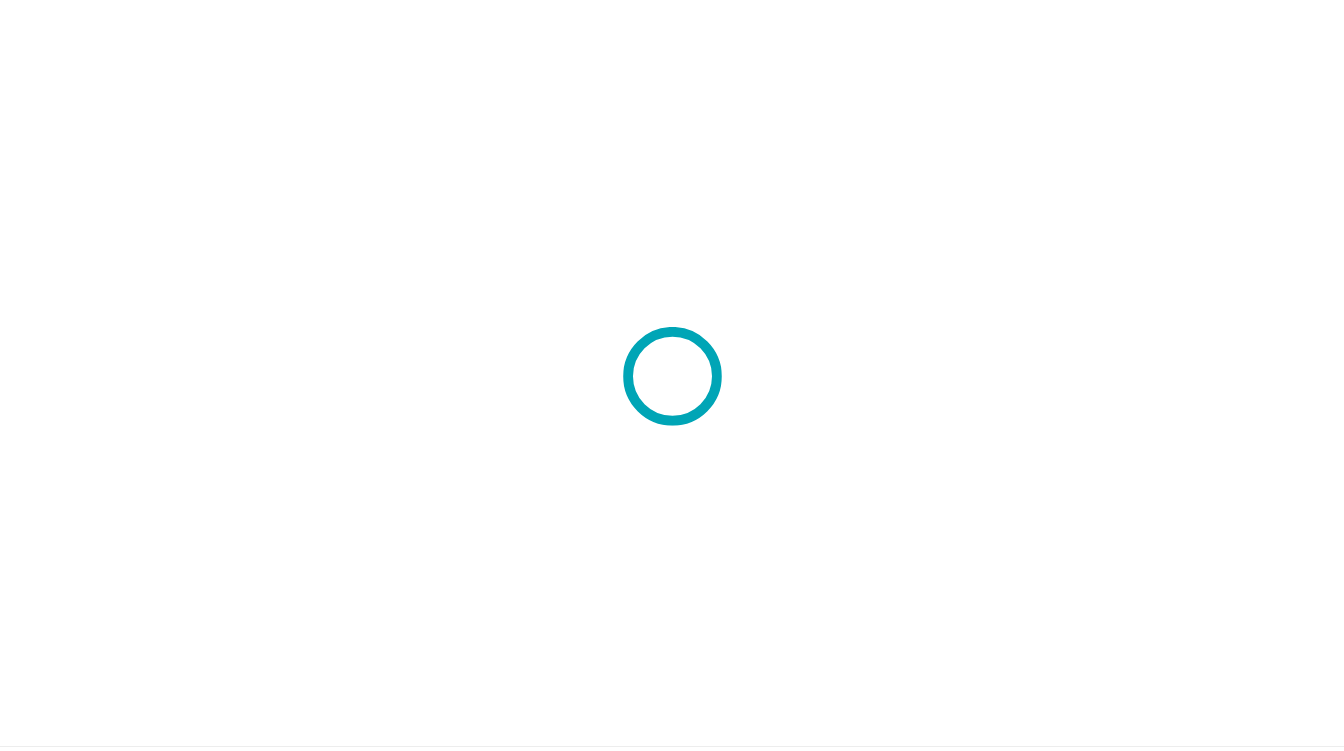 scroll, scrollTop: 0, scrollLeft: 0, axis: both 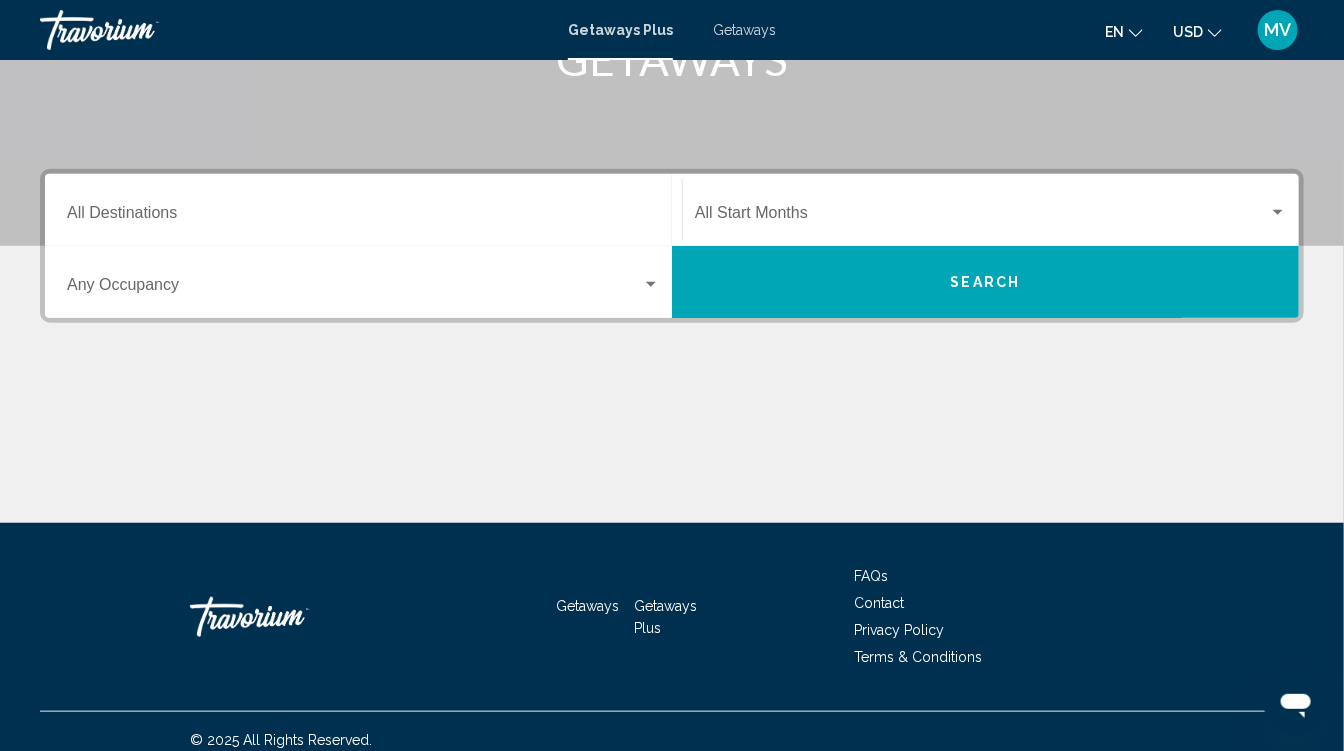 click on "Destination All Destinations" at bounding box center [363, 210] 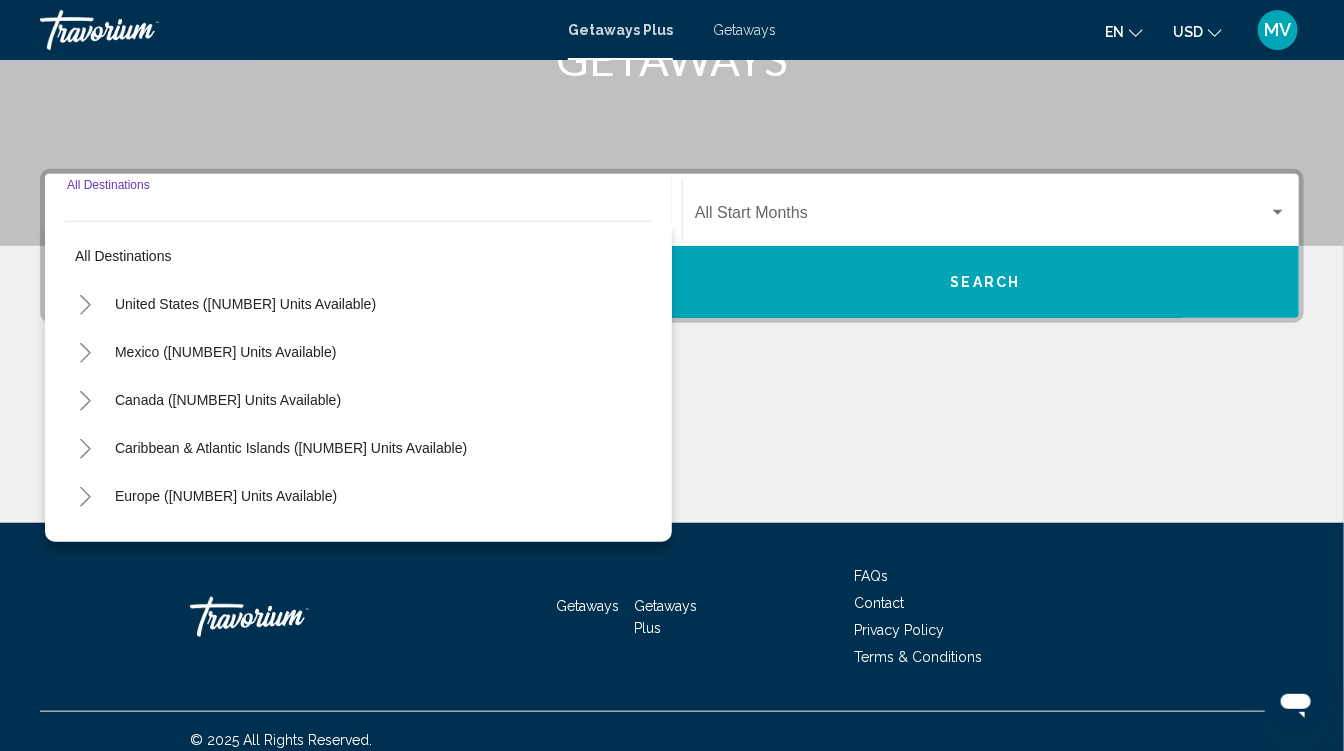 scroll, scrollTop: 369, scrollLeft: 0, axis: vertical 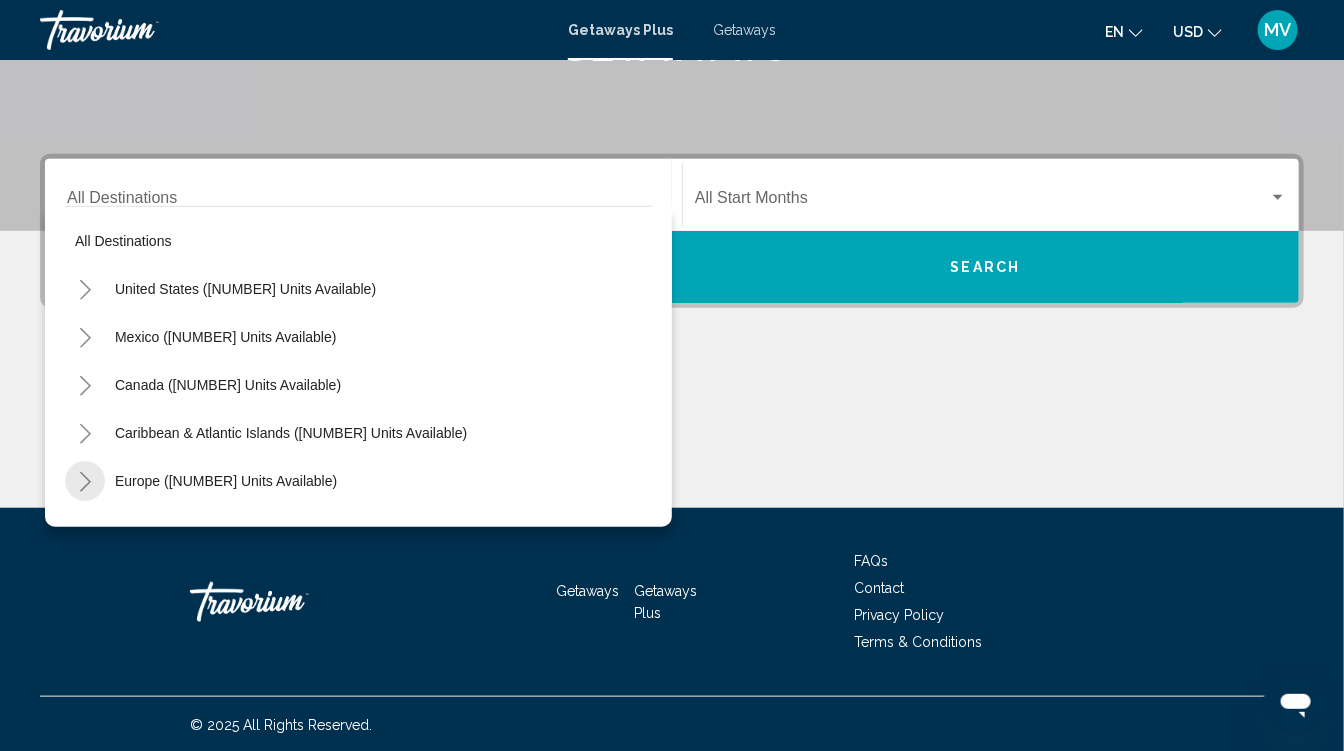 click 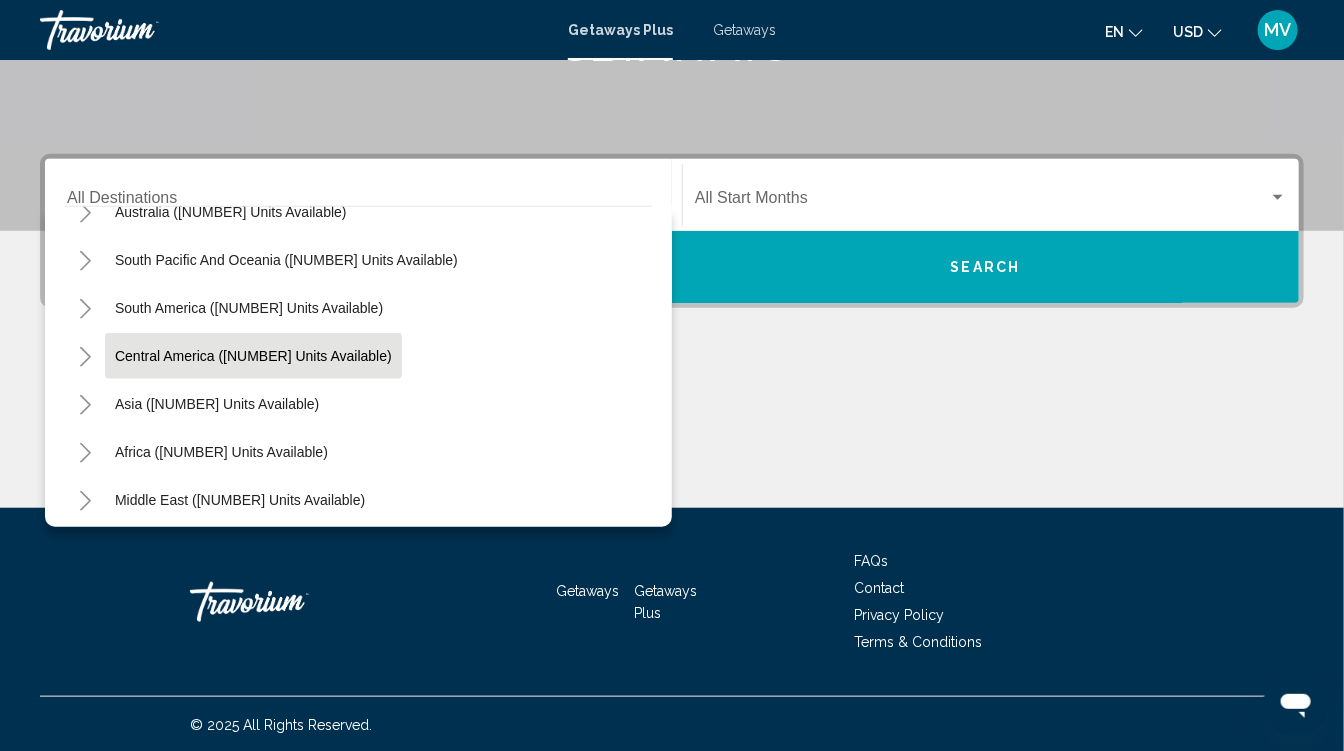 scroll, scrollTop: 1043, scrollLeft: 0, axis: vertical 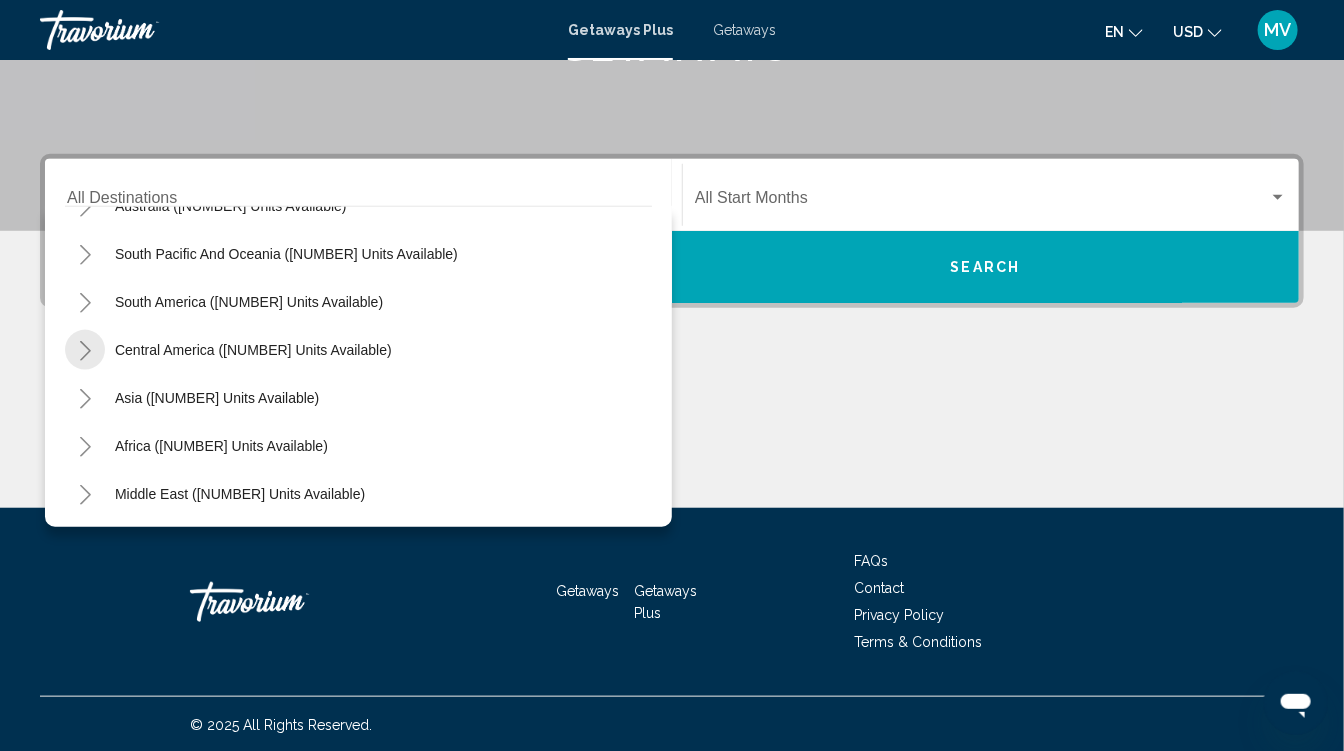 click 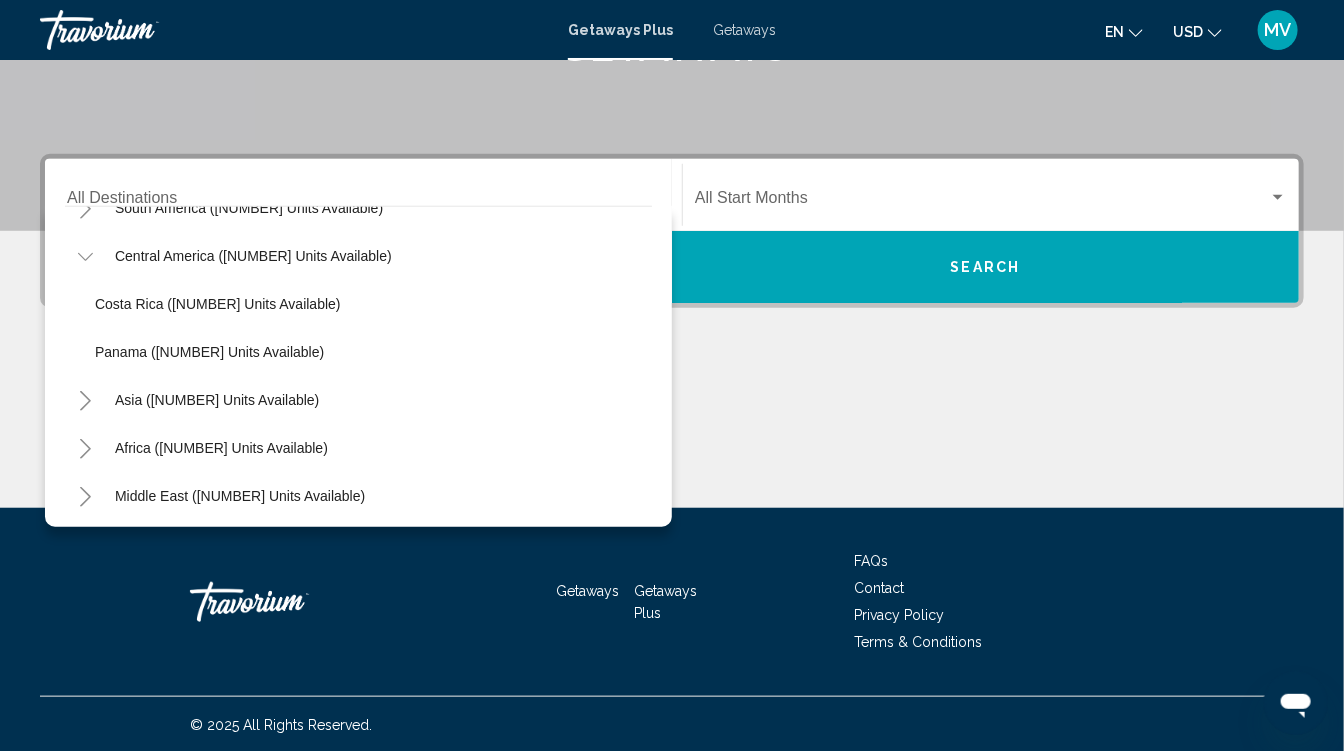 scroll, scrollTop: 1140, scrollLeft: 0, axis: vertical 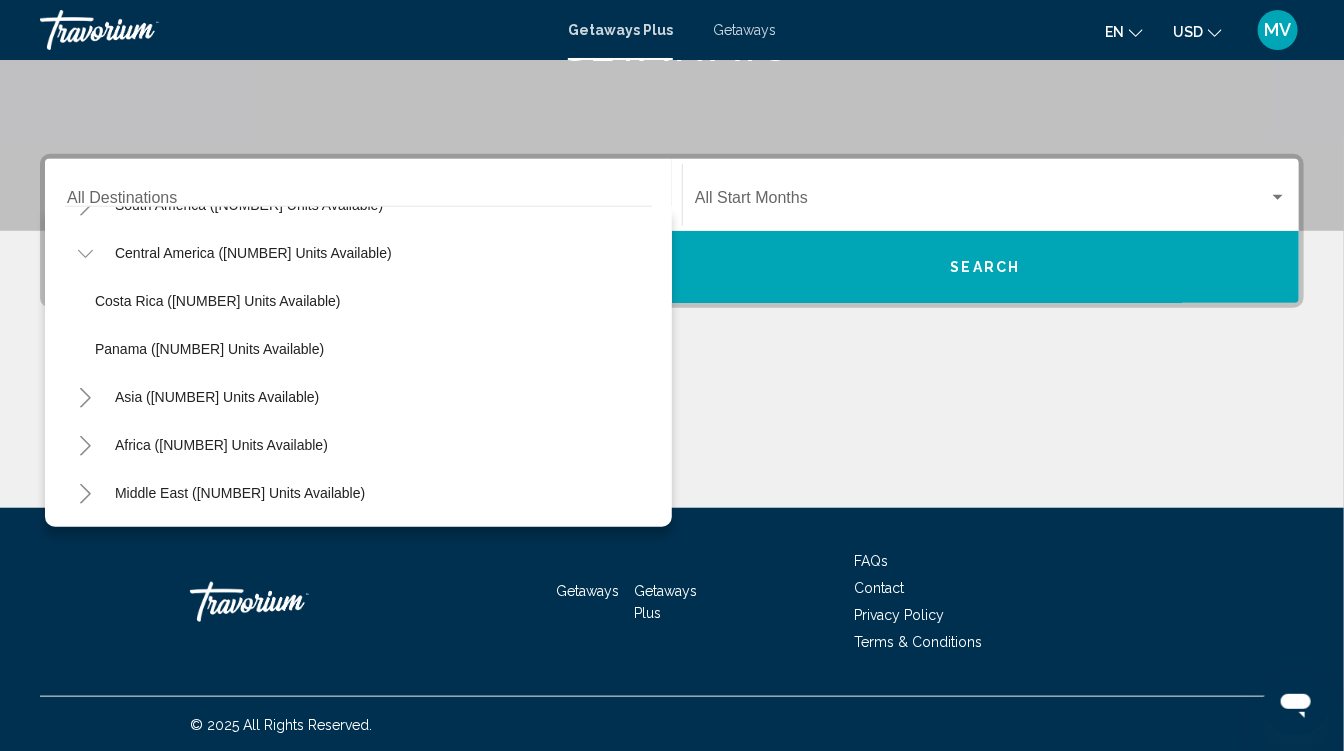 click 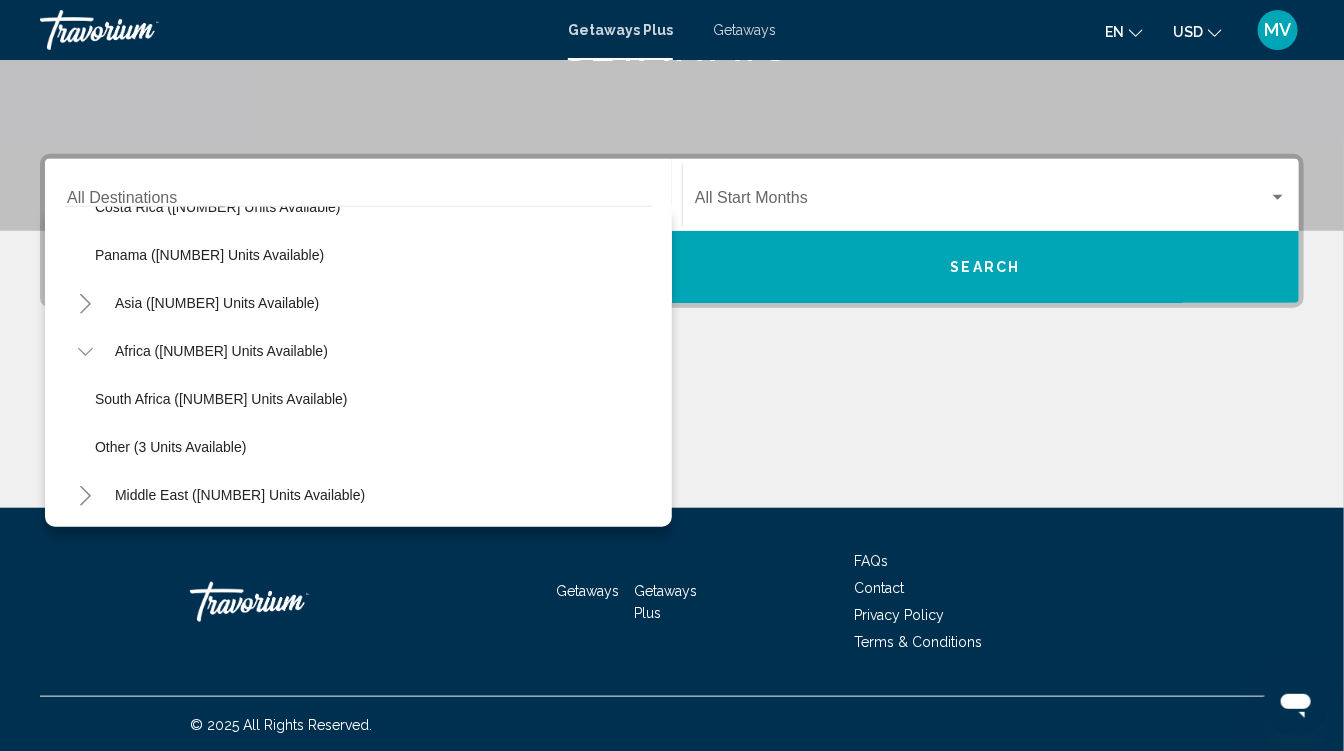 scroll, scrollTop: 1235, scrollLeft: 0, axis: vertical 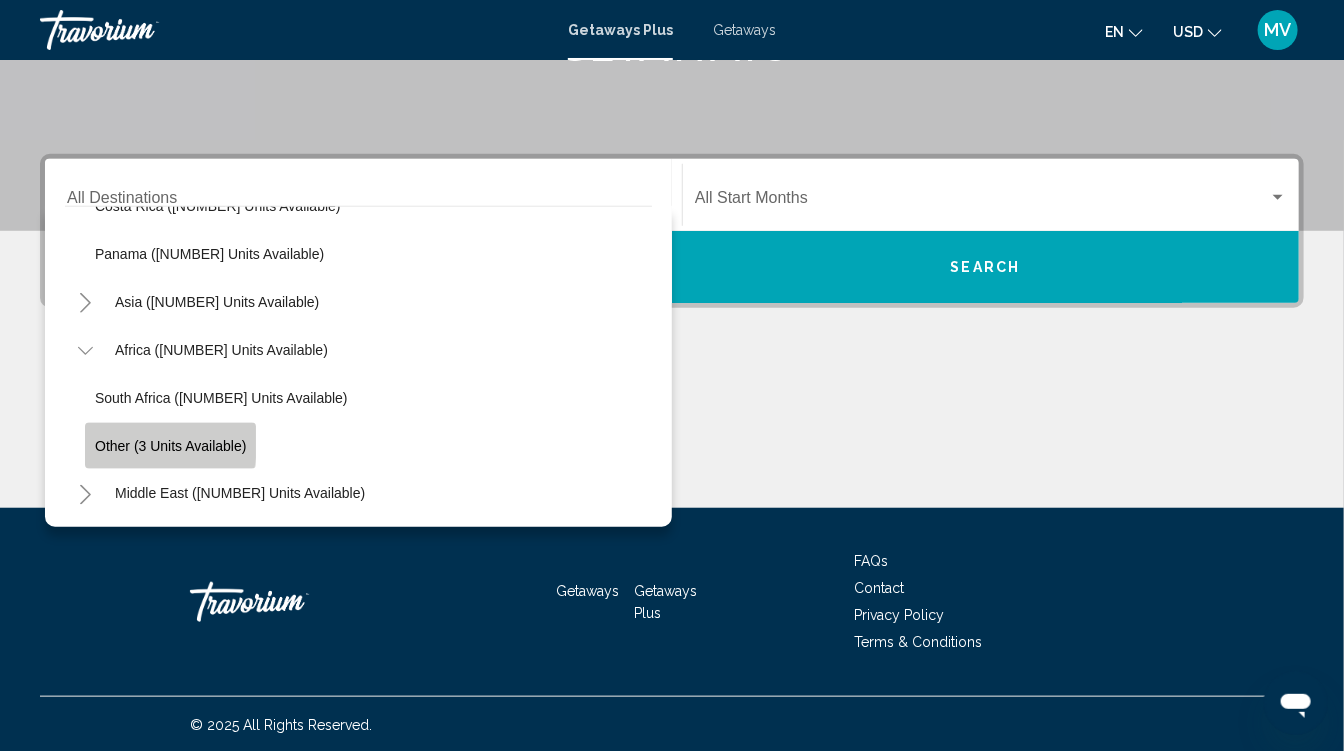 click on "Other (3 units available)" 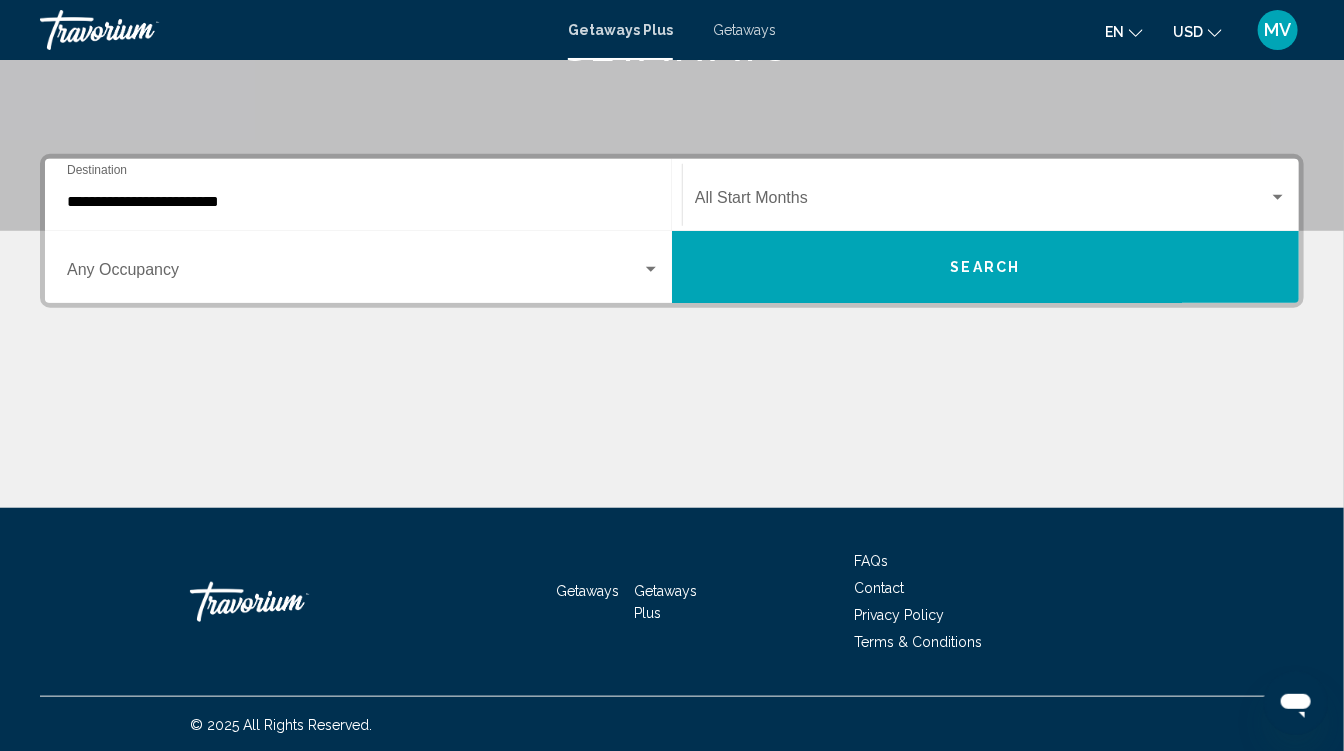click on "Getaways" at bounding box center (744, 30) 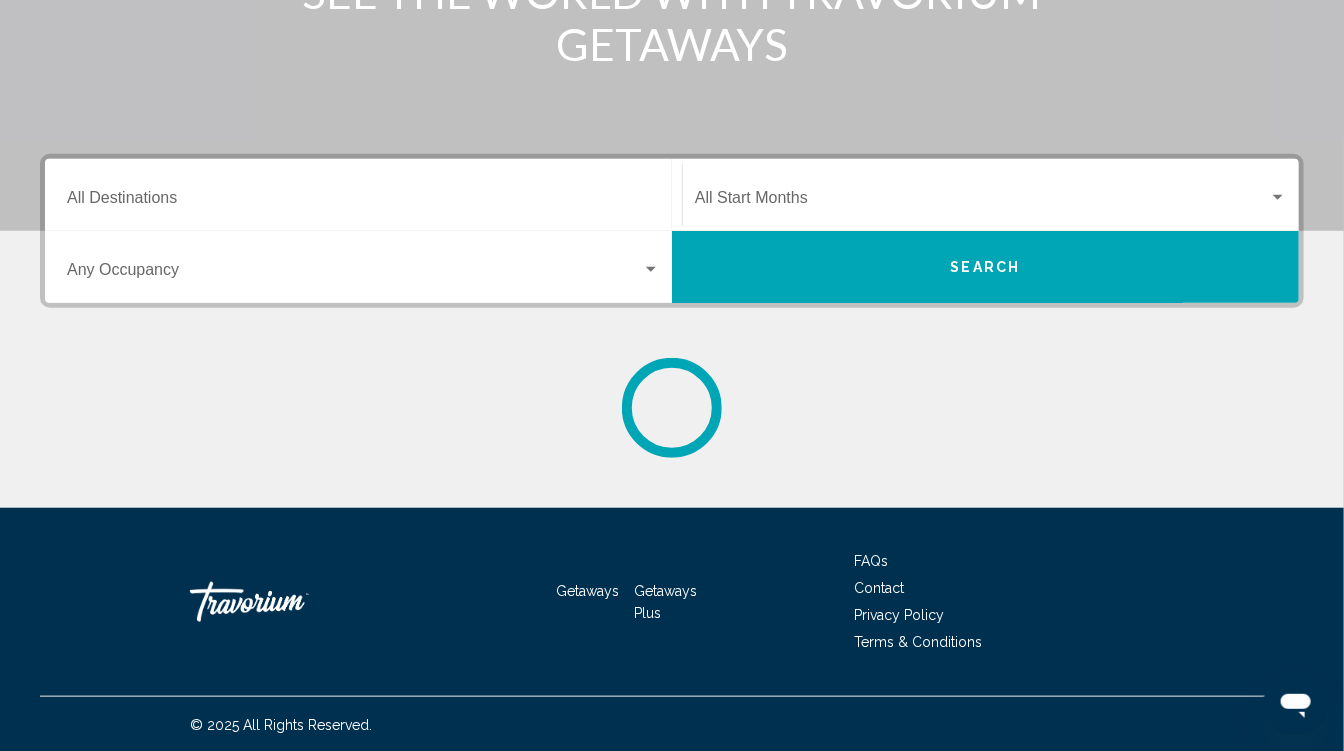 scroll, scrollTop: 0, scrollLeft: 0, axis: both 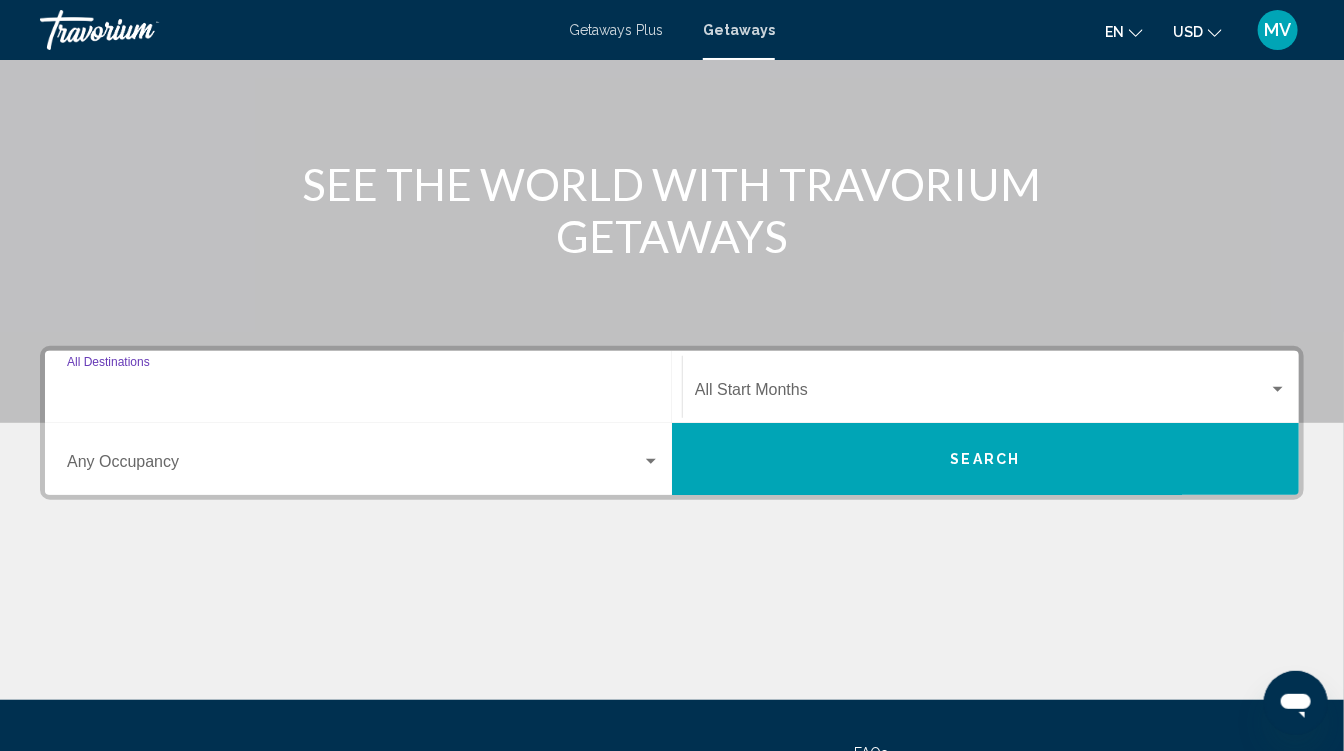 click on "Destination All Destinations" at bounding box center (363, 394) 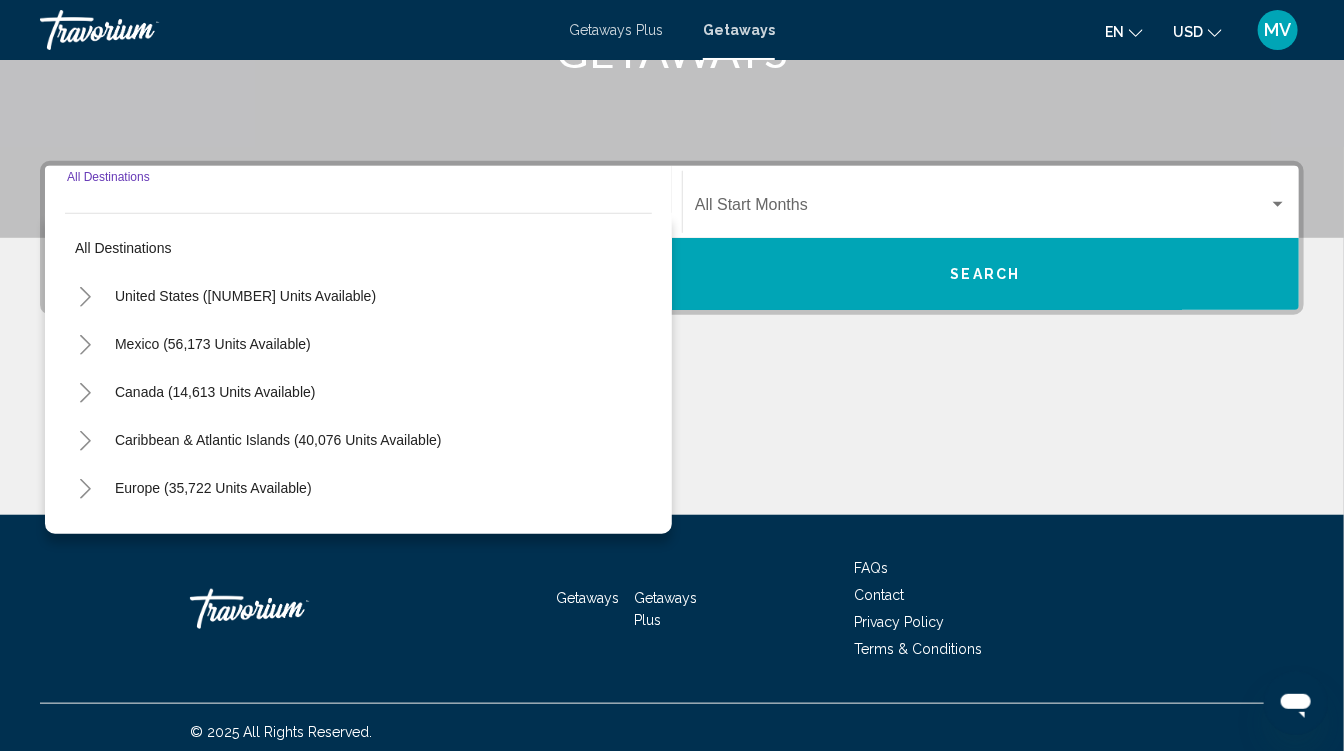 scroll, scrollTop: 369, scrollLeft: 0, axis: vertical 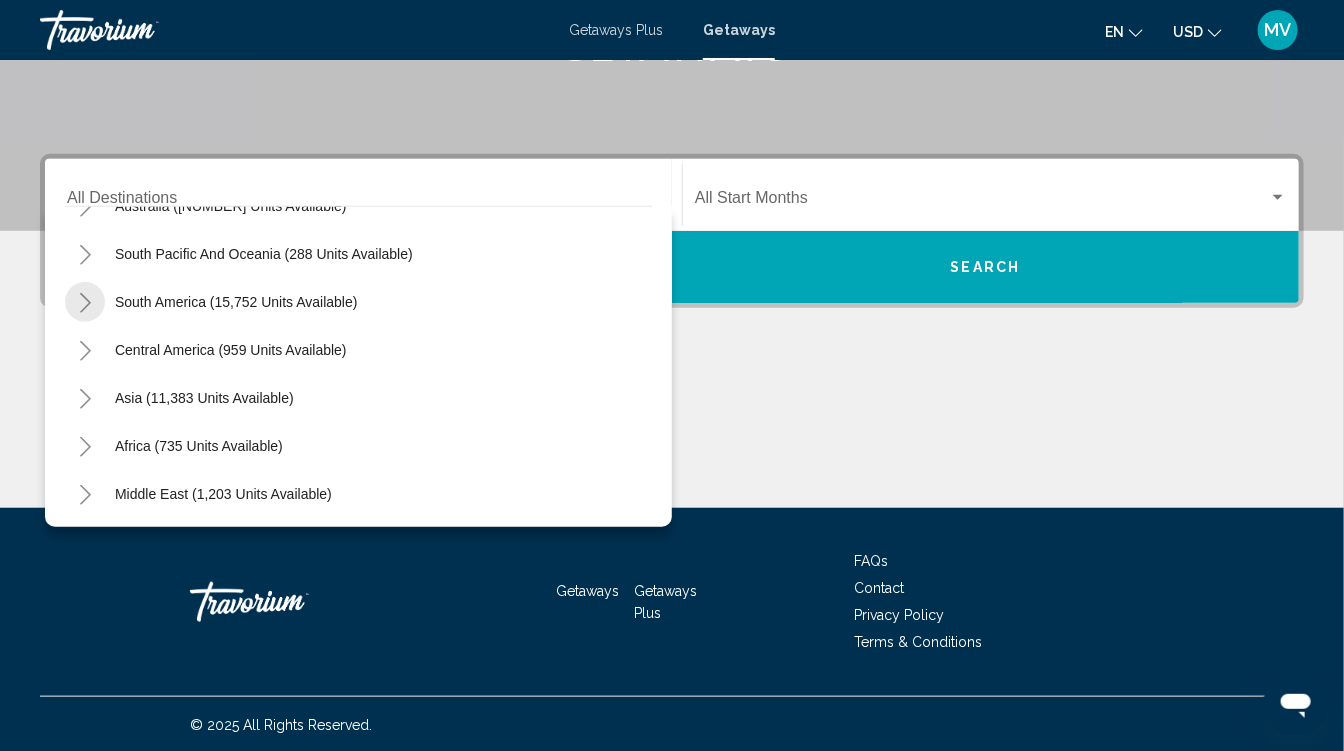click 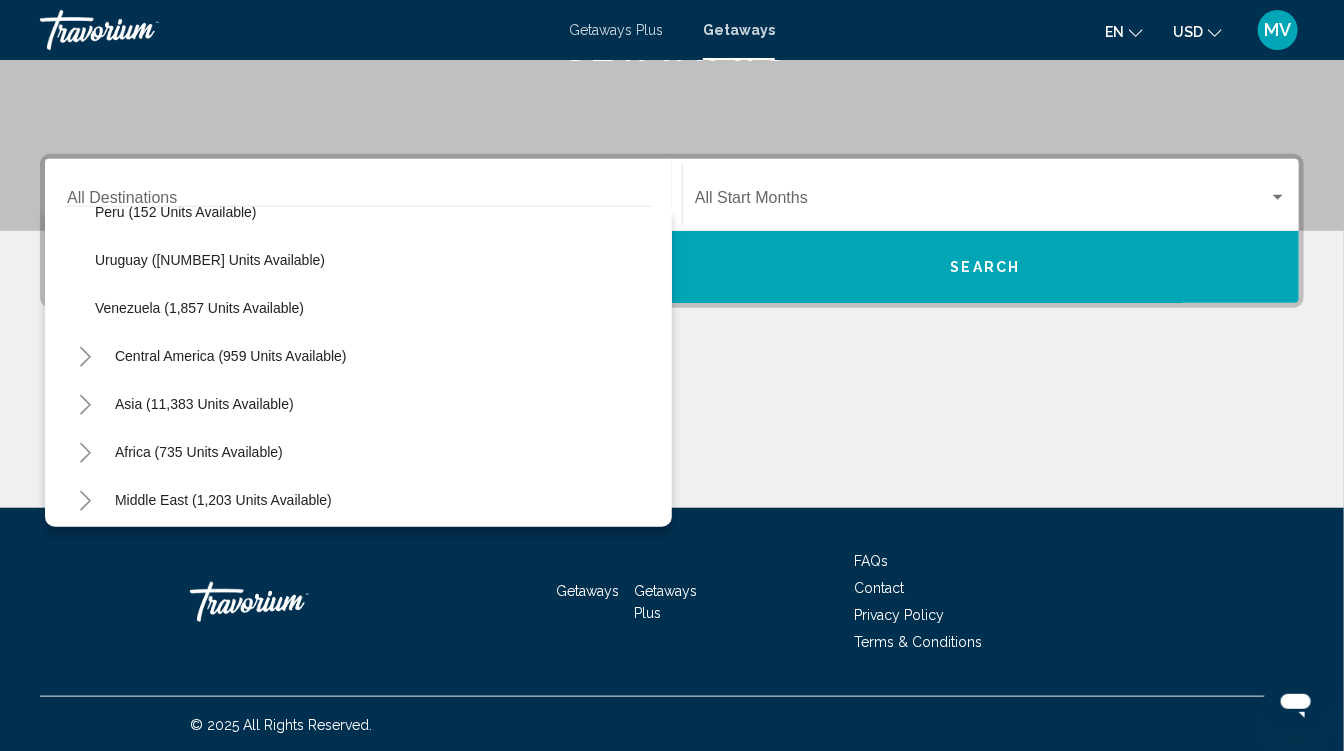scroll, scrollTop: 708, scrollLeft: 0, axis: vertical 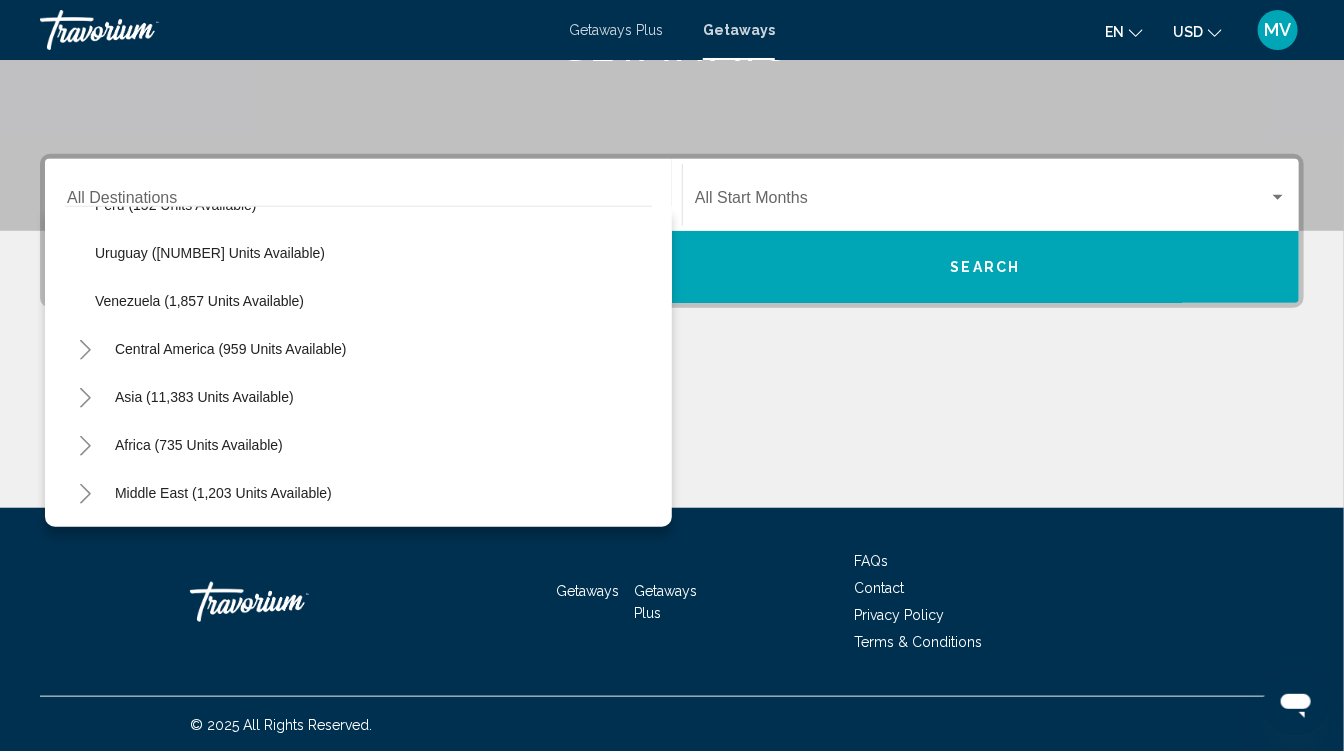 click 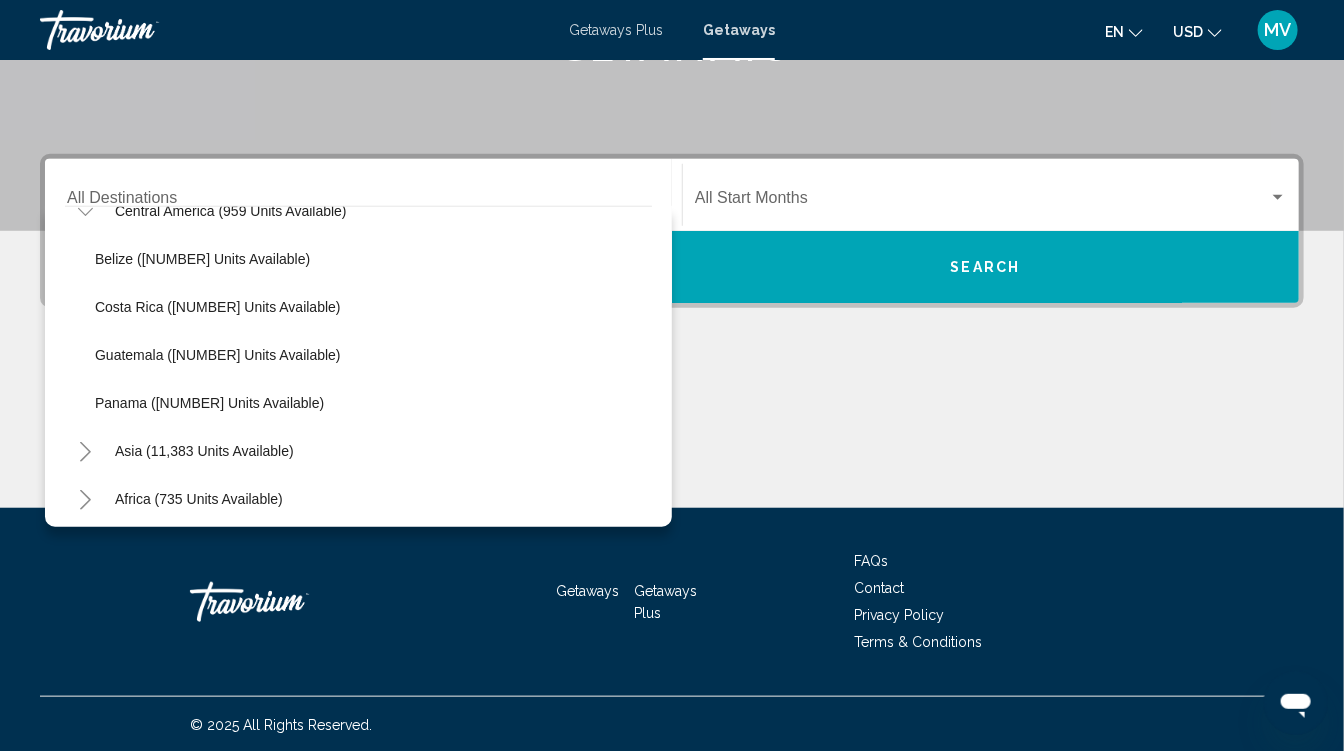 scroll, scrollTop: 900, scrollLeft: 0, axis: vertical 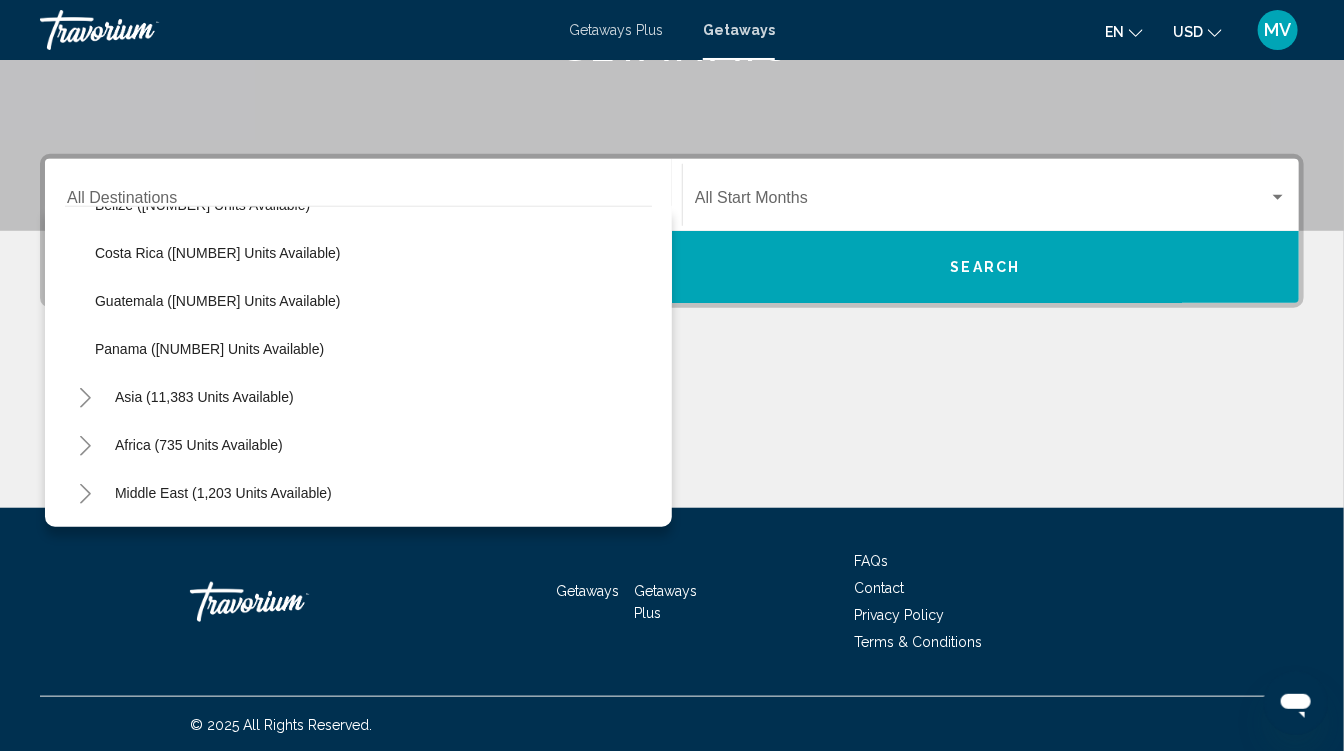 click 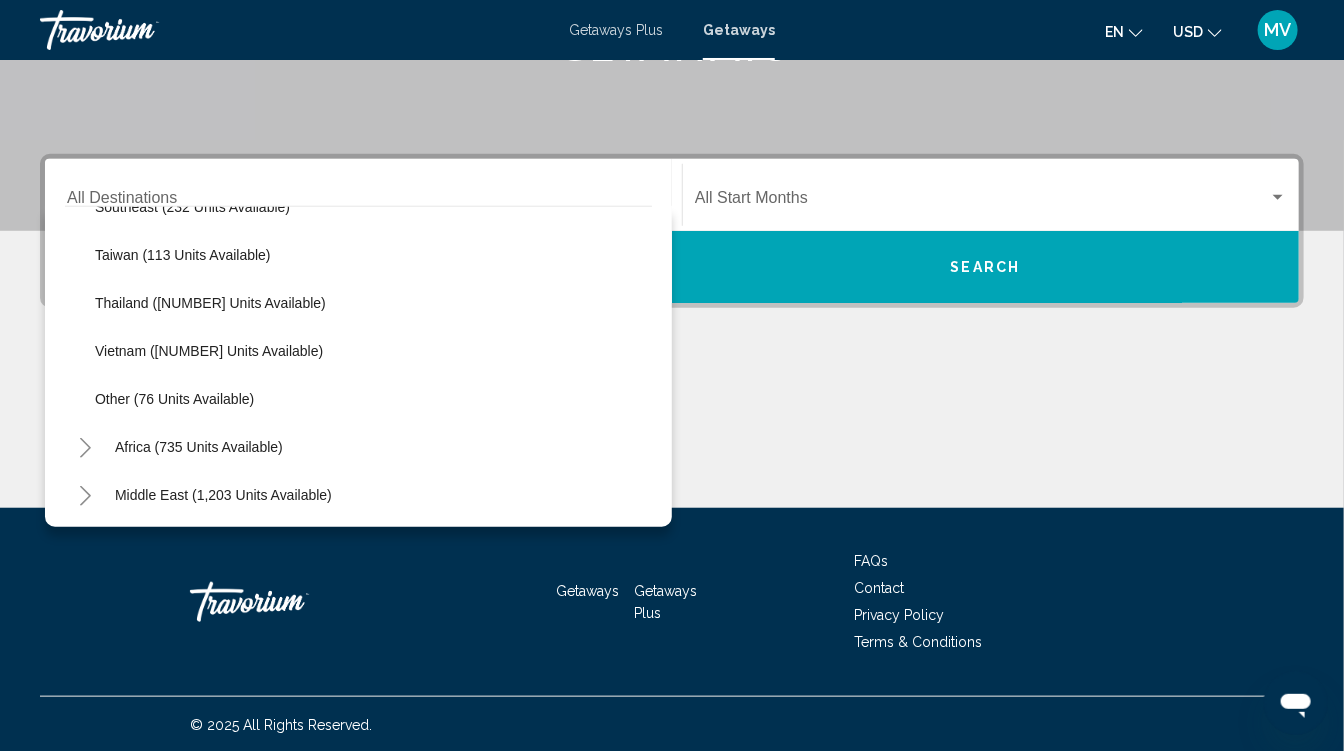 scroll, scrollTop: 1620, scrollLeft: 0, axis: vertical 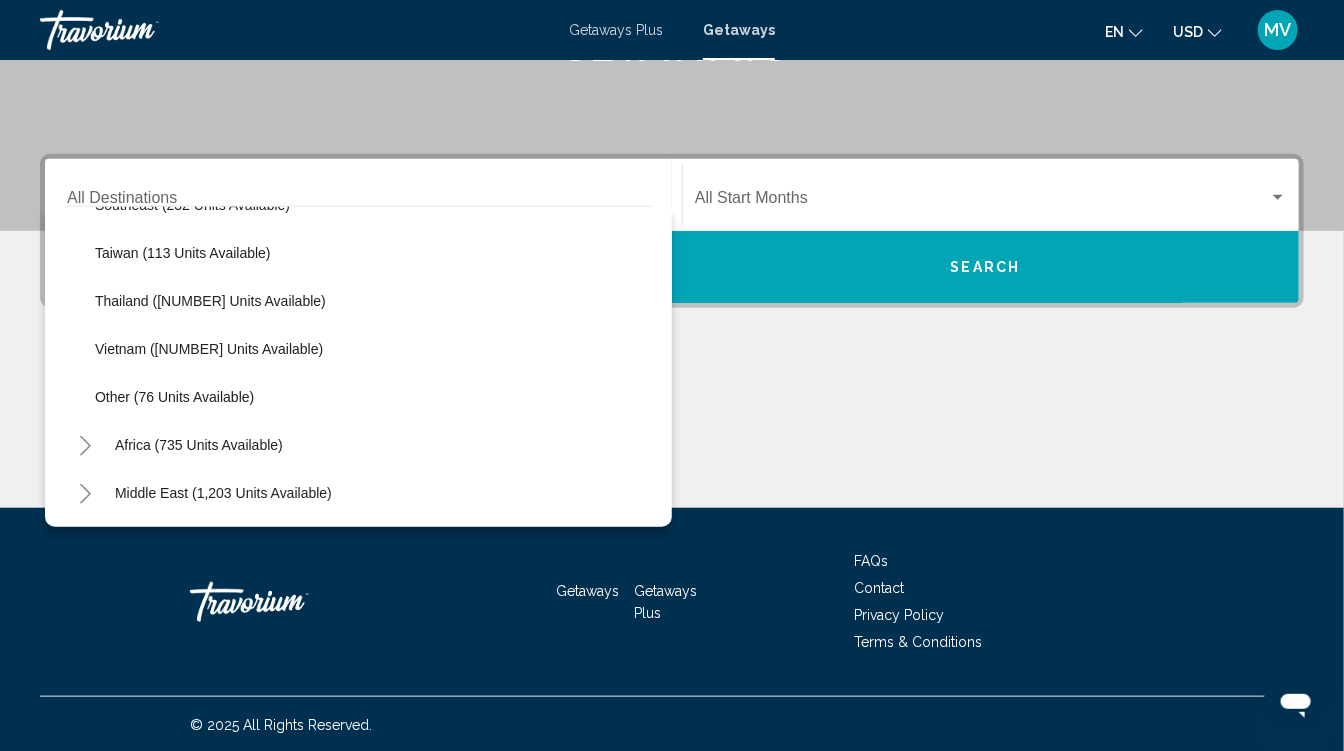 click 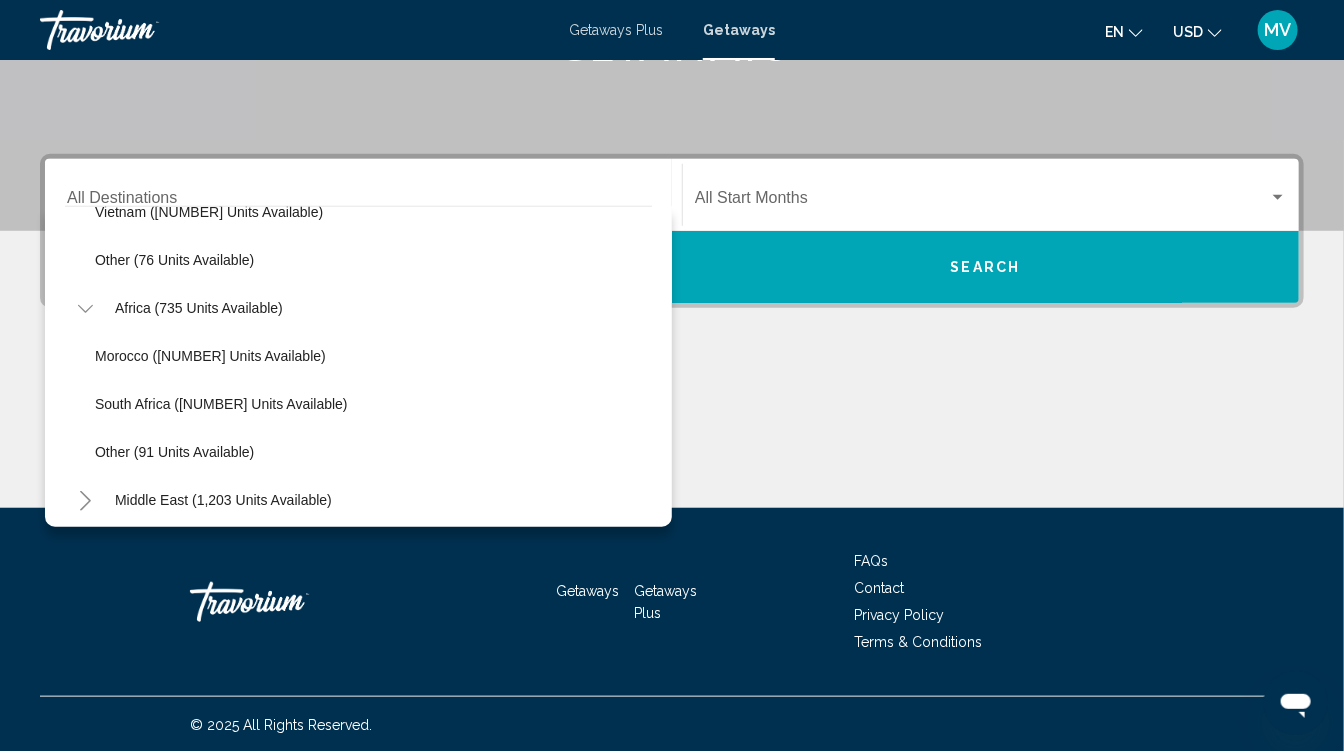 scroll, scrollTop: 1763, scrollLeft: 0, axis: vertical 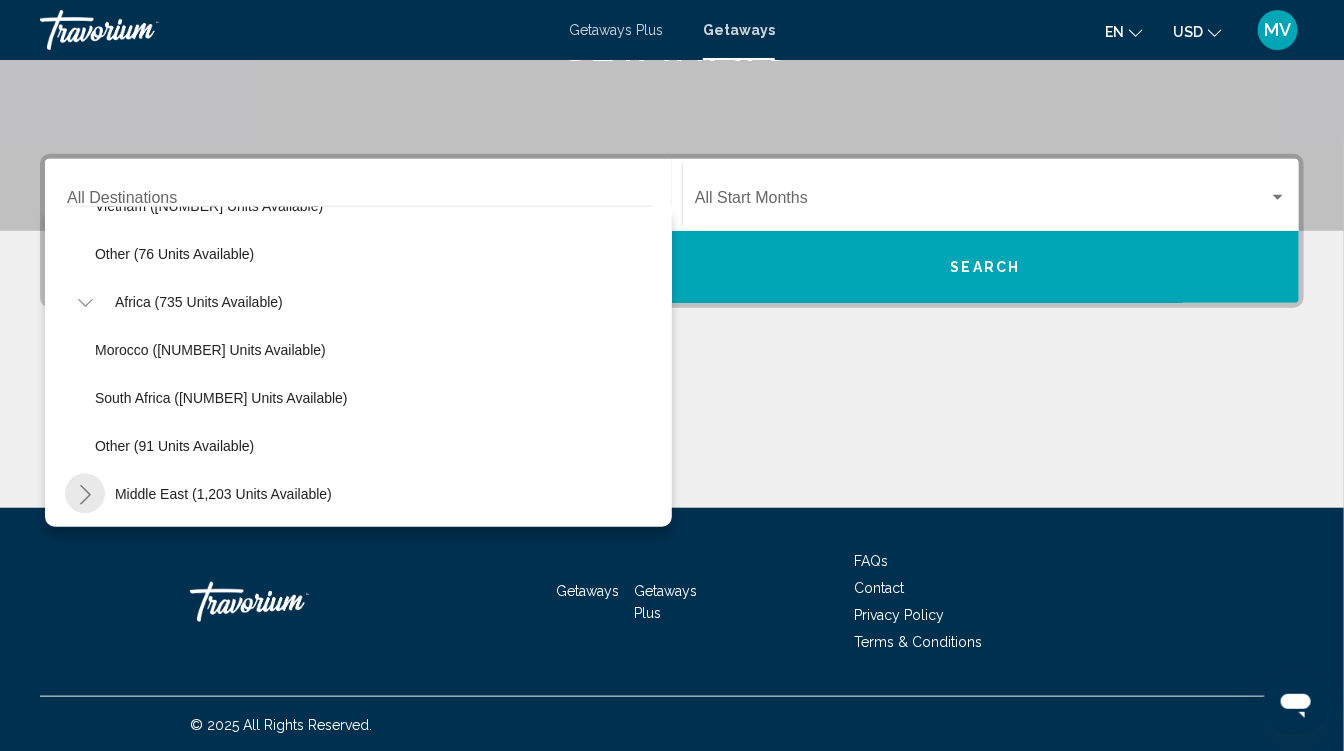 click 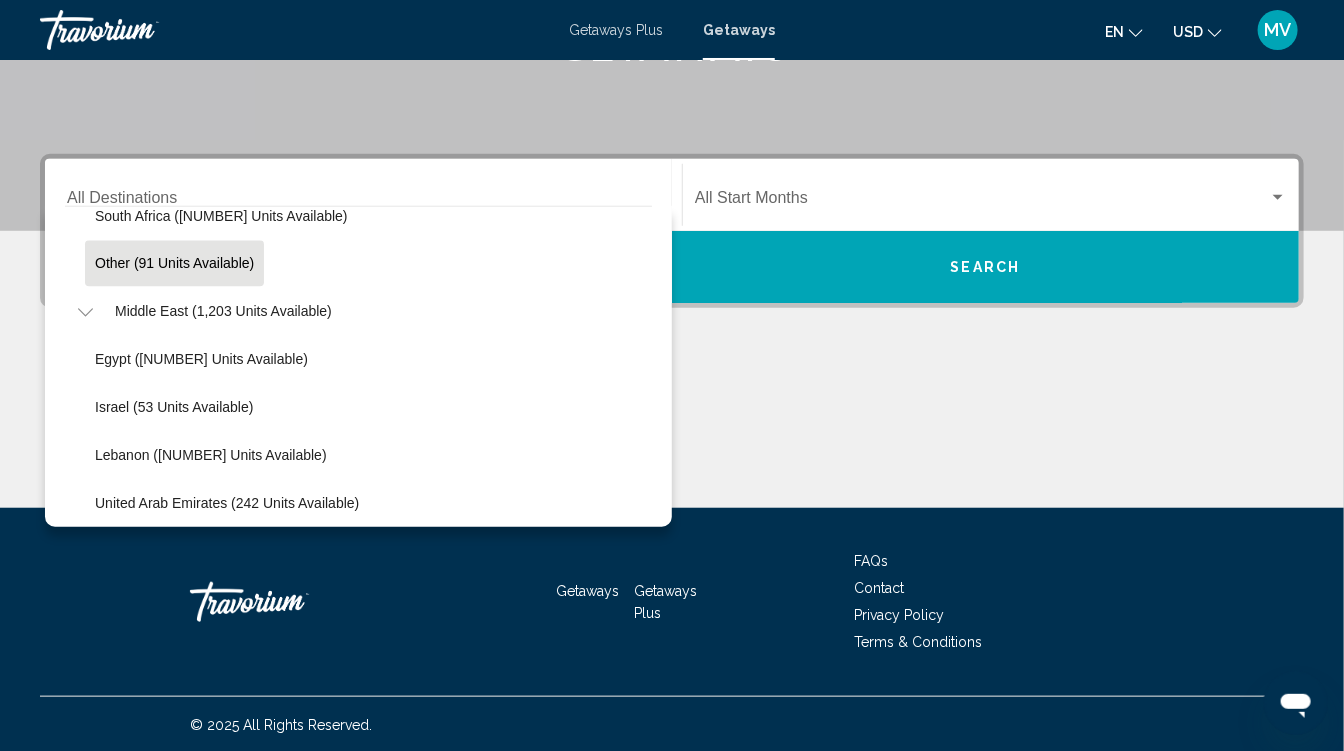scroll, scrollTop: 1955, scrollLeft: 0, axis: vertical 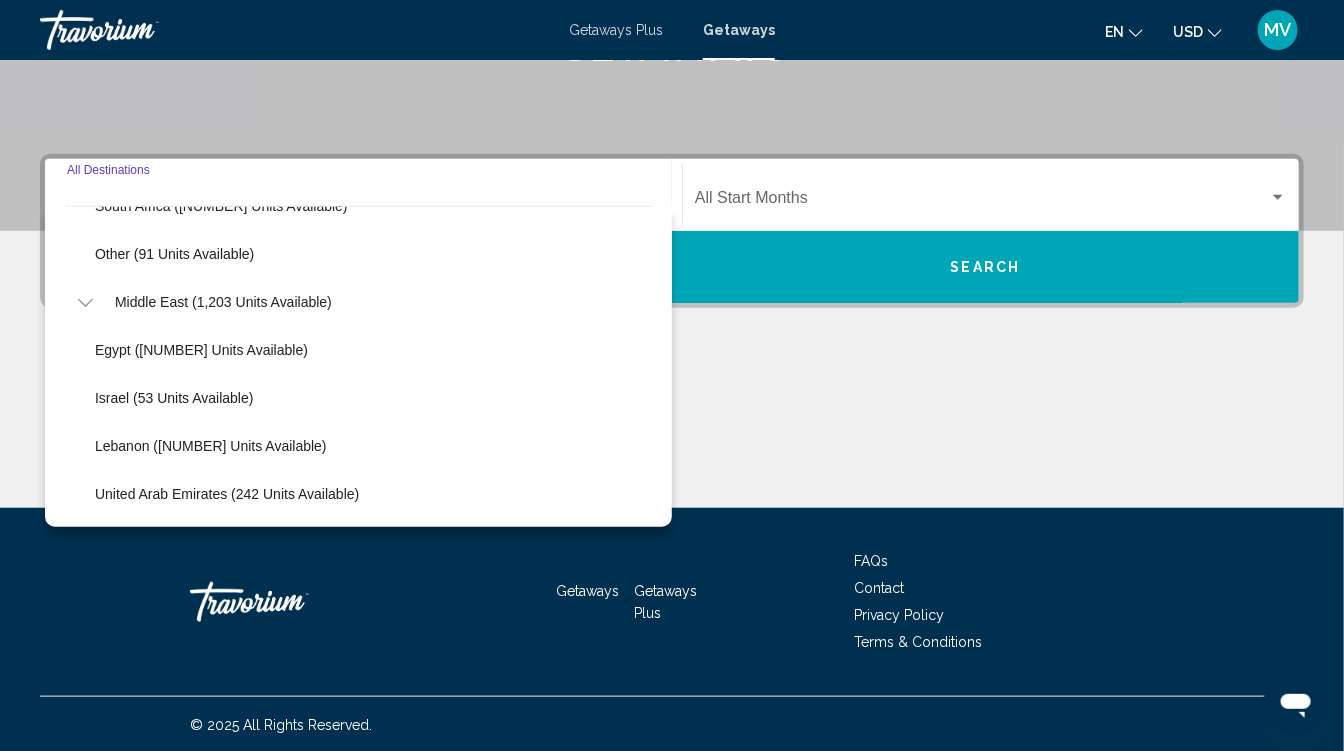click on "Destination All Destinations" at bounding box center [363, 202] 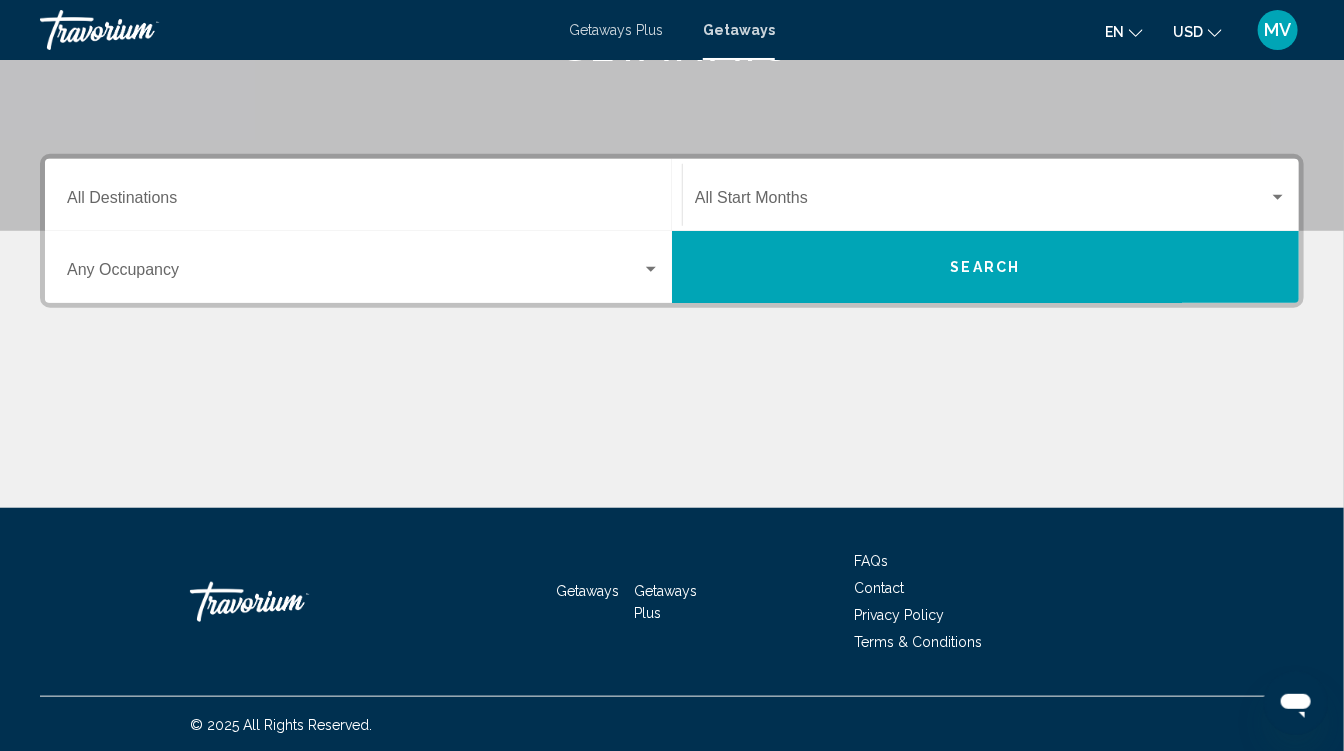click on "Destination All Destinations" at bounding box center (363, 195) 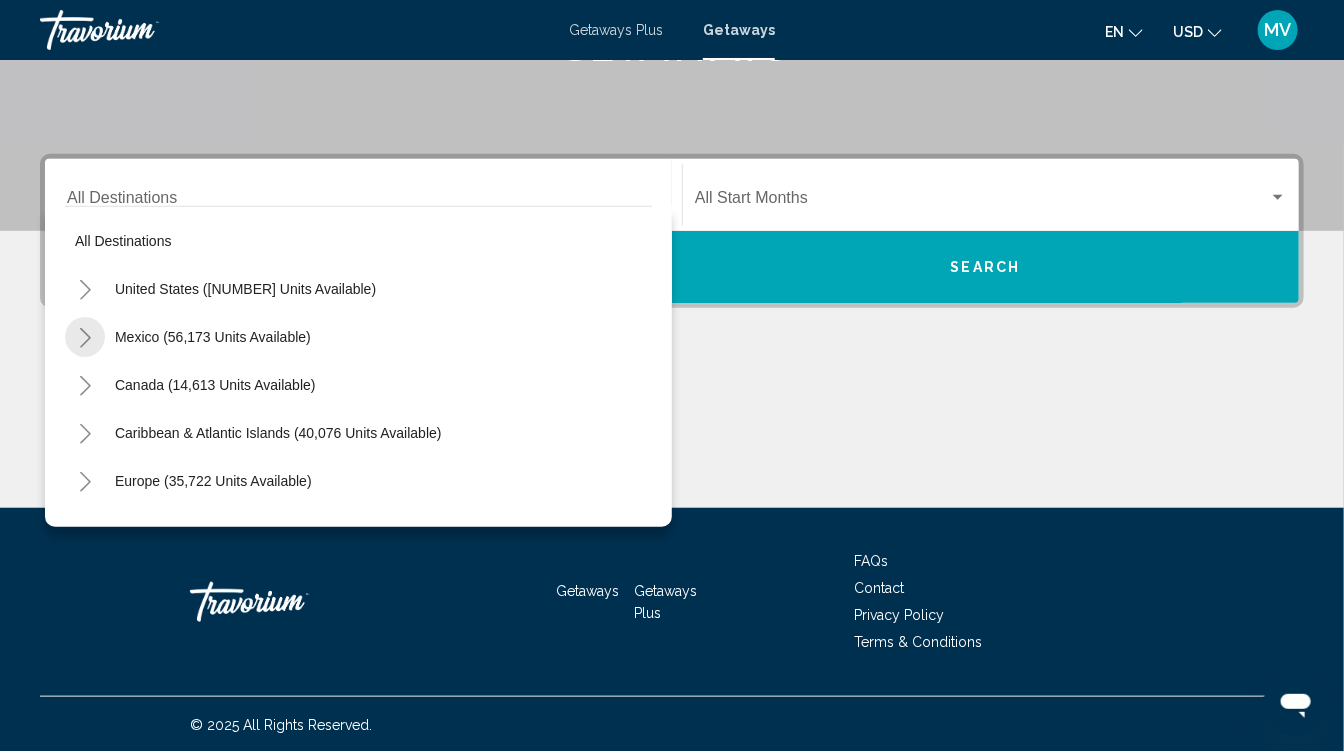 click 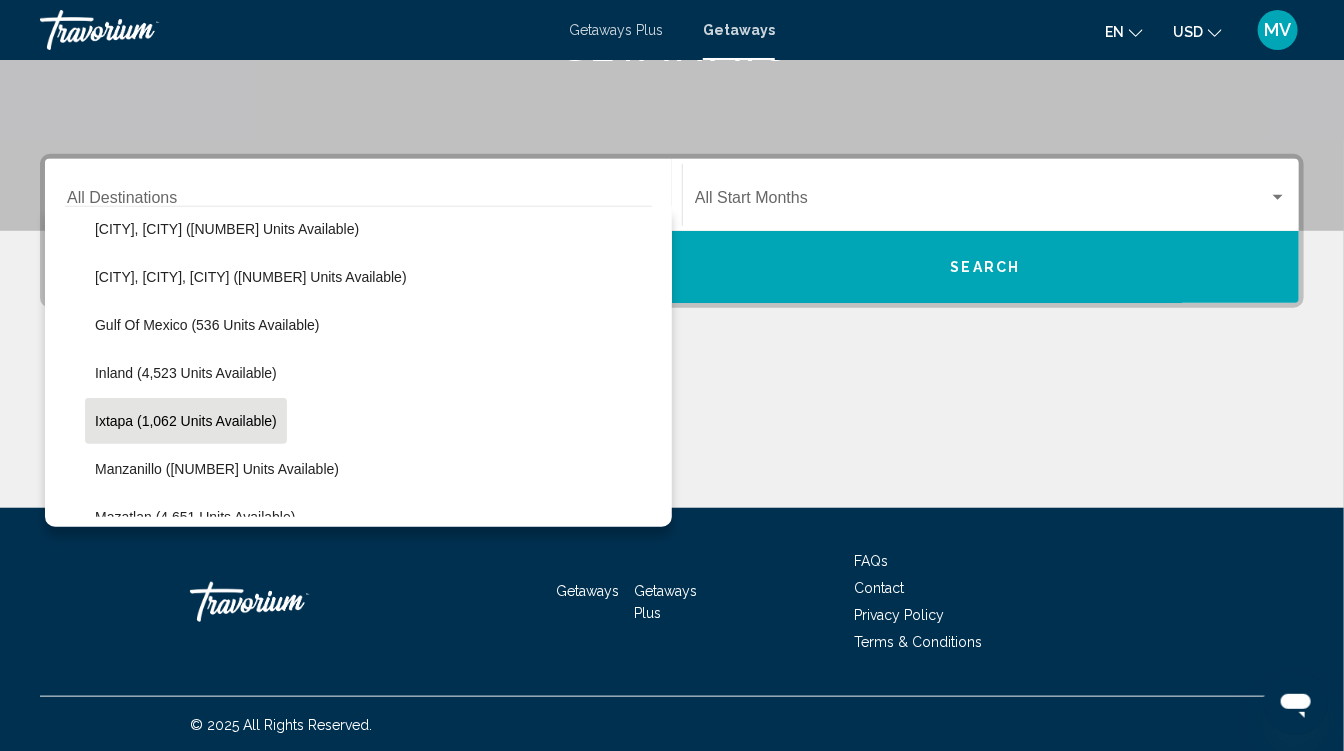 scroll, scrollTop: 181, scrollLeft: 0, axis: vertical 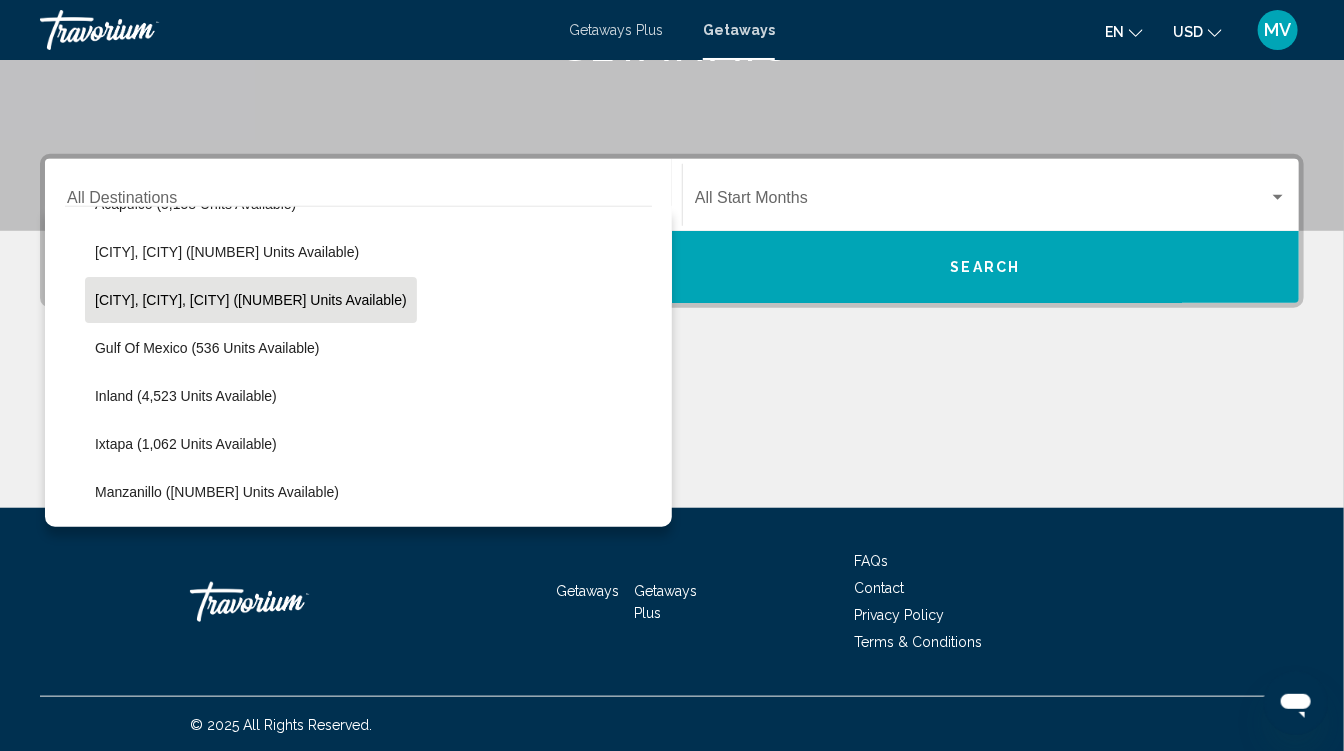 click on "[CITY], [CITY], [CITY] ([NUMBER] units available)" 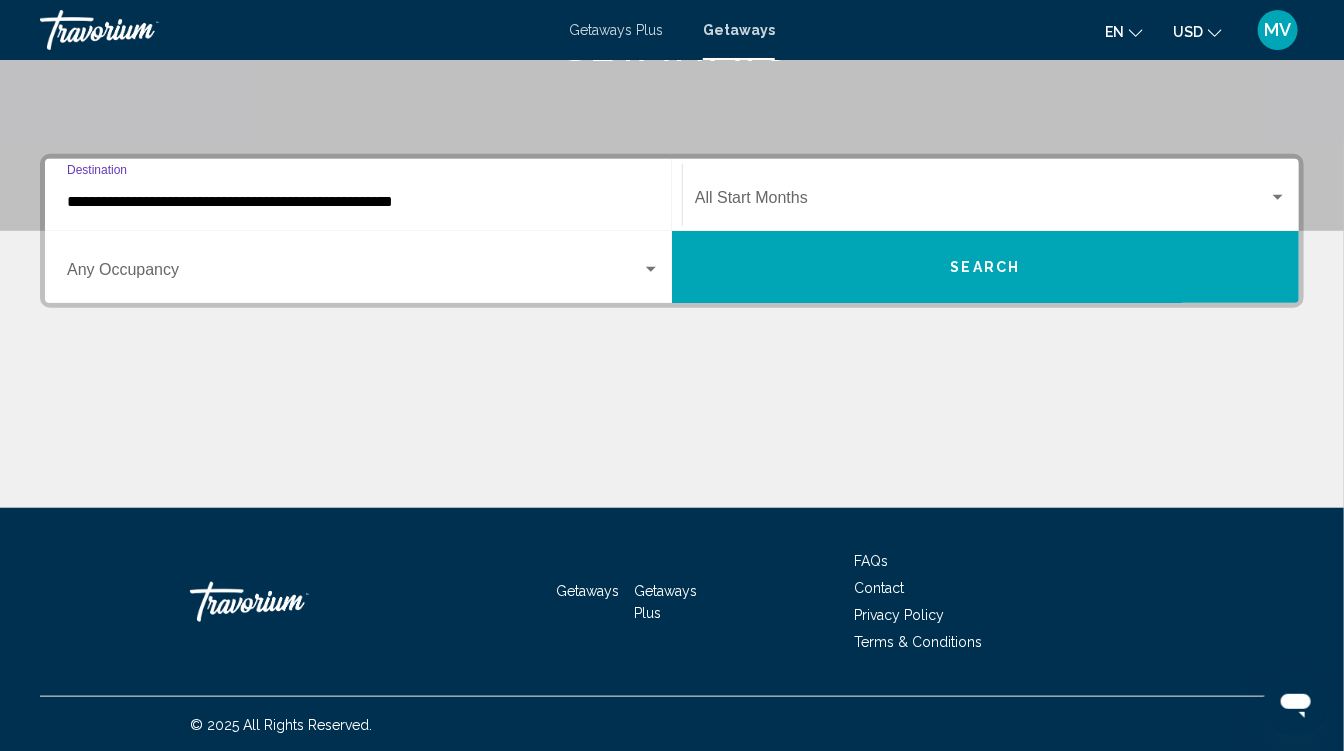 click on "Occupancy Any Occupancy" at bounding box center [363, 267] 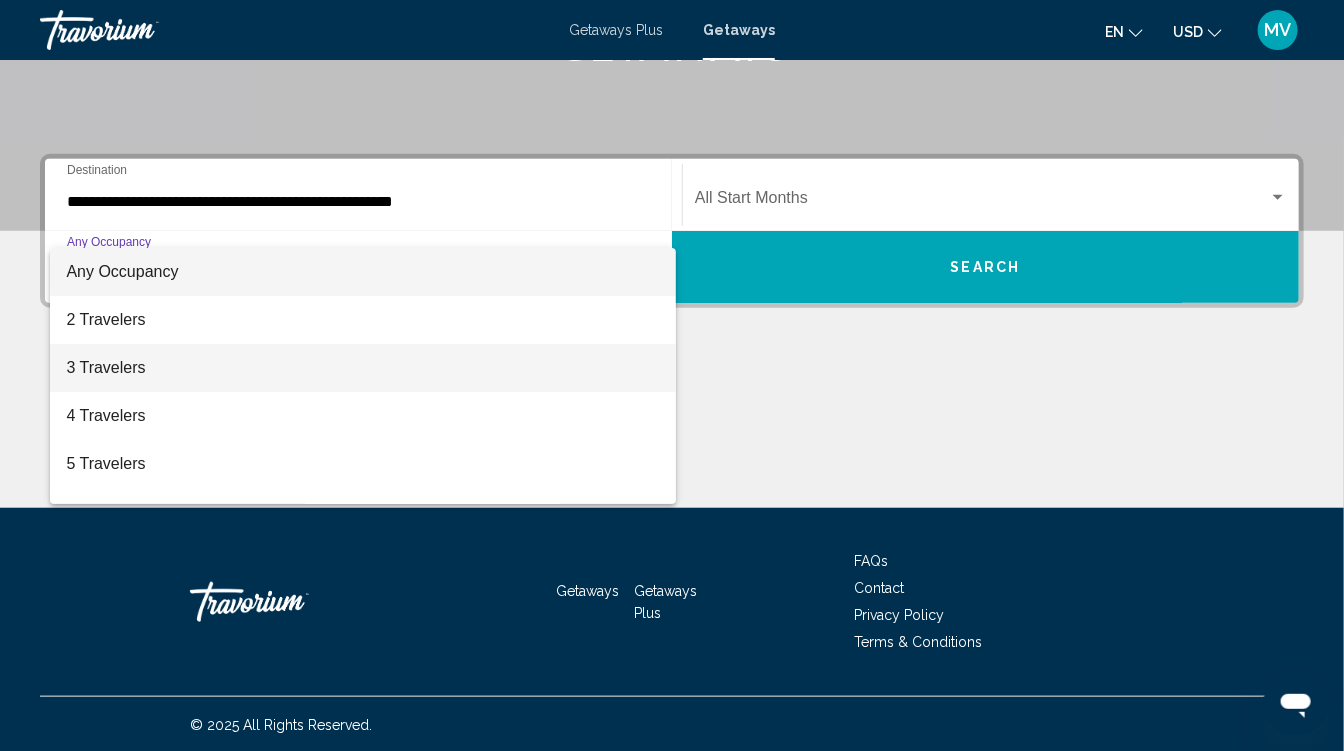 click on "3 Travelers" at bounding box center [363, 368] 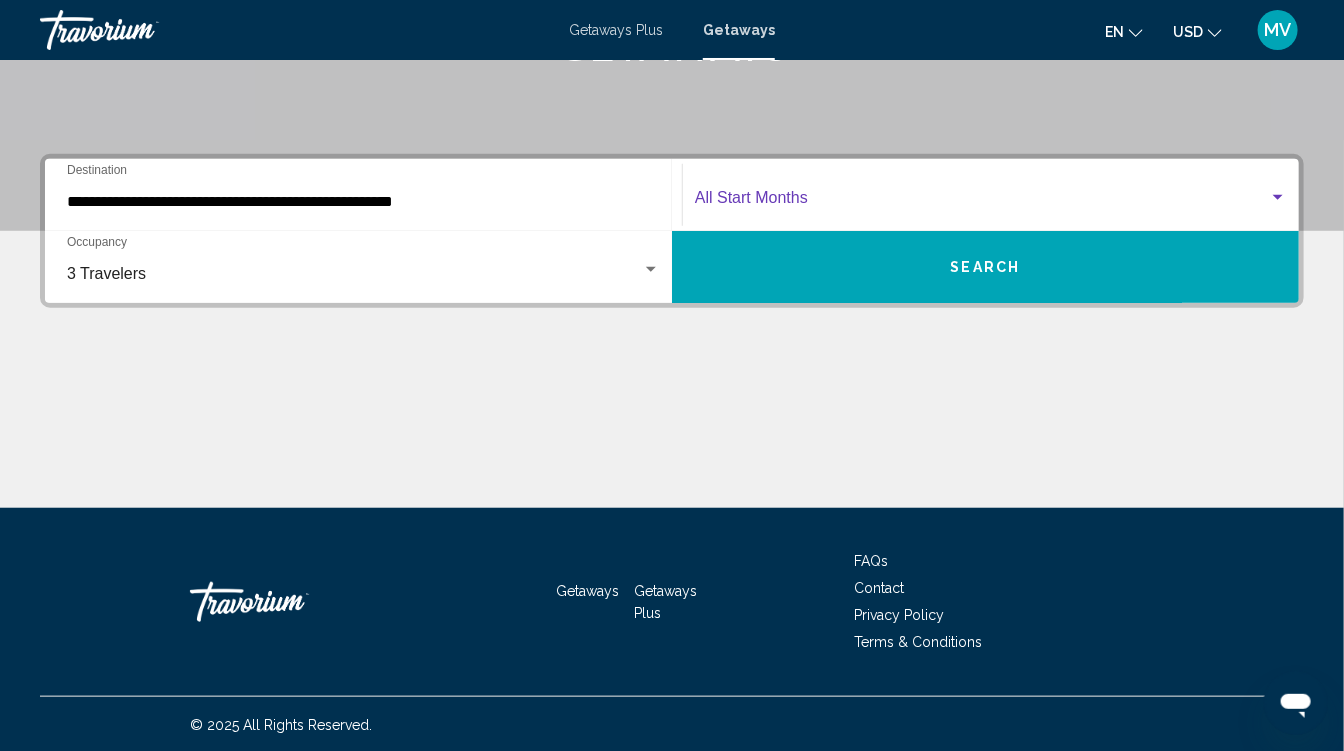 click at bounding box center [982, 202] 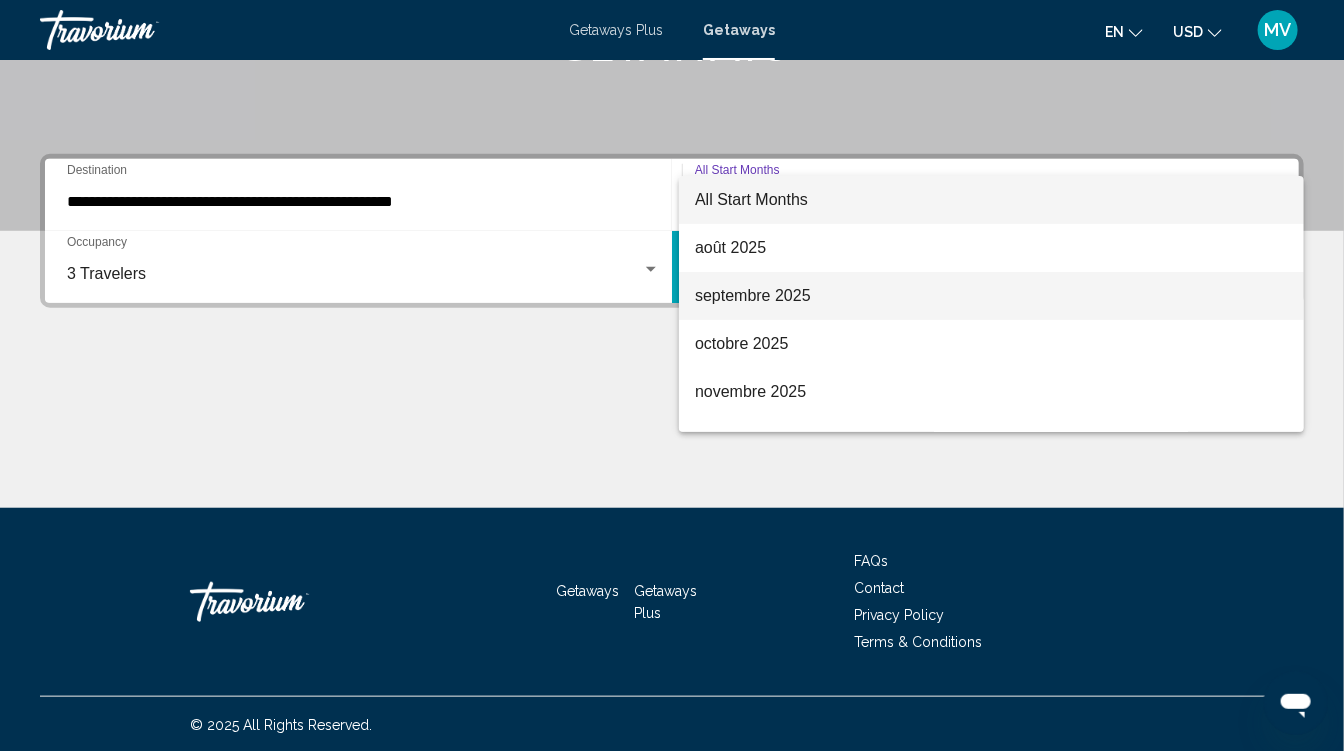 click on "septembre 2025" at bounding box center [991, 296] 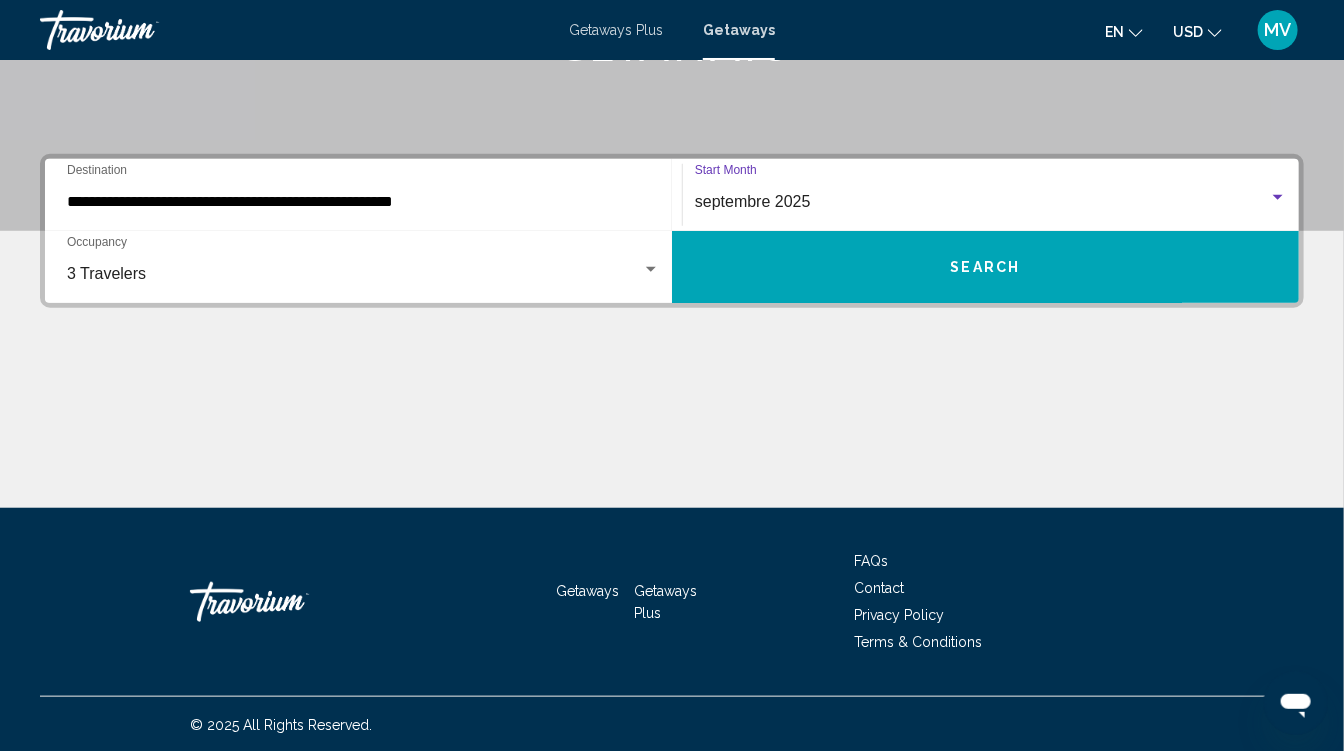 click on "Search" at bounding box center (985, 267) 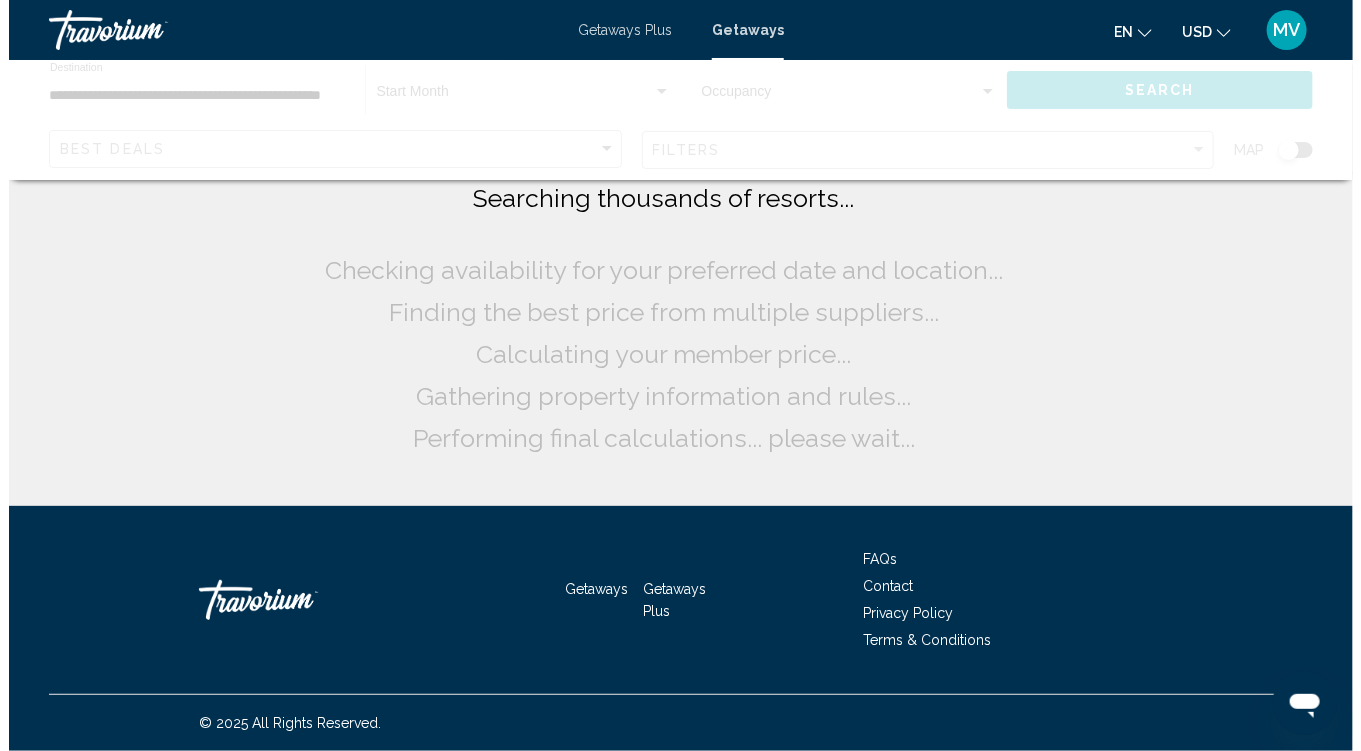 scroll, scrollTop: 0, scrollLeft: 0, axis: both 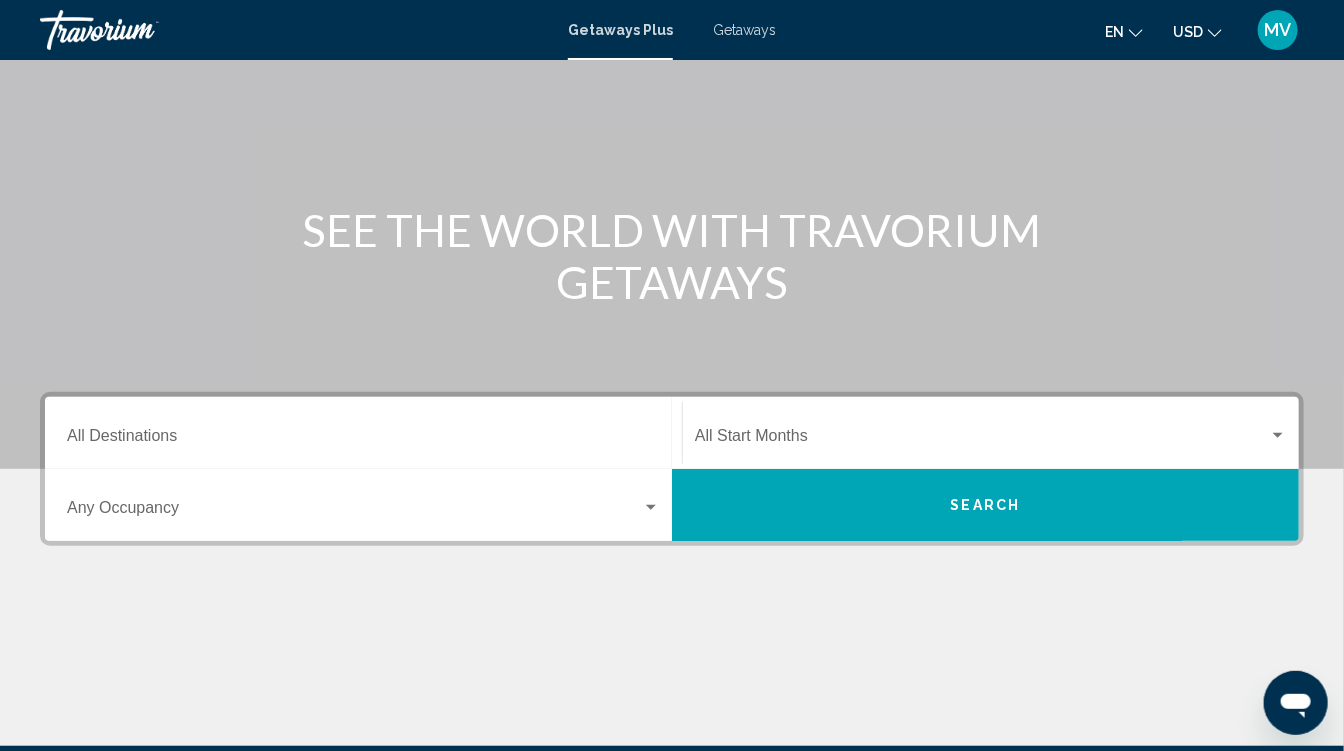 click on "Destination All Destinations" at bounding box center (363, 433) 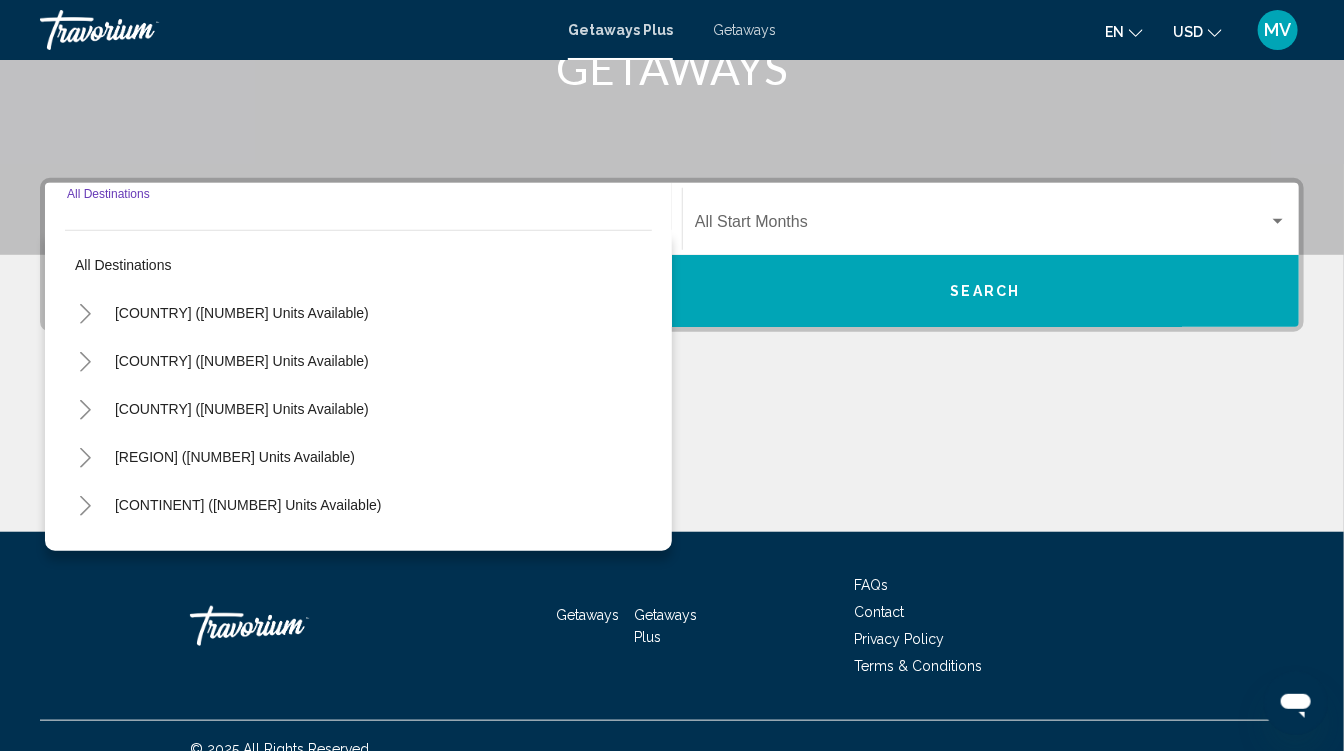 scroll, scrollTop: 369, scrollLeft: 0, axis: vertical 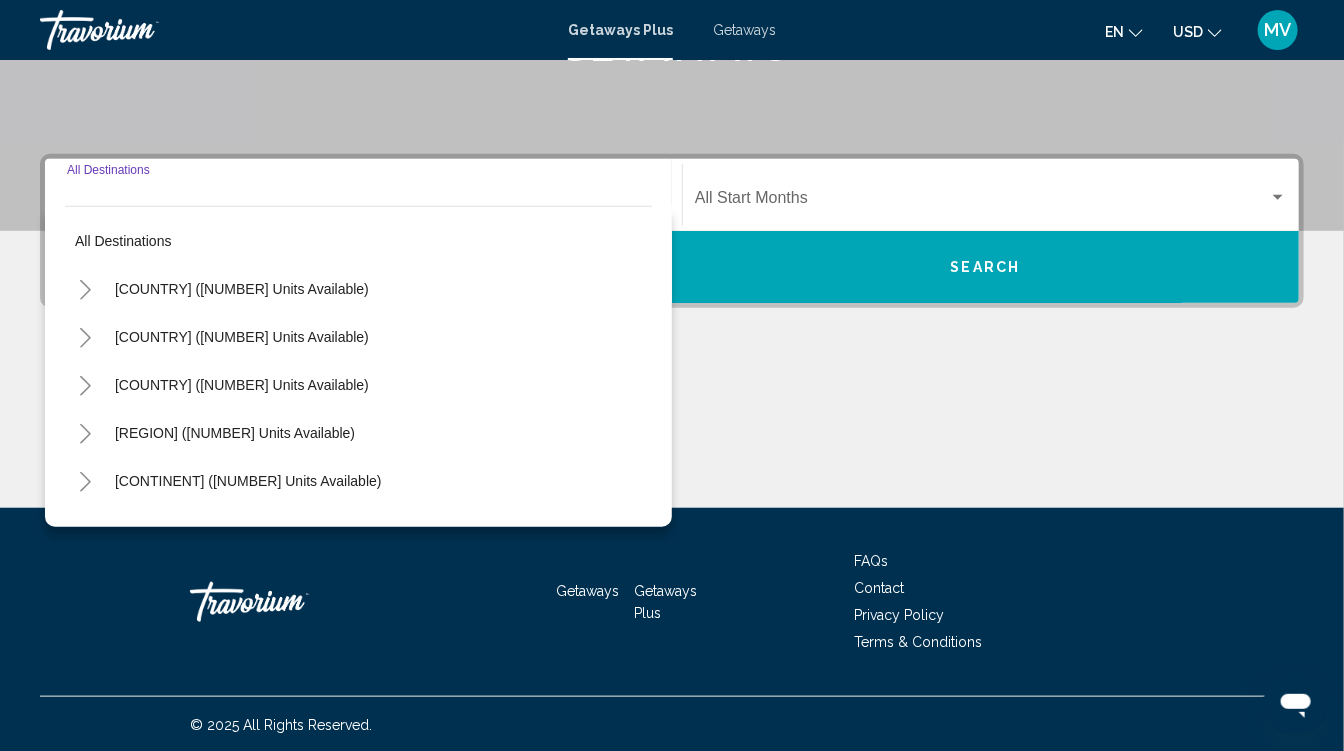 click 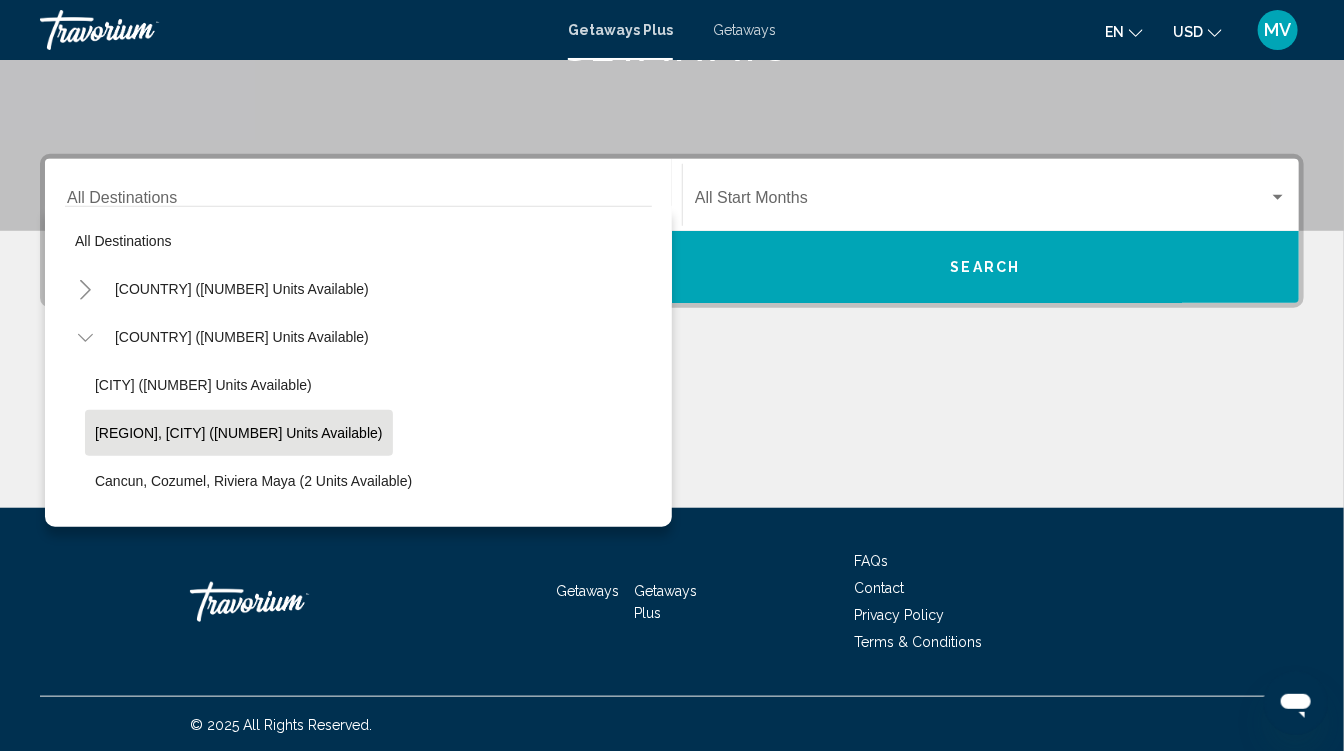 scroll, scrollTop: 100, scrollLeft: 0, axis: vertical 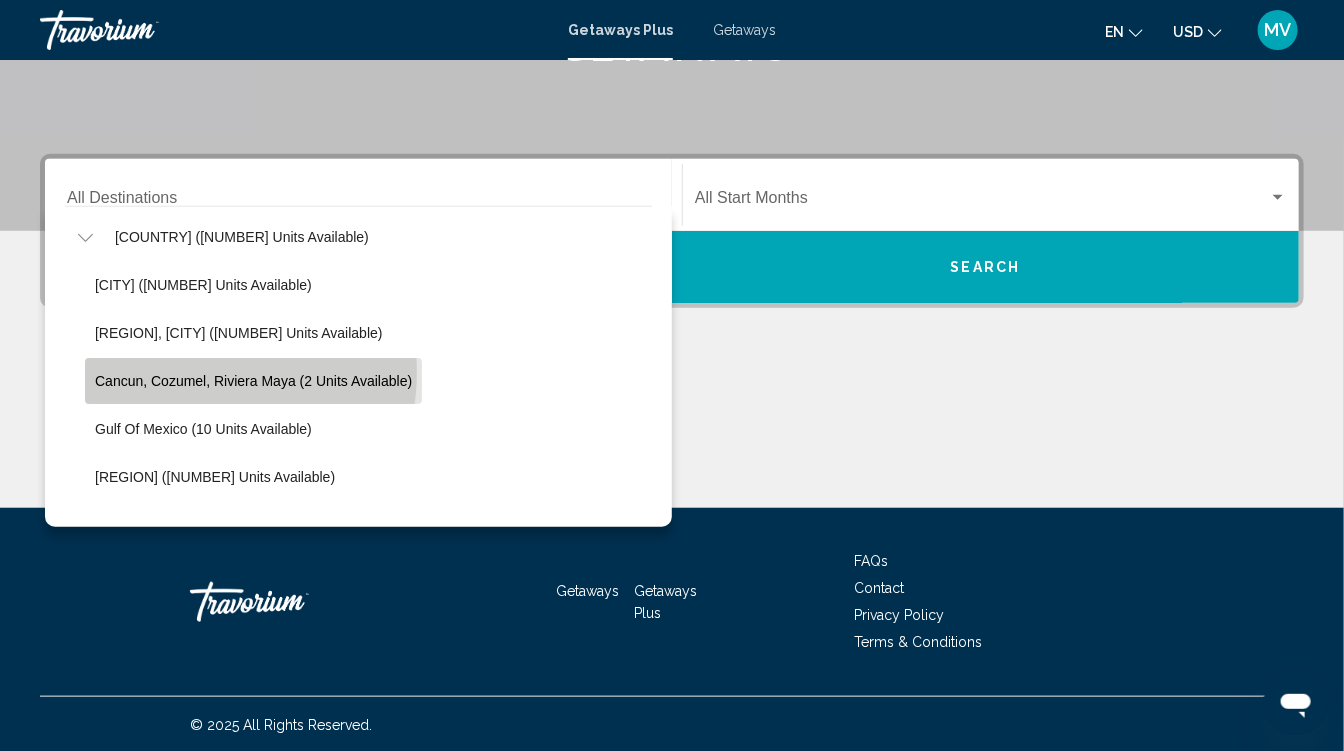 click on "Cancun, Cozumel, Riviera Maya (2 units available)" 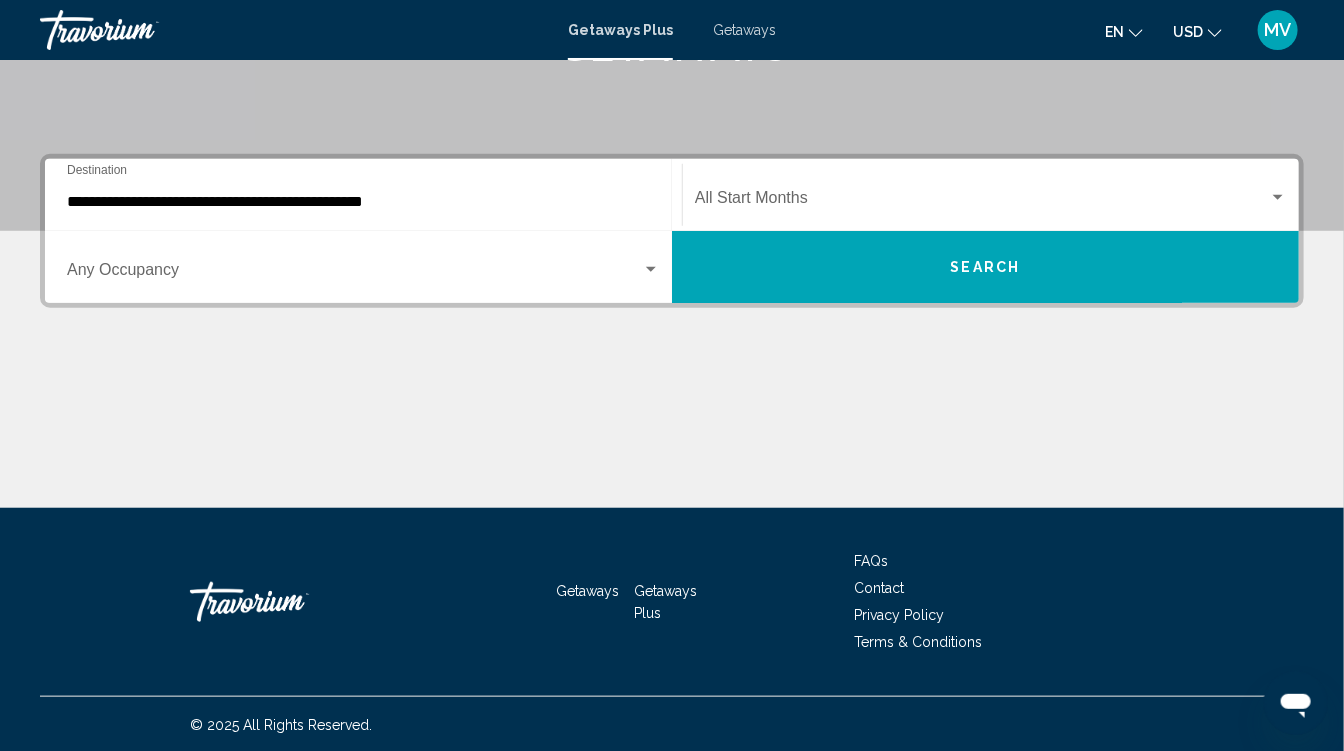 click on "**********" at bounding box center [363, 195] 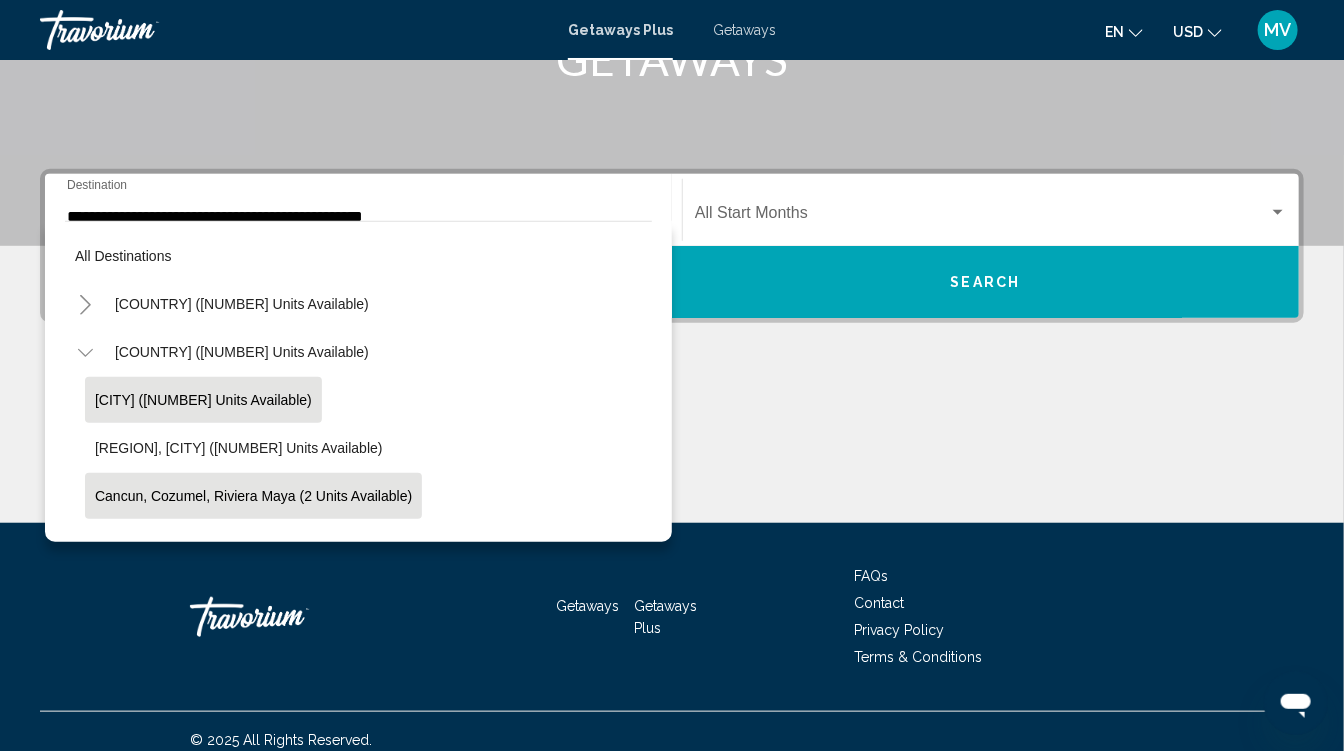 scroll, scrollTop: 119, scrollLeft: 0, axis: vertical 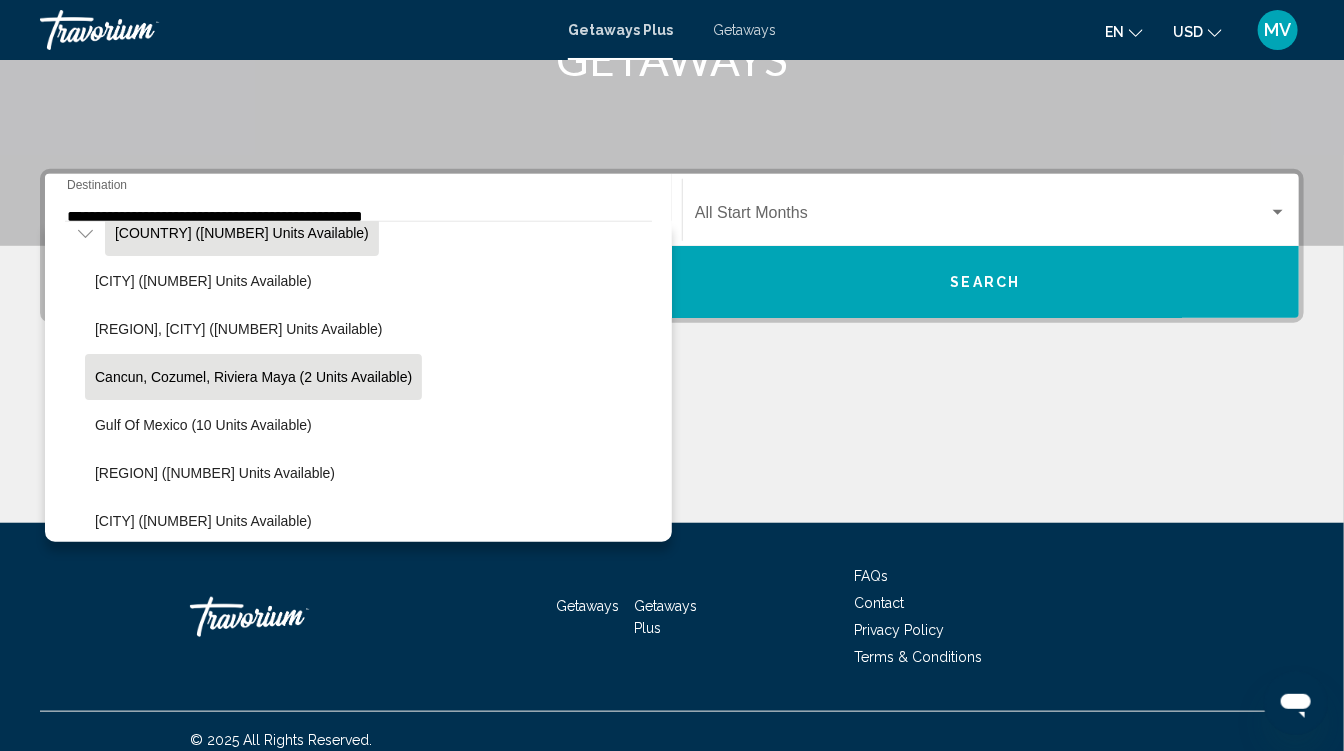 click on "Mexico ([NUMBER] units available)" at bounding box center (242, 761) 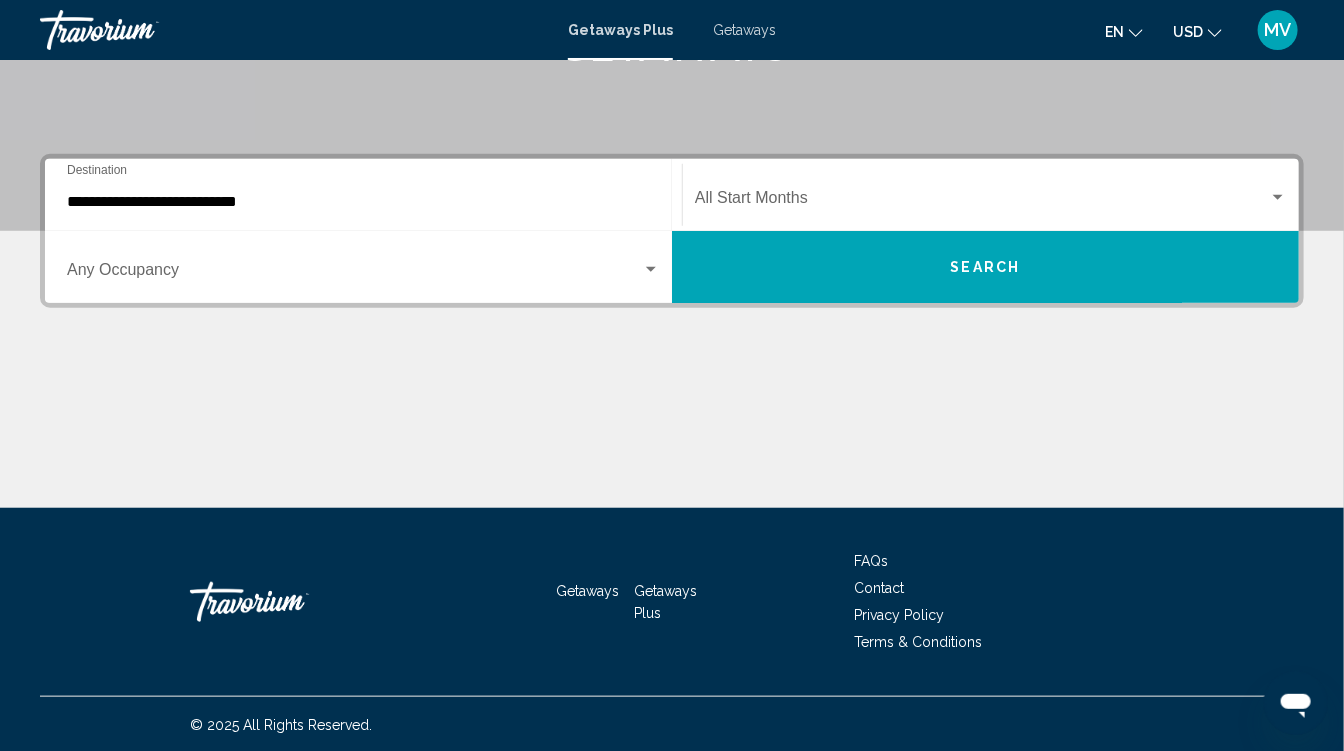 click on "**********" at bounding box center [363, 195] 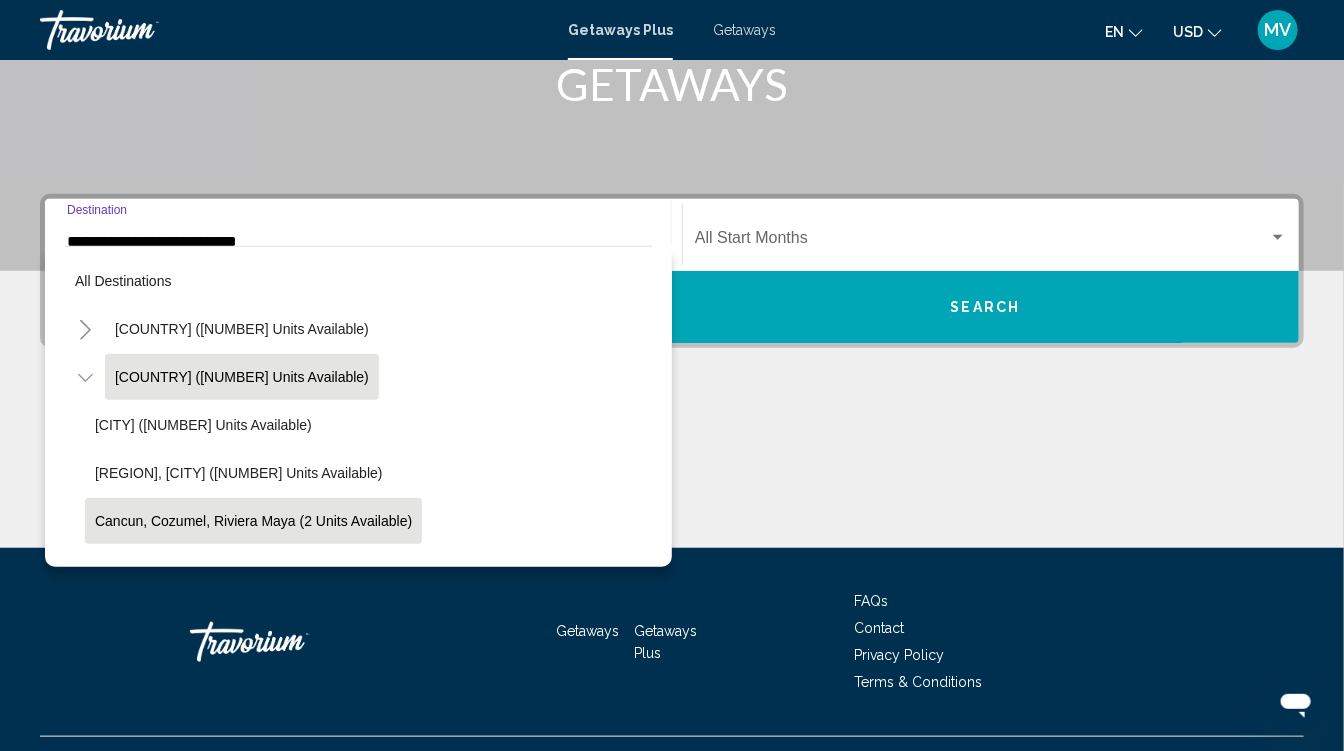 click on "Cancun, Cozumel, Riviera Maya (2 units available)" 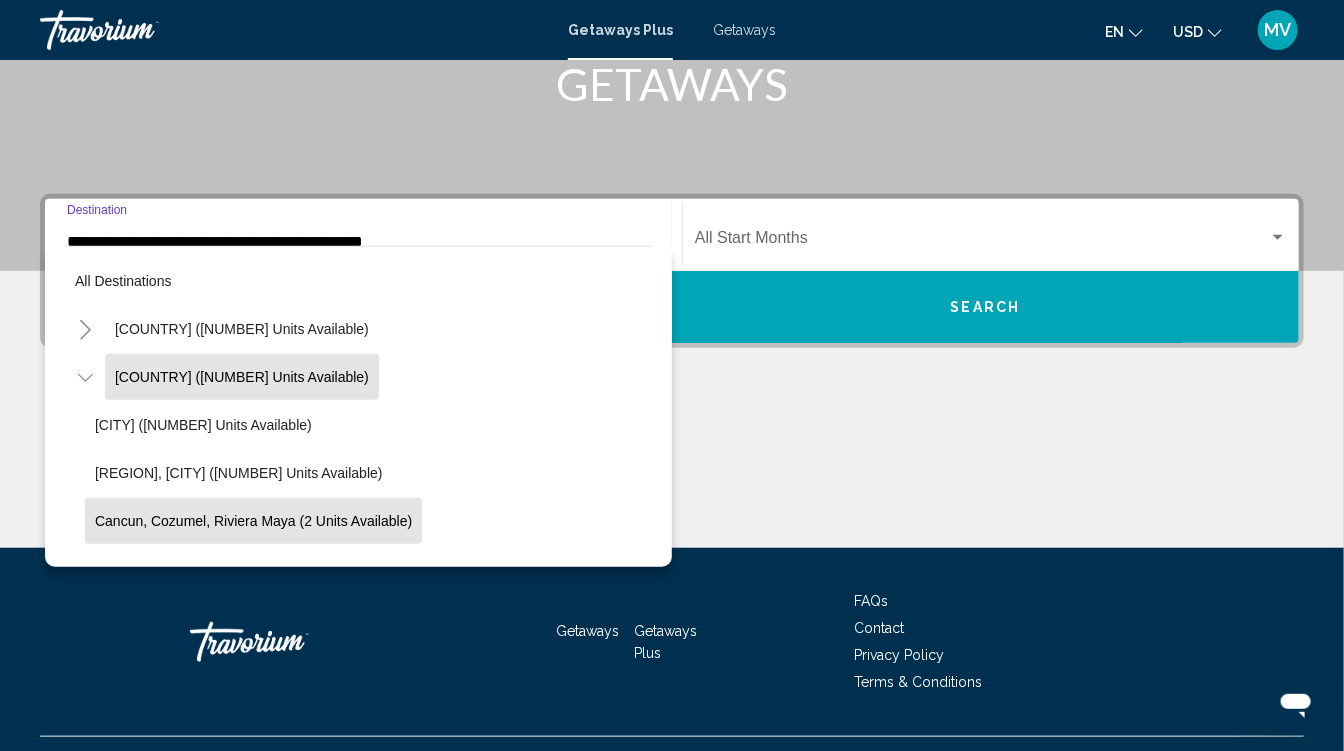 scroll, scrollTop: 369, scrollLeft: 0, axis: vertical 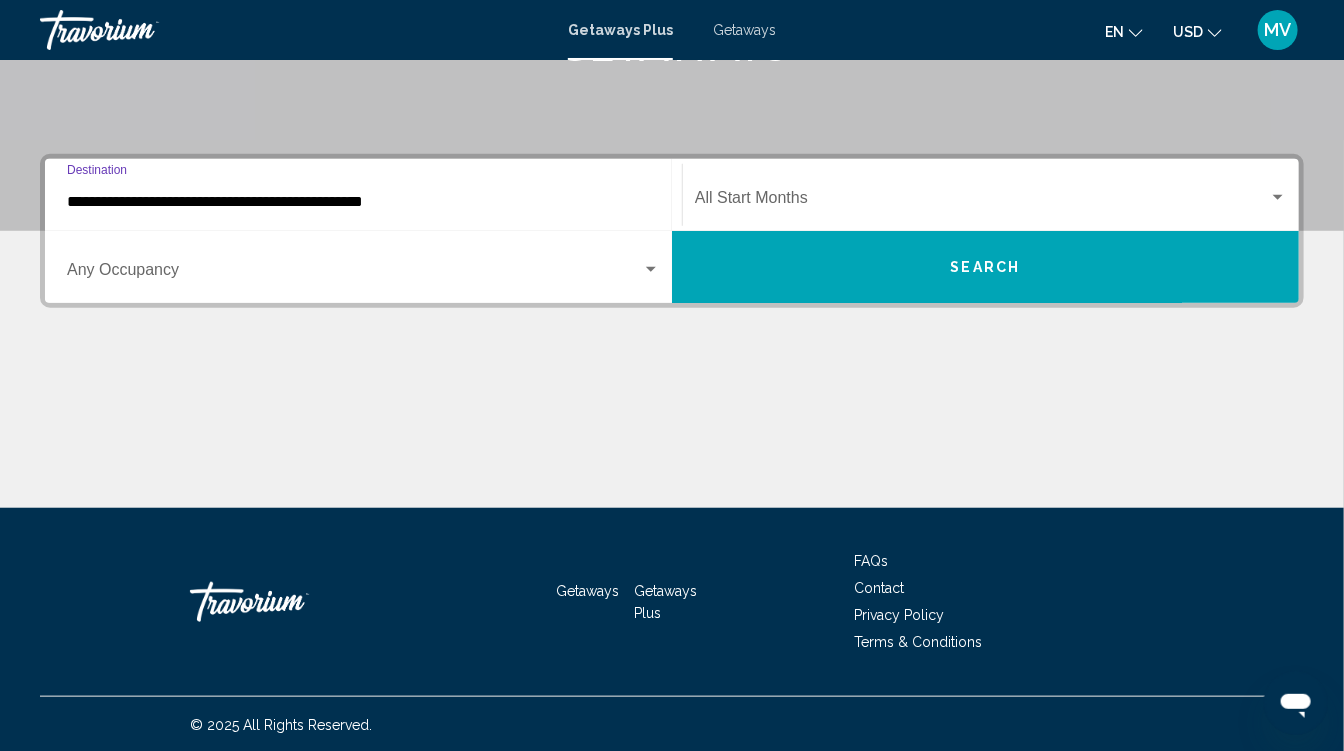 click at bounding box center [354, 274] 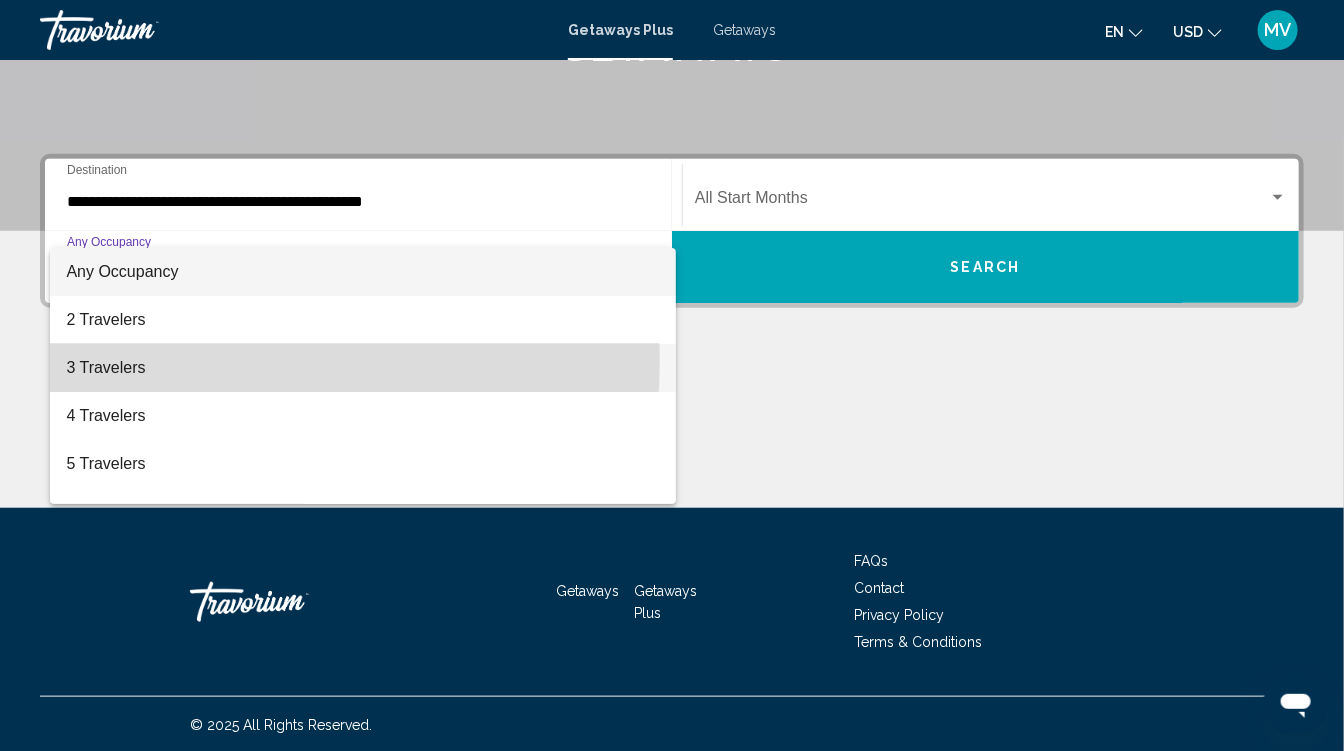 click on "3 Travelers" at bounding box center (363, 368) 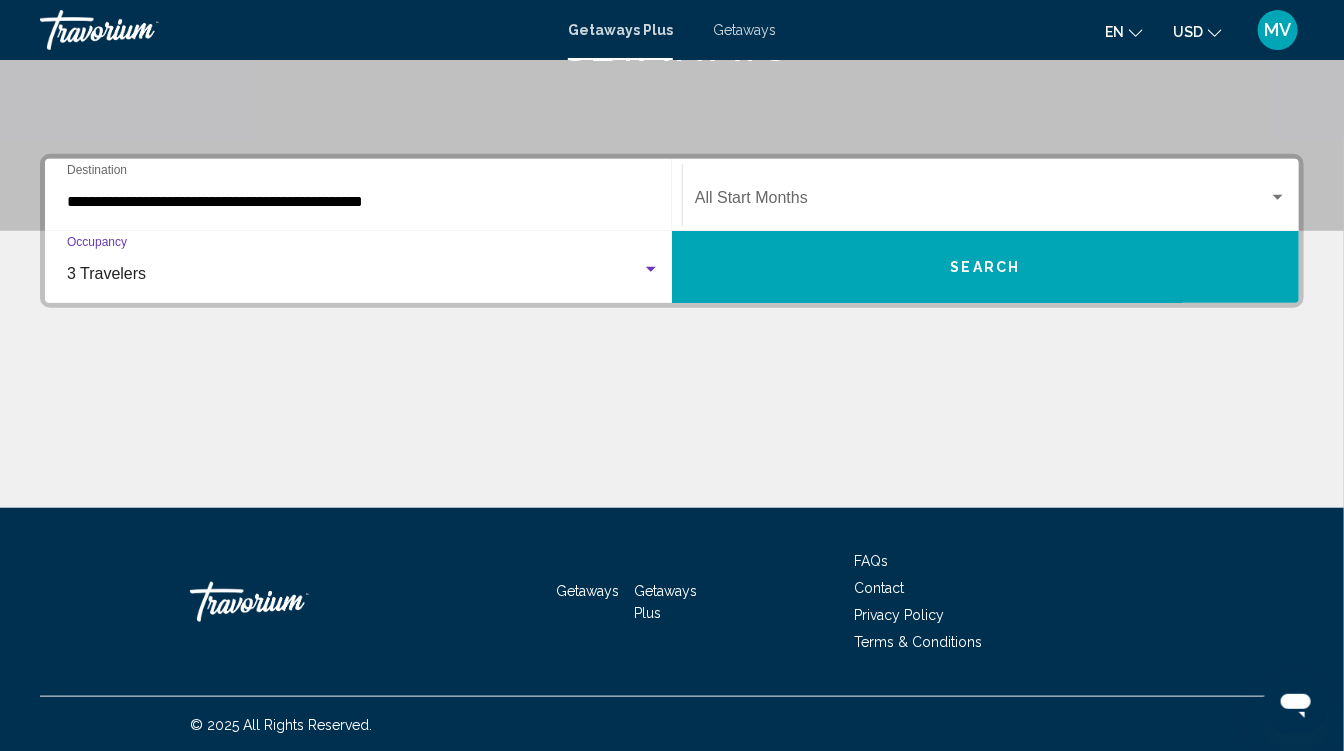 click at bounding box center [982, 202] 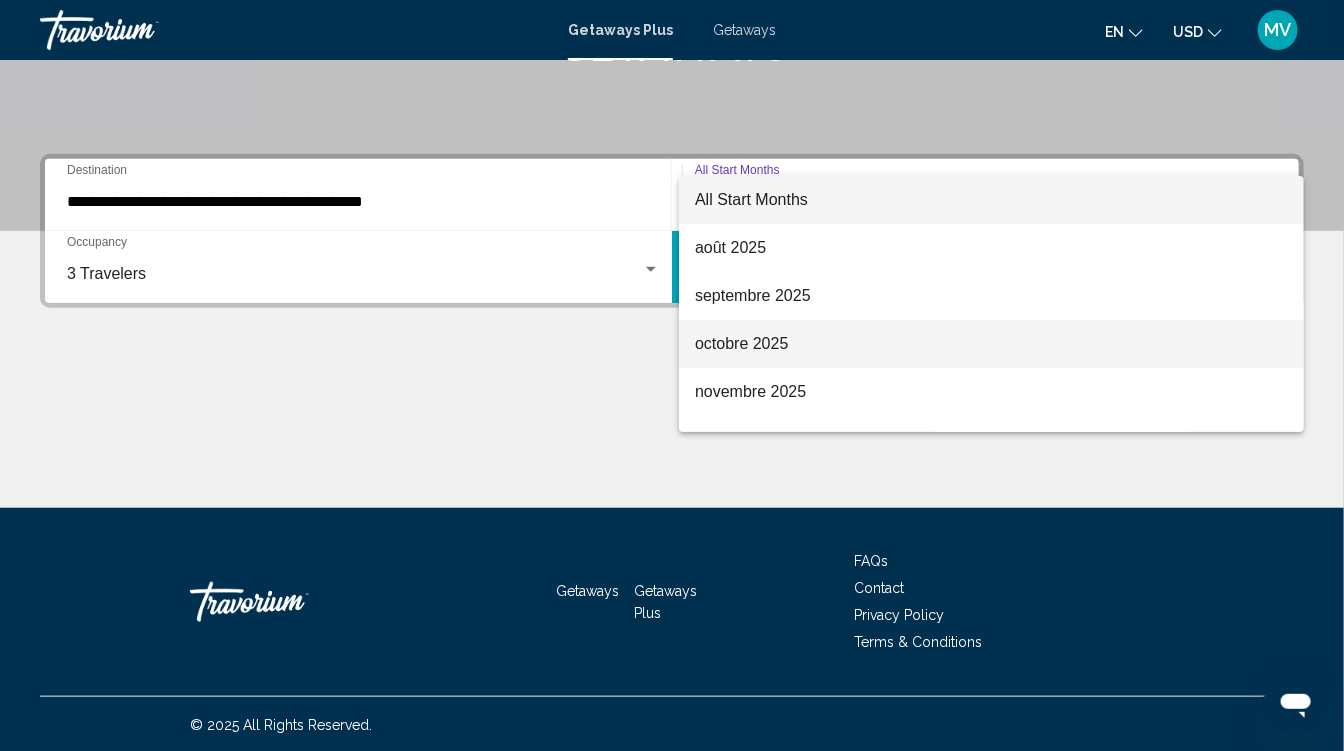 click on "octobre 2025" at bounding box center [991, 344] 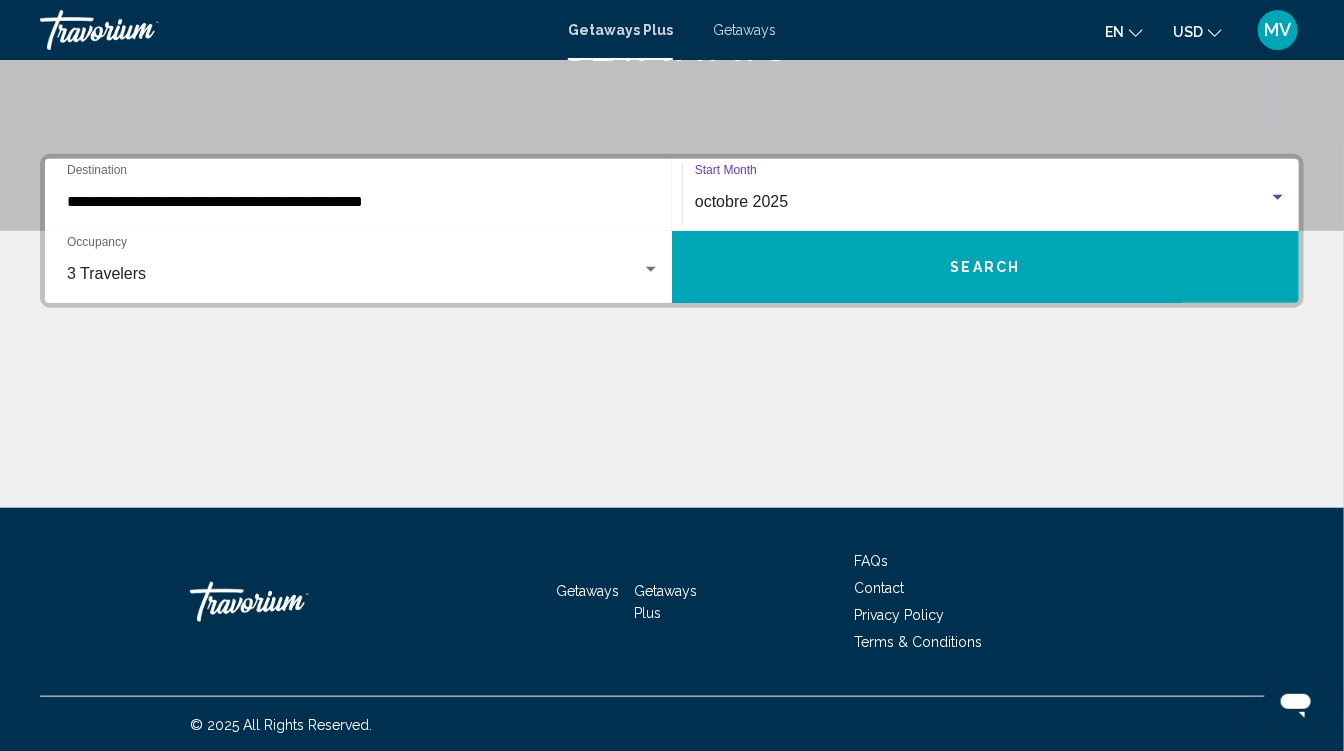 click on "Search" at bounding box center (985, 267) 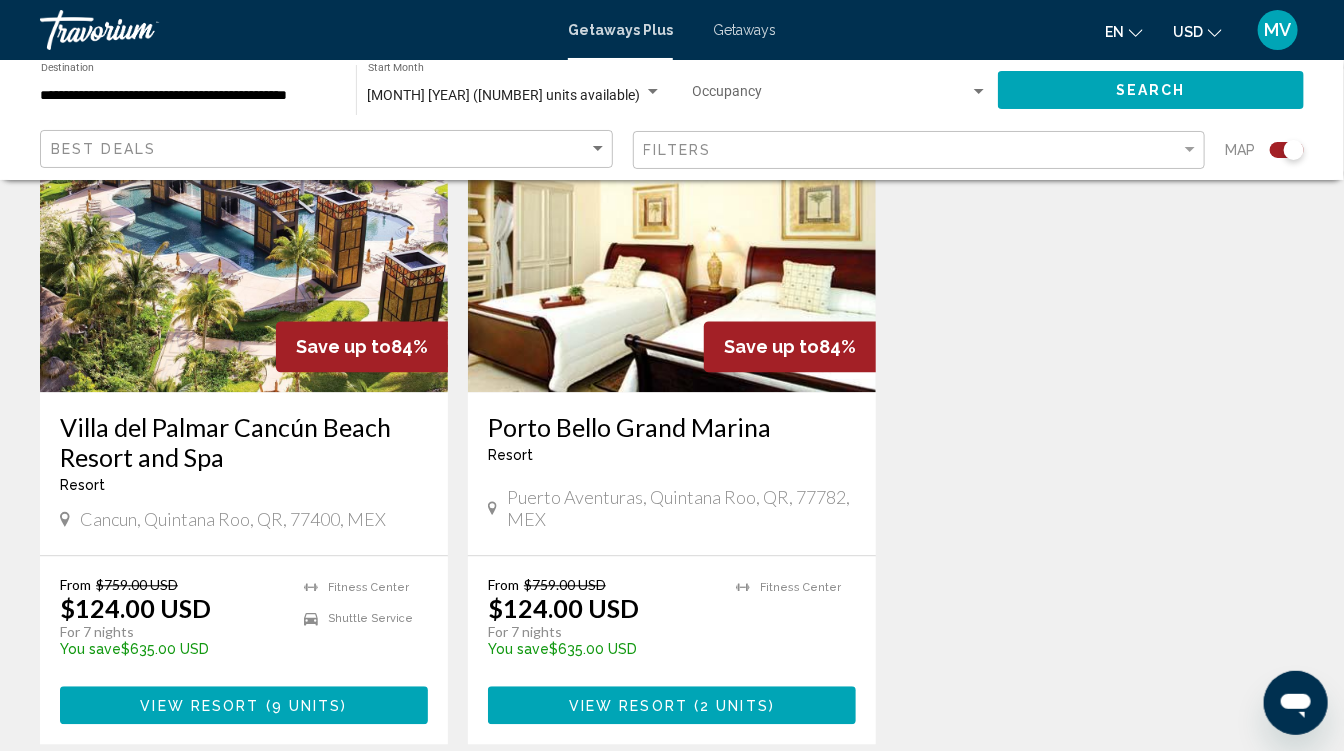 scroll, scrollTop: 1549, scrollLeft: 0, axis: vertical 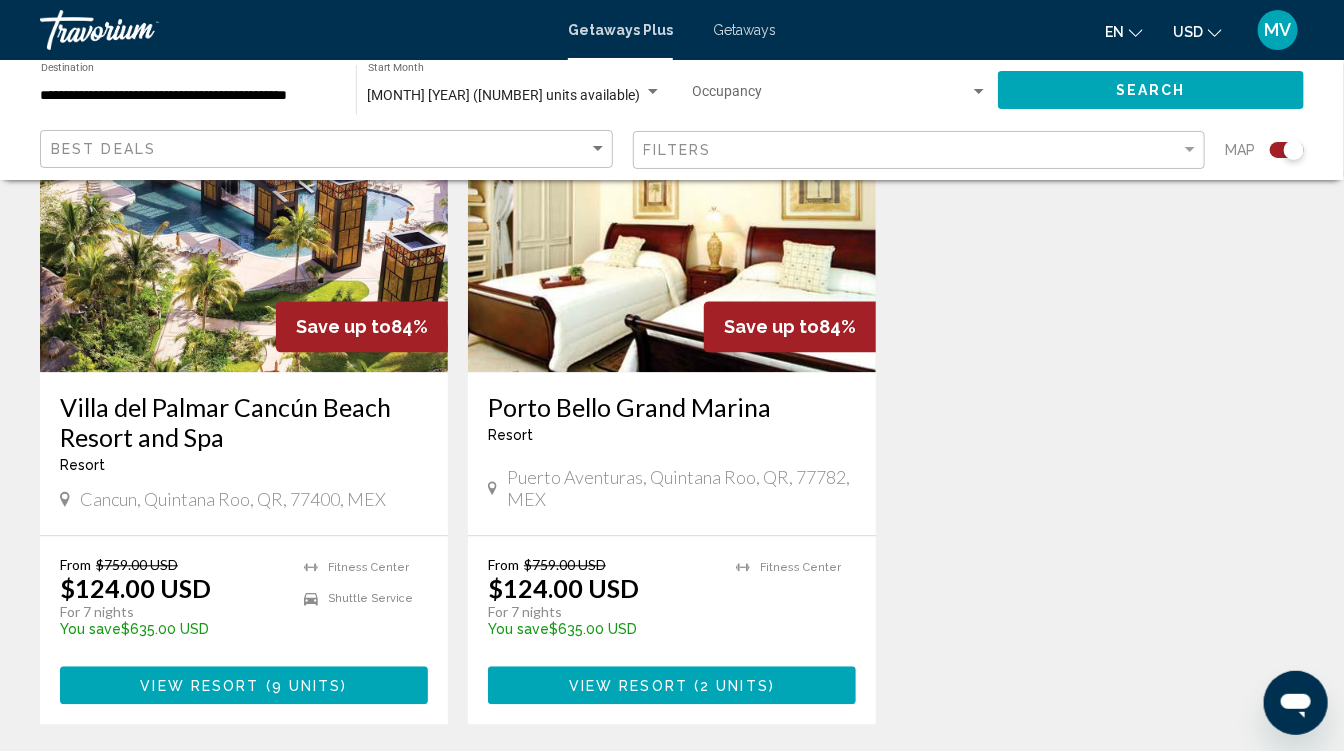 click on "View Resort" at bounding box center [199, 686] 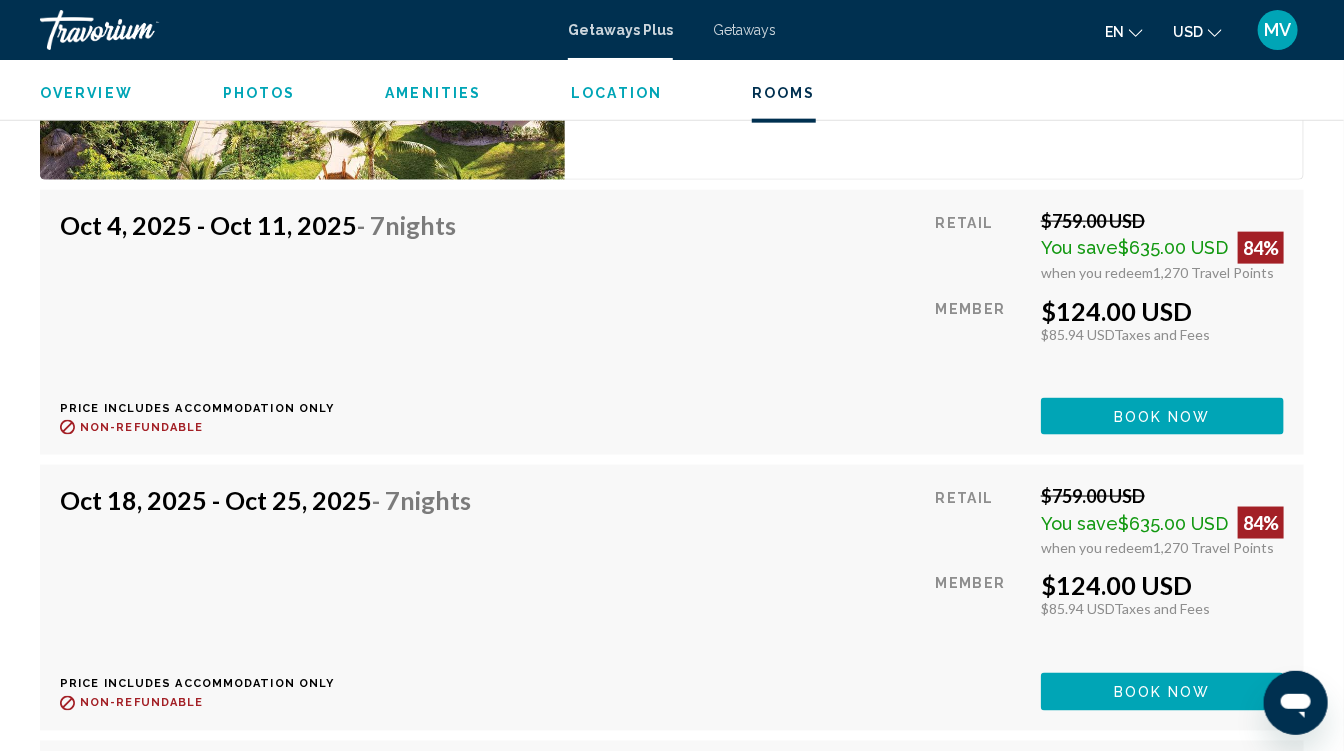 scroll, scrollTop: 3985, scrollLeft: 0, axis: vertical 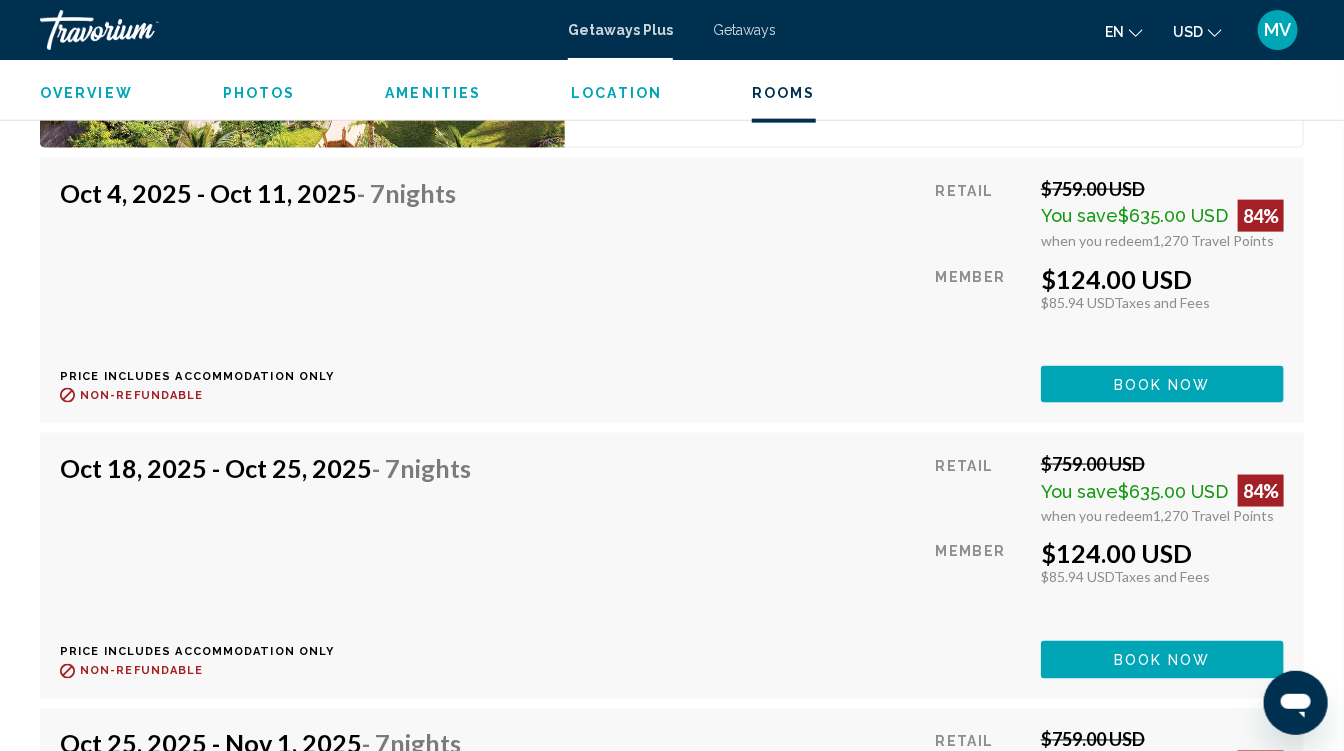 click on "Book now" at bounding box center (1162, 384) 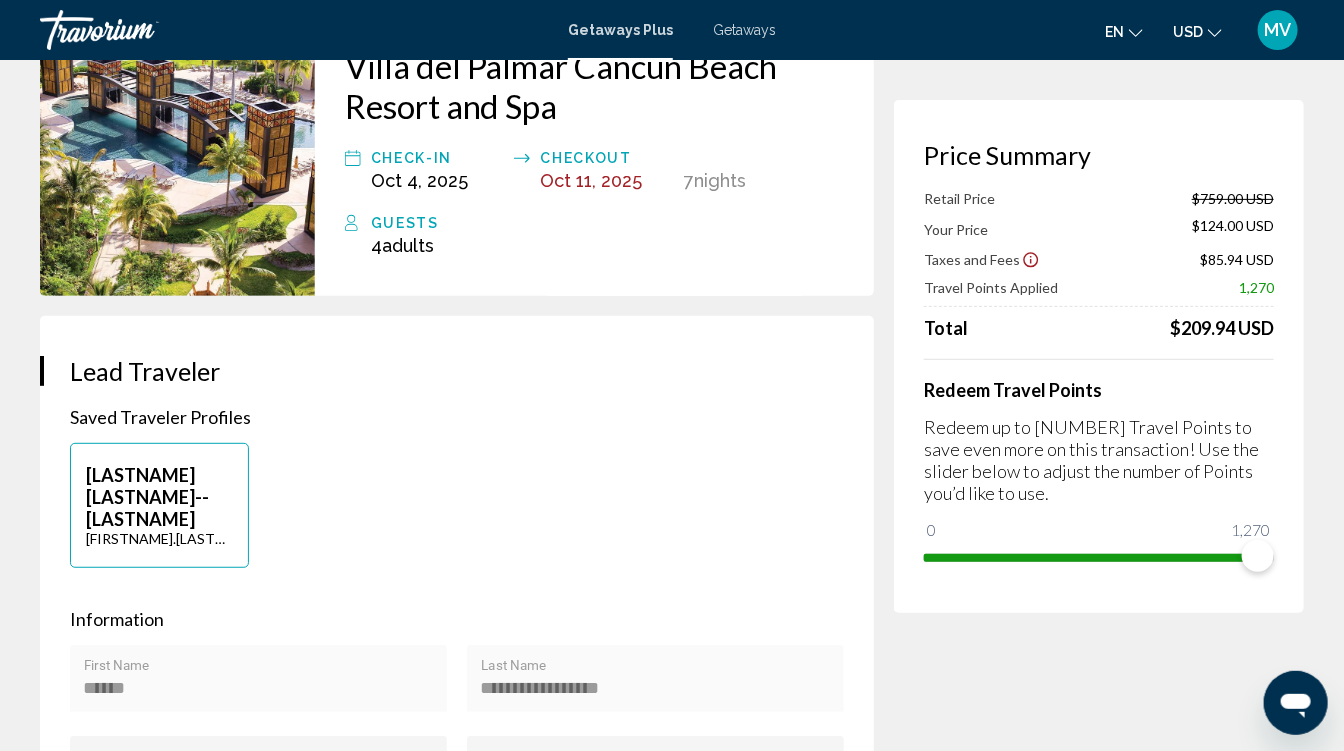 scroll, scrollTop: 173, scrollLeft: 0, axis: vertical 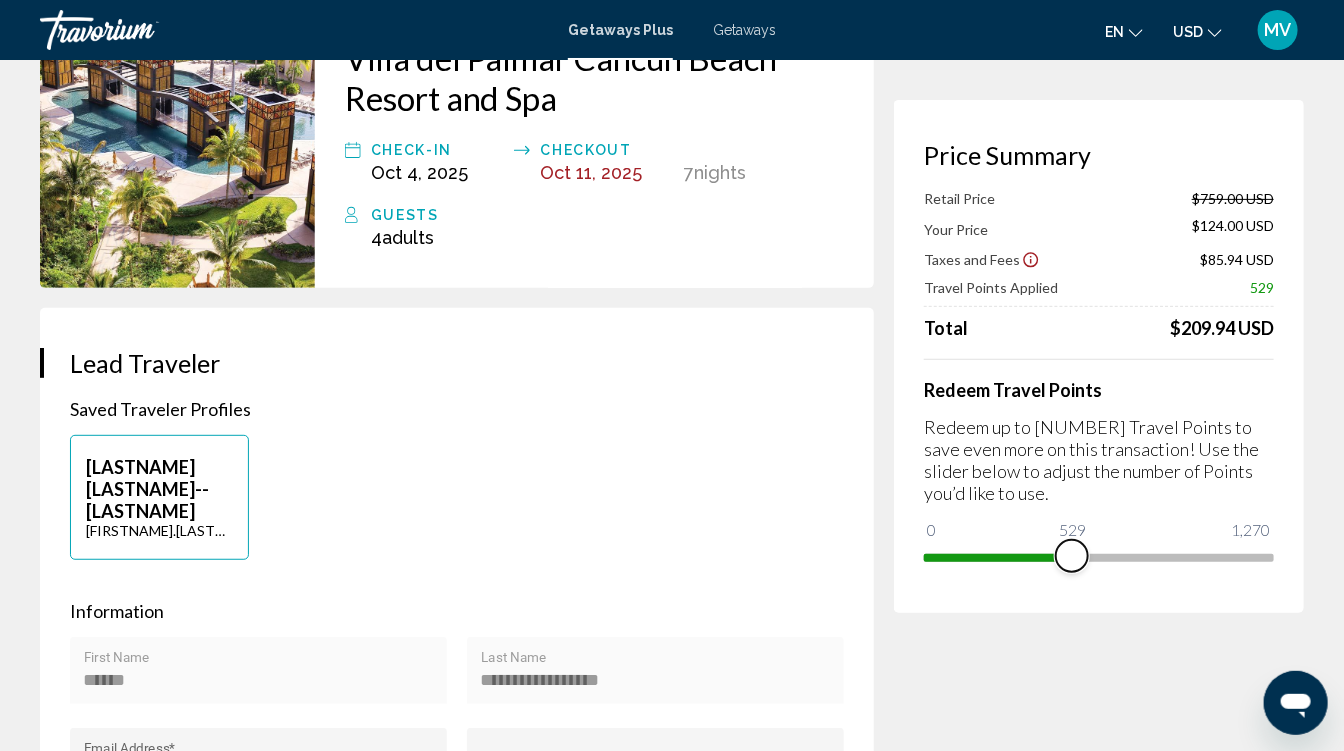 drag, startPoint x: 1252, startPoint y: 547, endPoint x: 1055, endPoint y: 531, distance: 197.64868 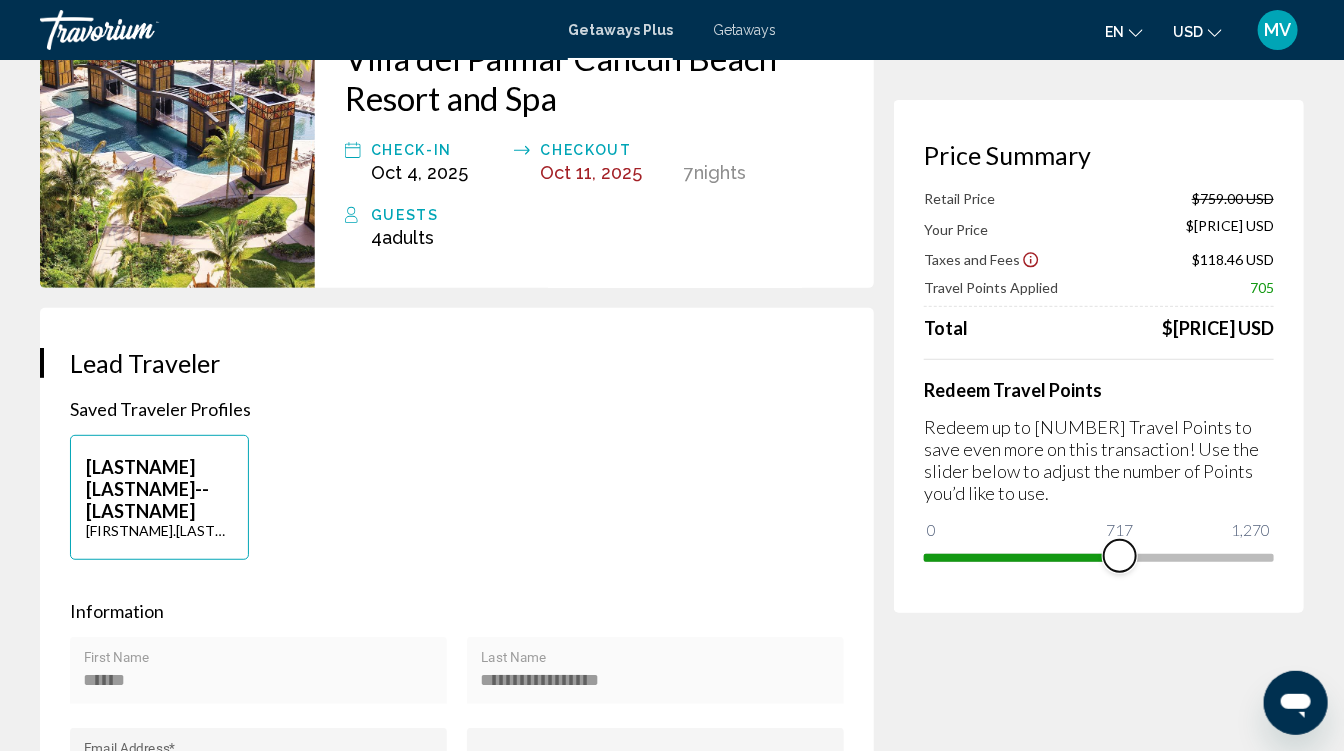 drag, startPoint x: 1053, startPoint y: 542, endPoint x: 1141, endPoint y: 541, distance: 88.005684 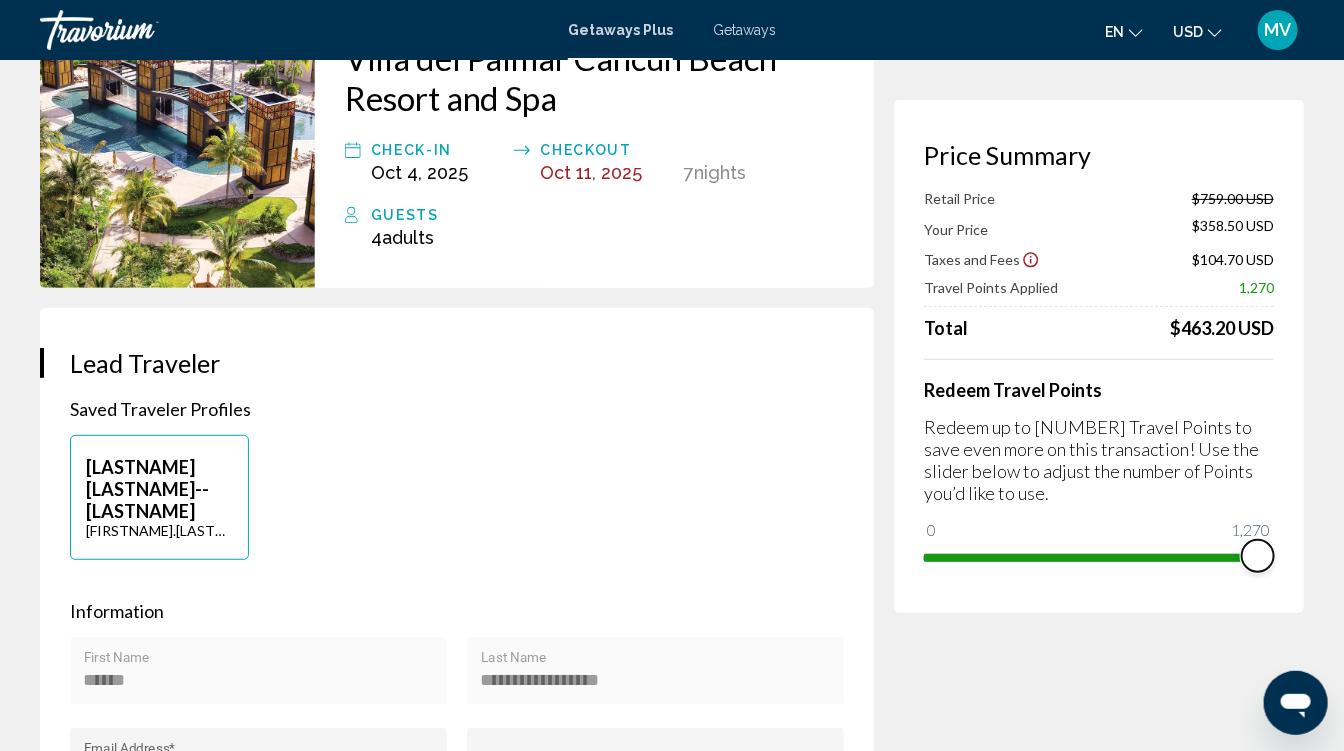 drag, startPoint x: 1141, startPoint y: 541, endPoint x: 1288, endPoint y: 541, distance: 147 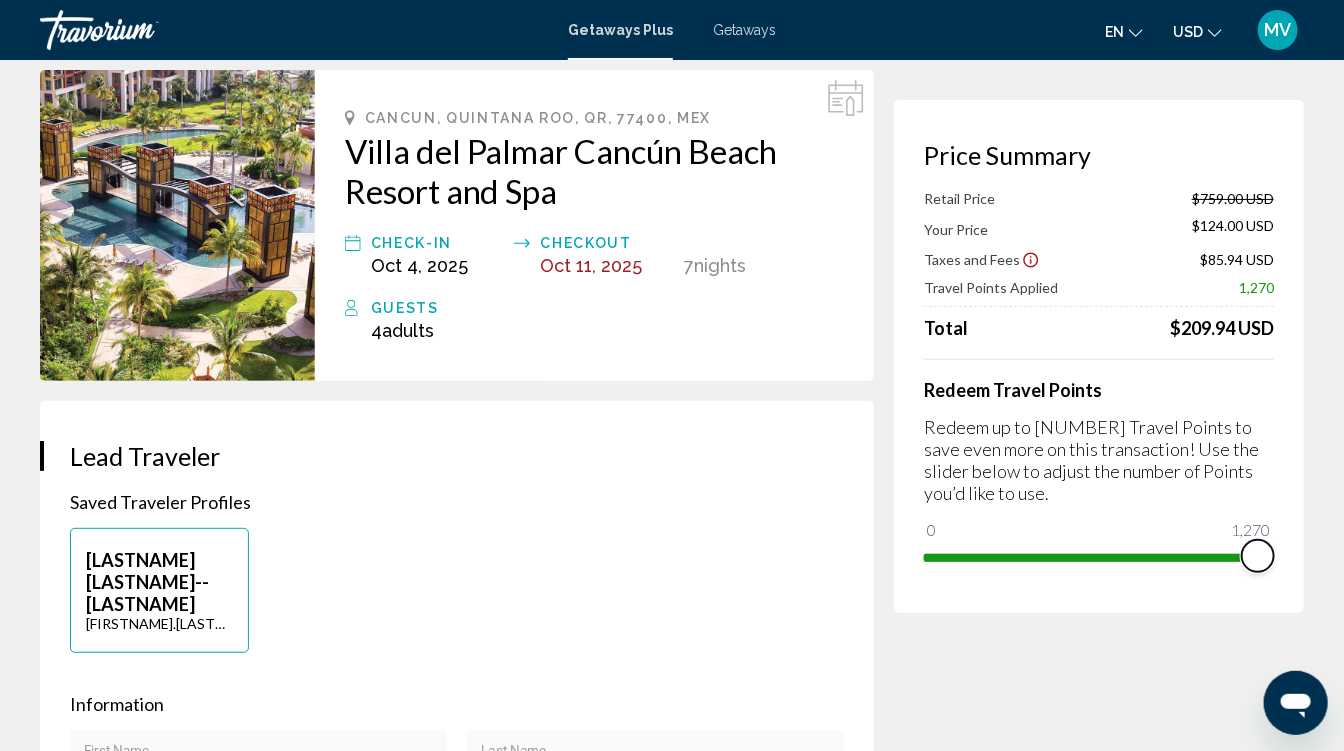 scroll, scrollTop: 75, scrollLeft: 0, axis: vertical 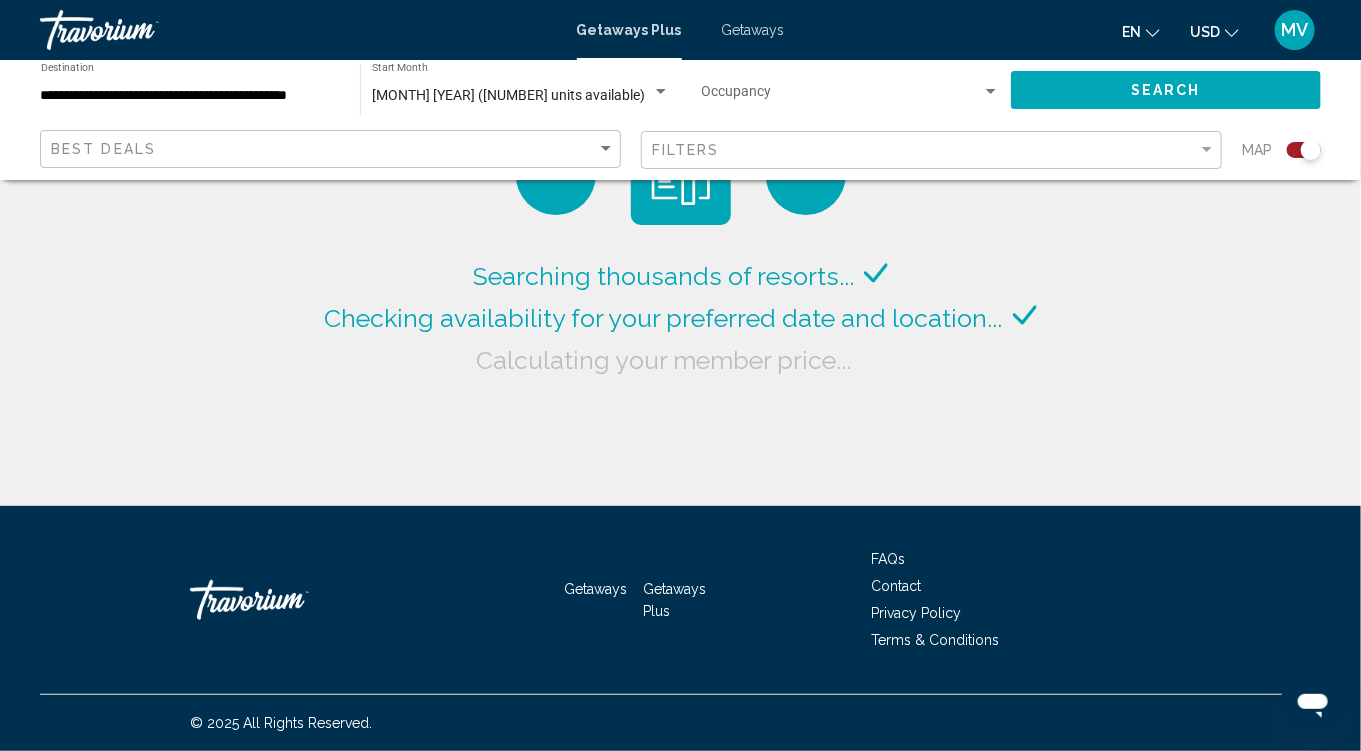 click on "**********" at bounding box center (190, 96) 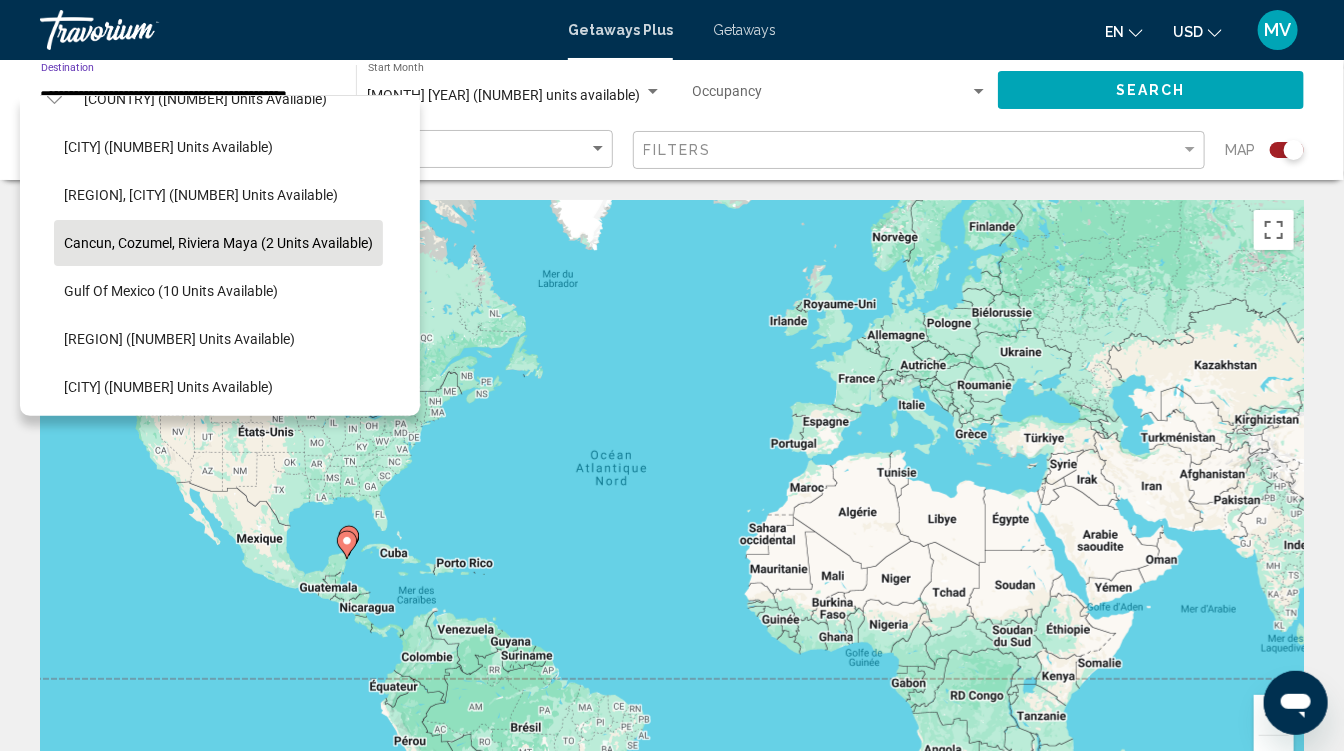scroll, scrollTop: 0, scrollLeft: 6, axis: horizontal 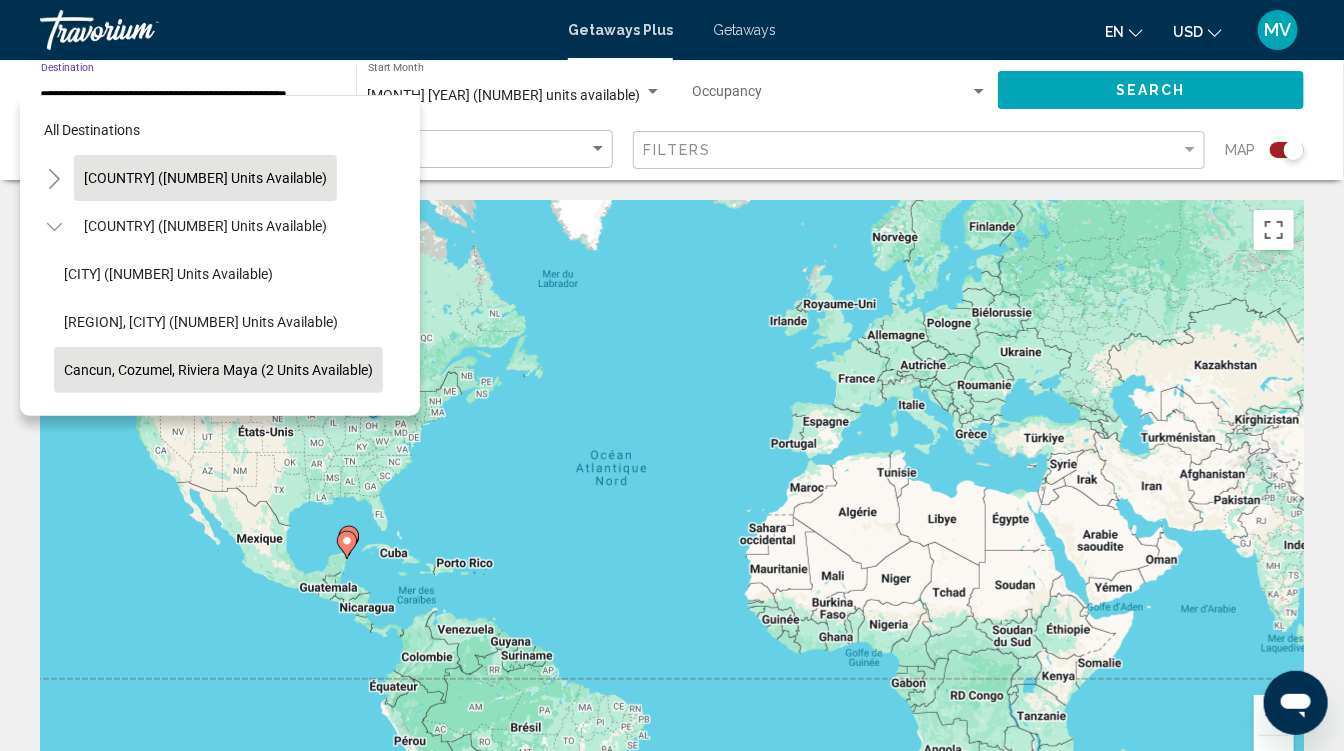 click on "United States ([NUMBER] units available)" at bounding box center (205, 226) 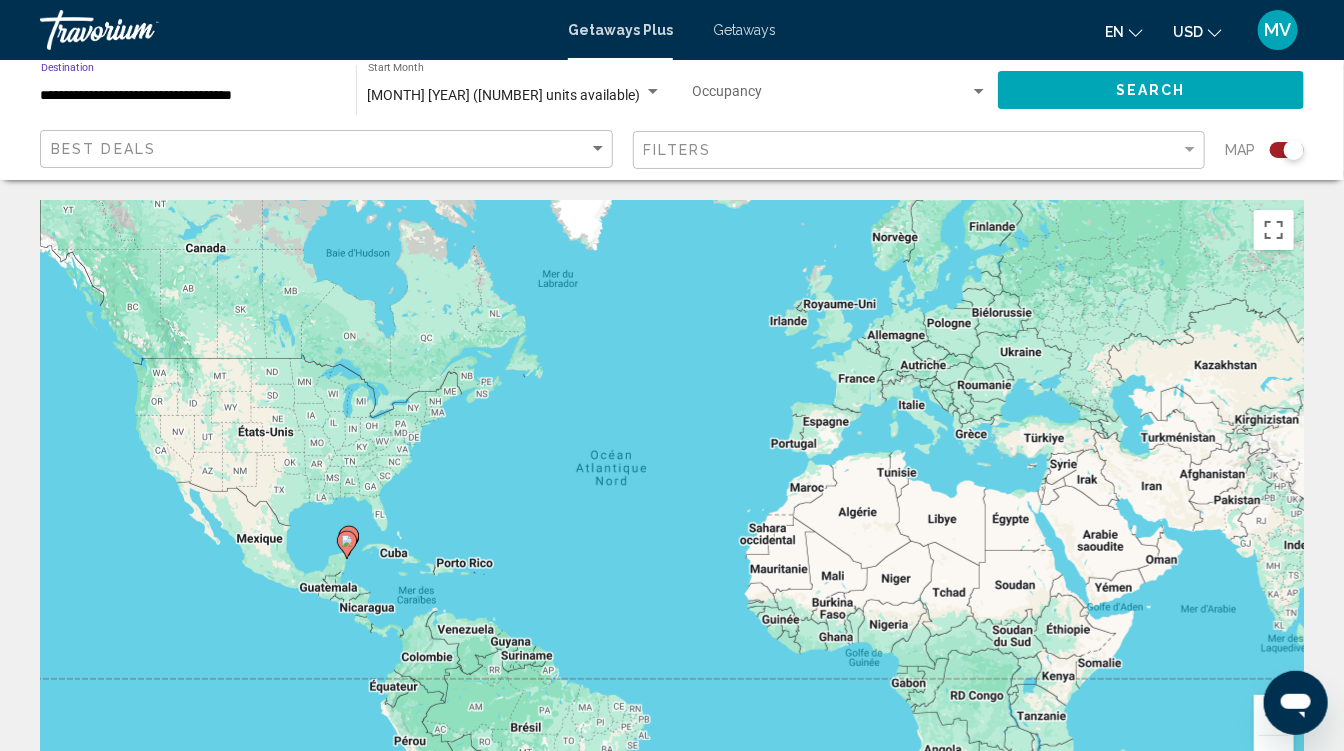 click on "**********" 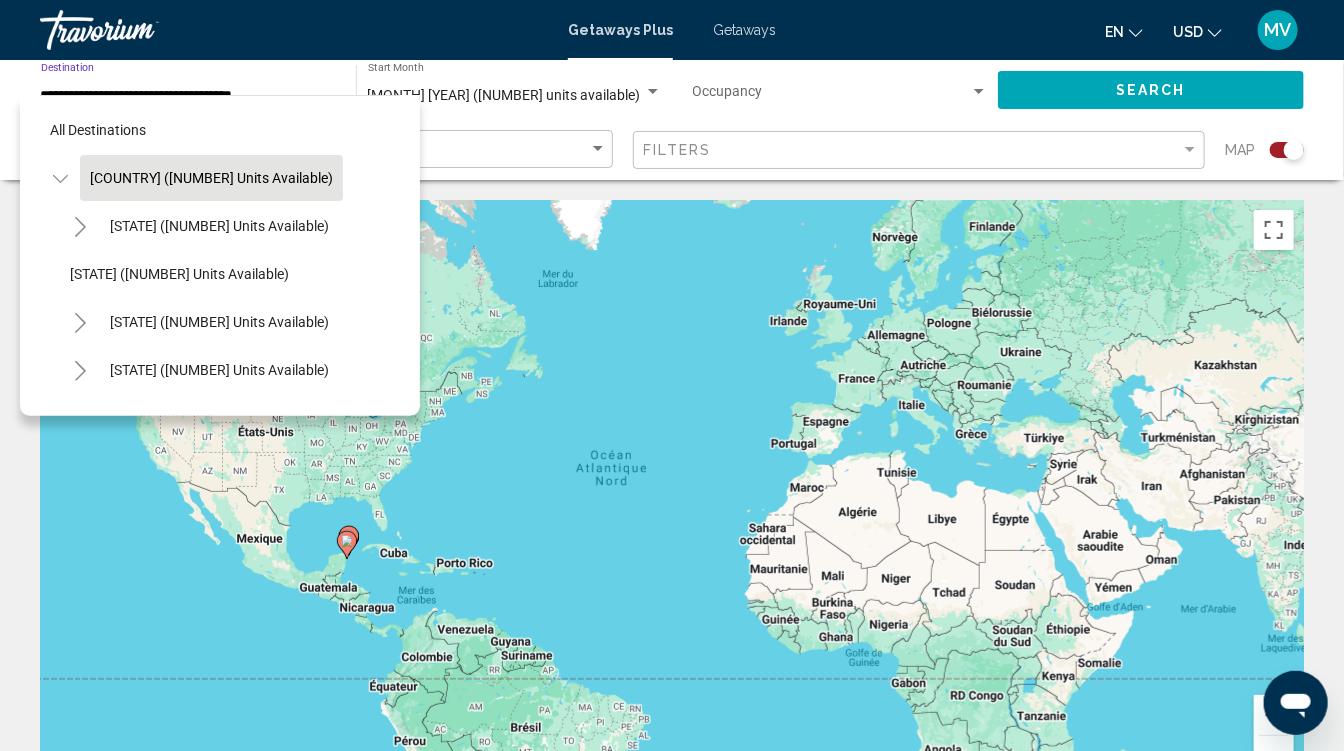 click 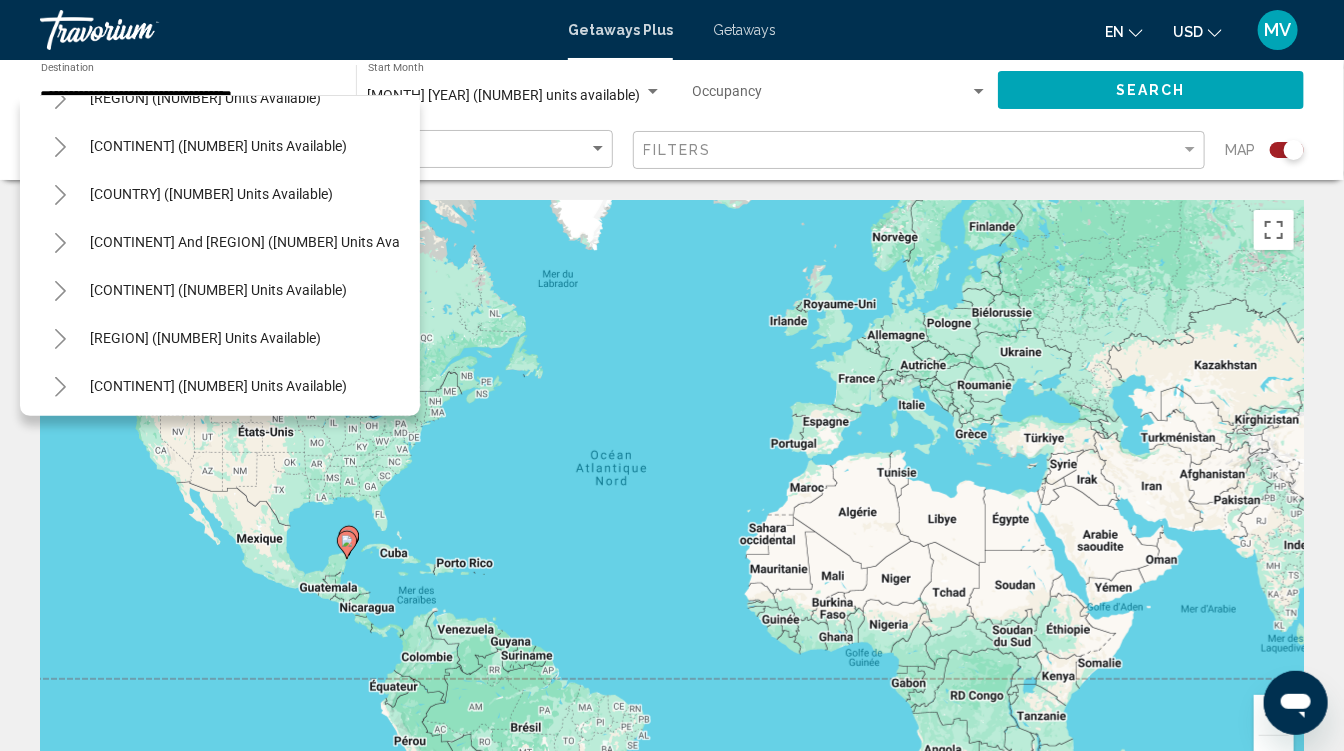 scroll, scrollTop: 2673, scrollLeft: 0, axis: vertical 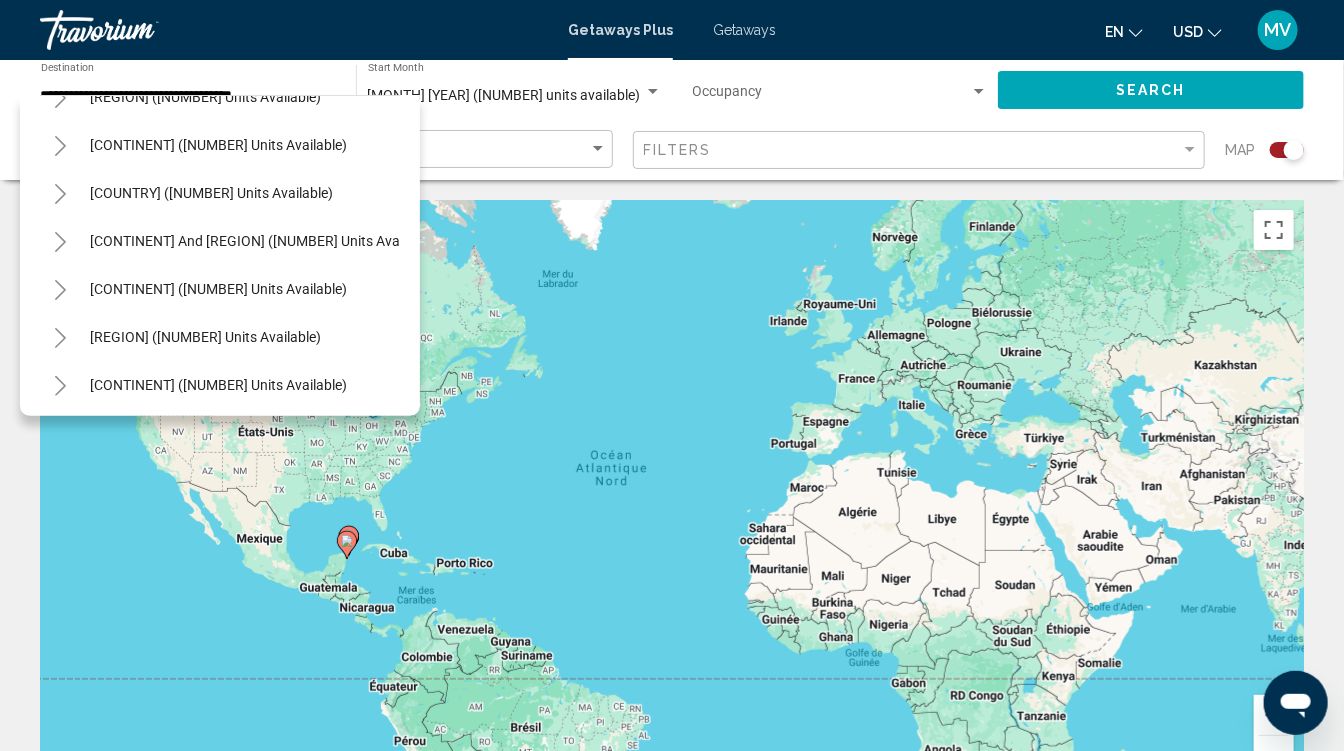 click 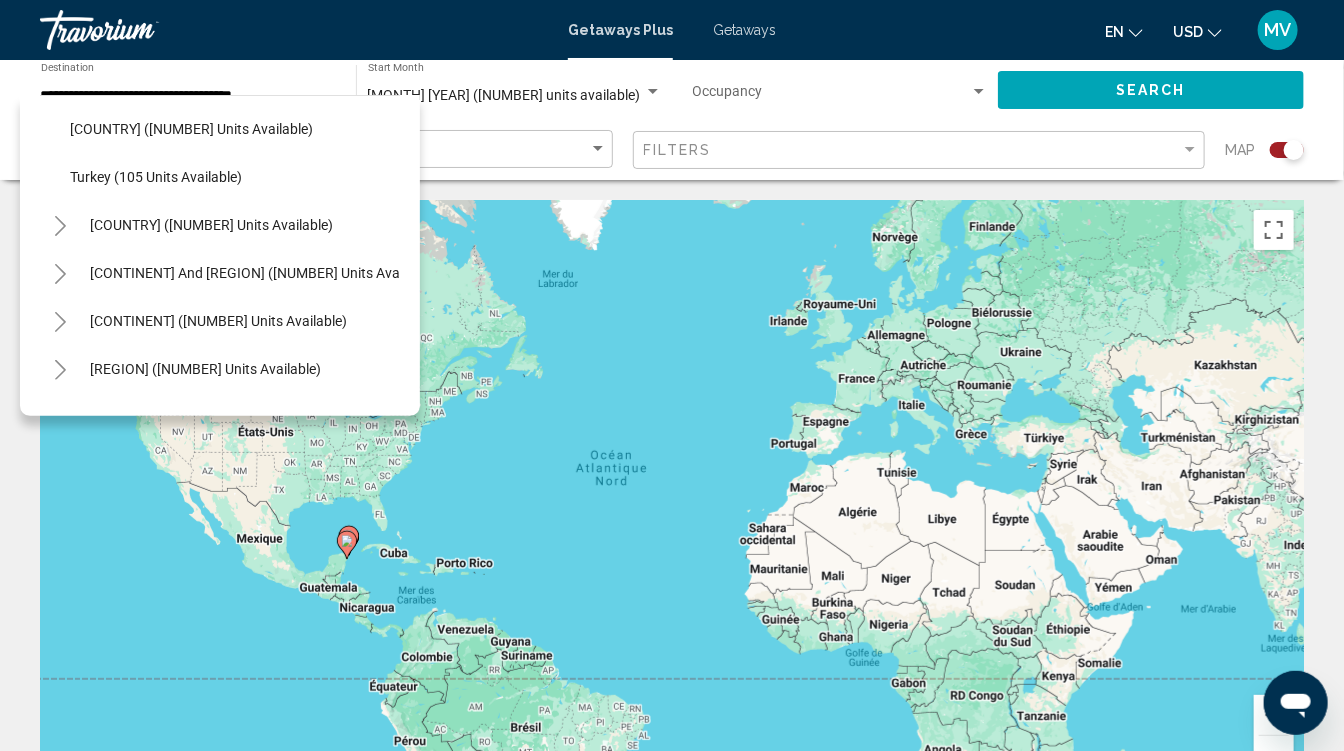 scroll, scrollTop: 3362, scrollLeft: 0, axis: vertical 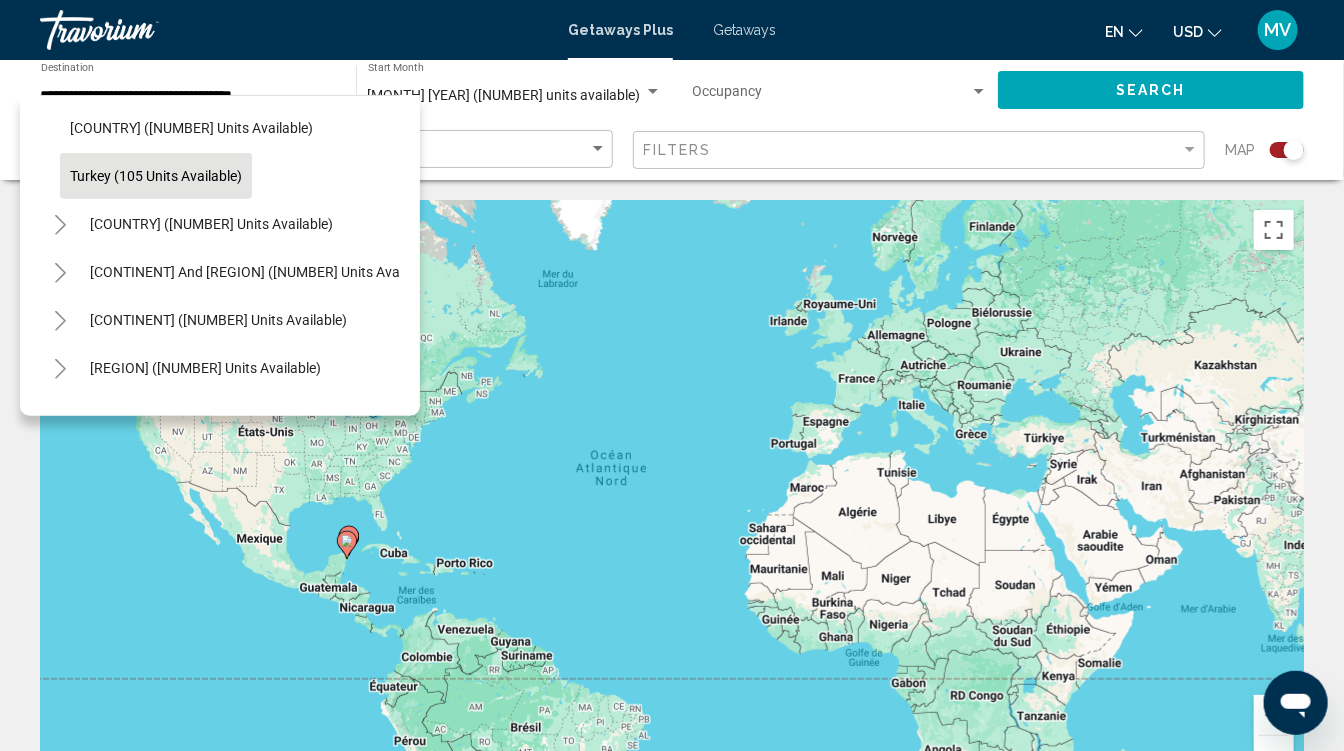 click on "Turkey (105 units available)" 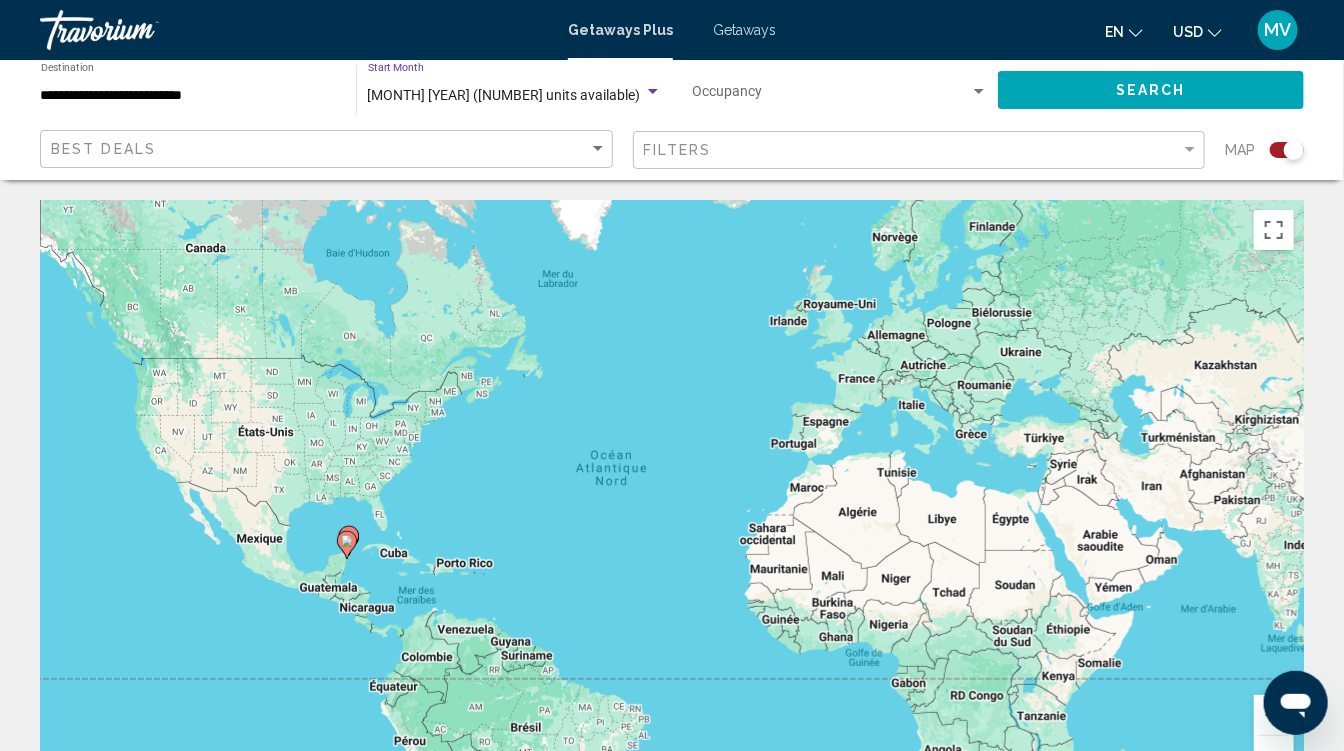 click on "October 2025 (89 units available)" at bounding box center (504, 95) 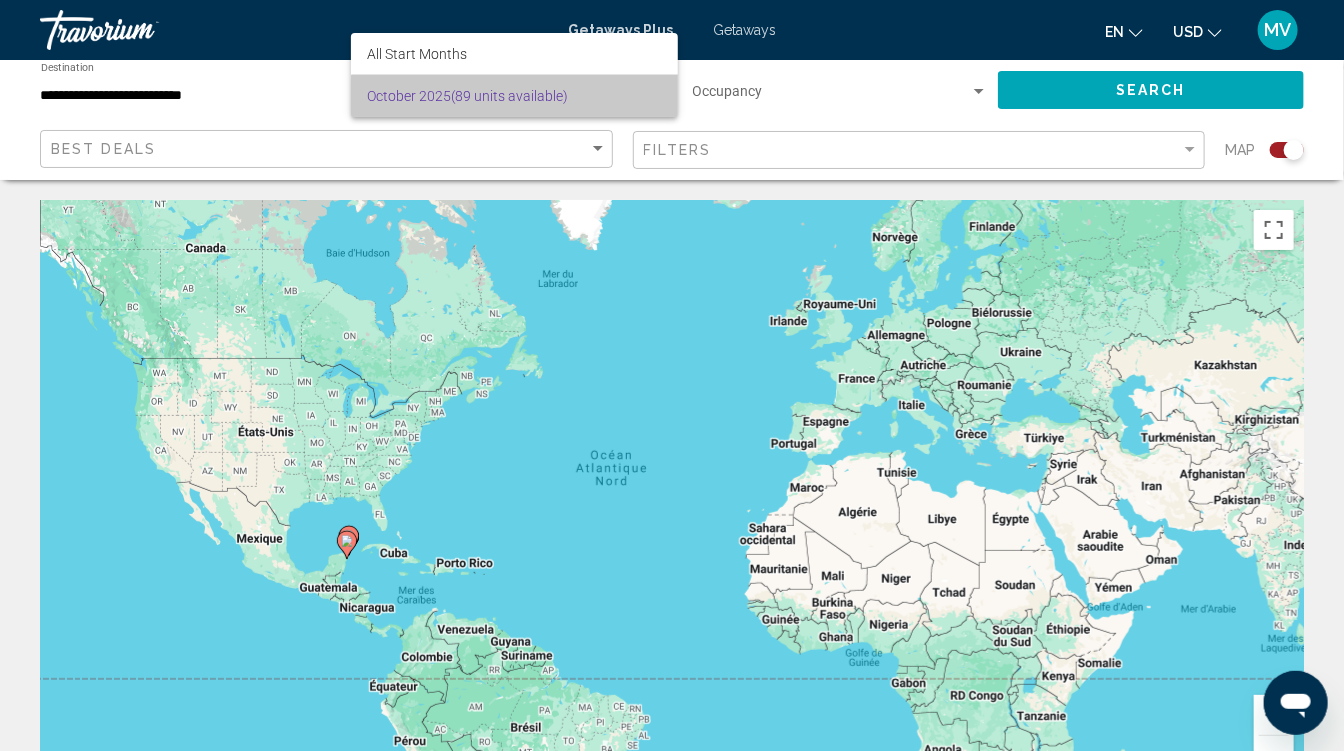 click on "October 2025  (89 units available)" at bounding box center (514, 96) 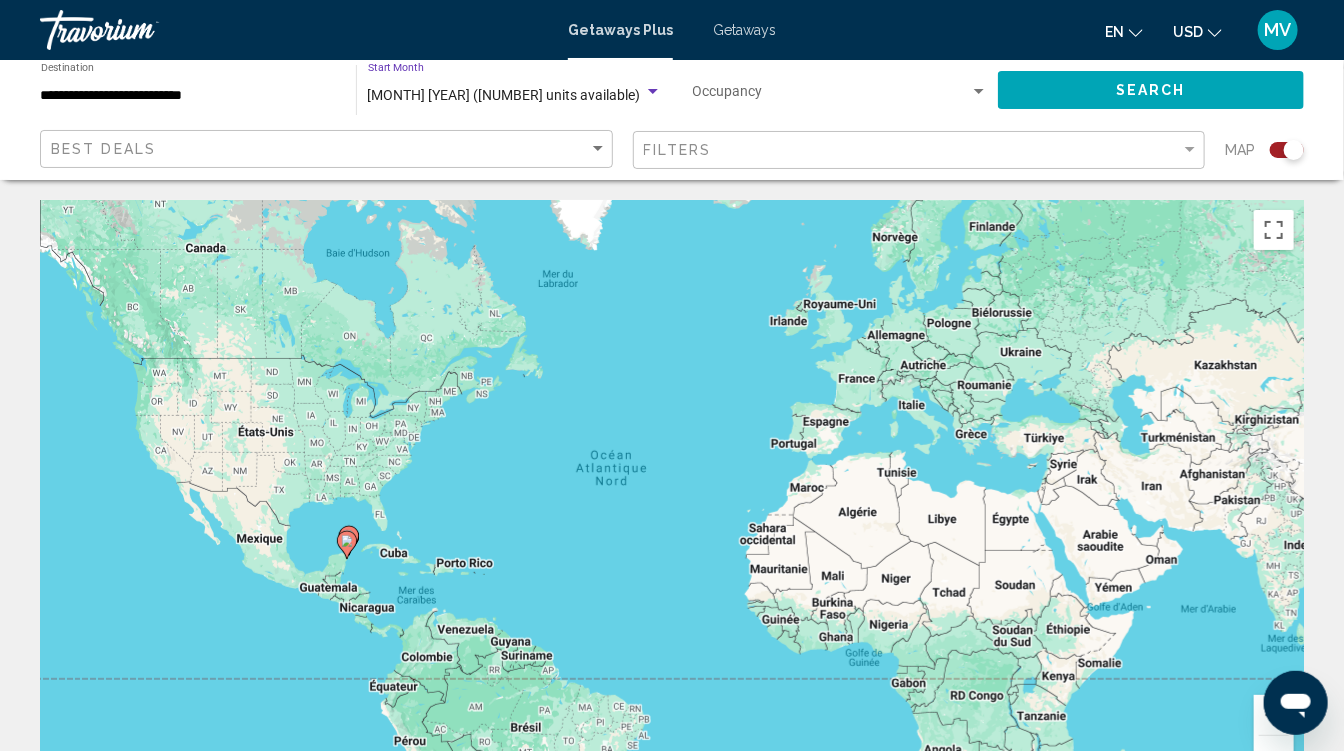 click at bounding box center [653, 91] 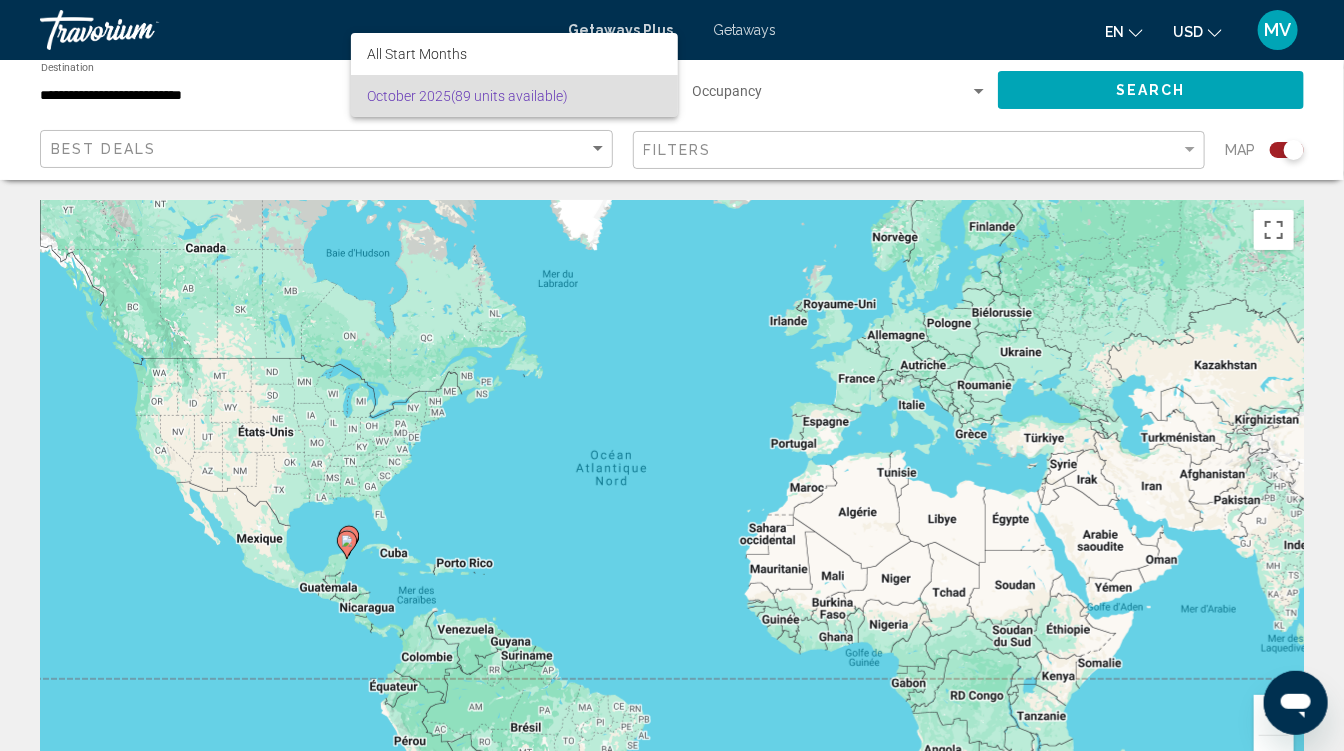 click on "October 2025  (89 units available)" at bounding box center (514, 96) 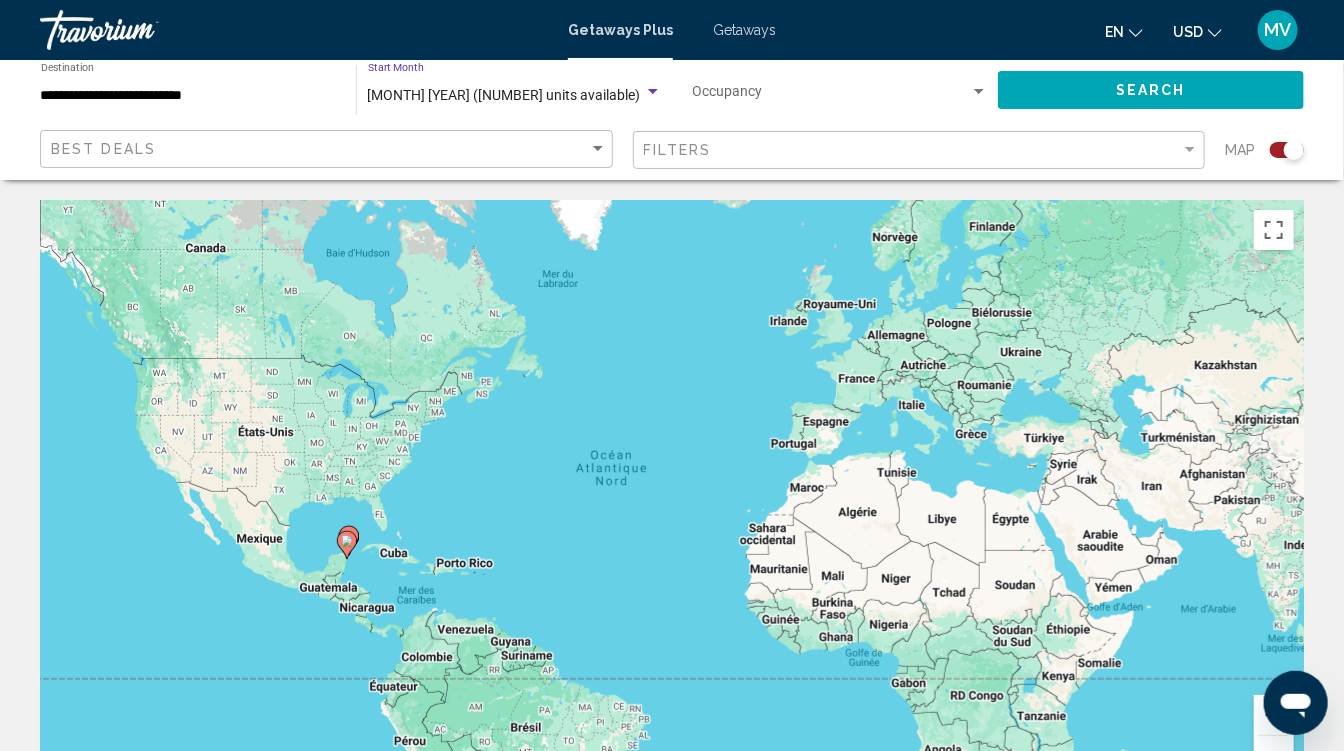 click at bounding box center [831, 96] 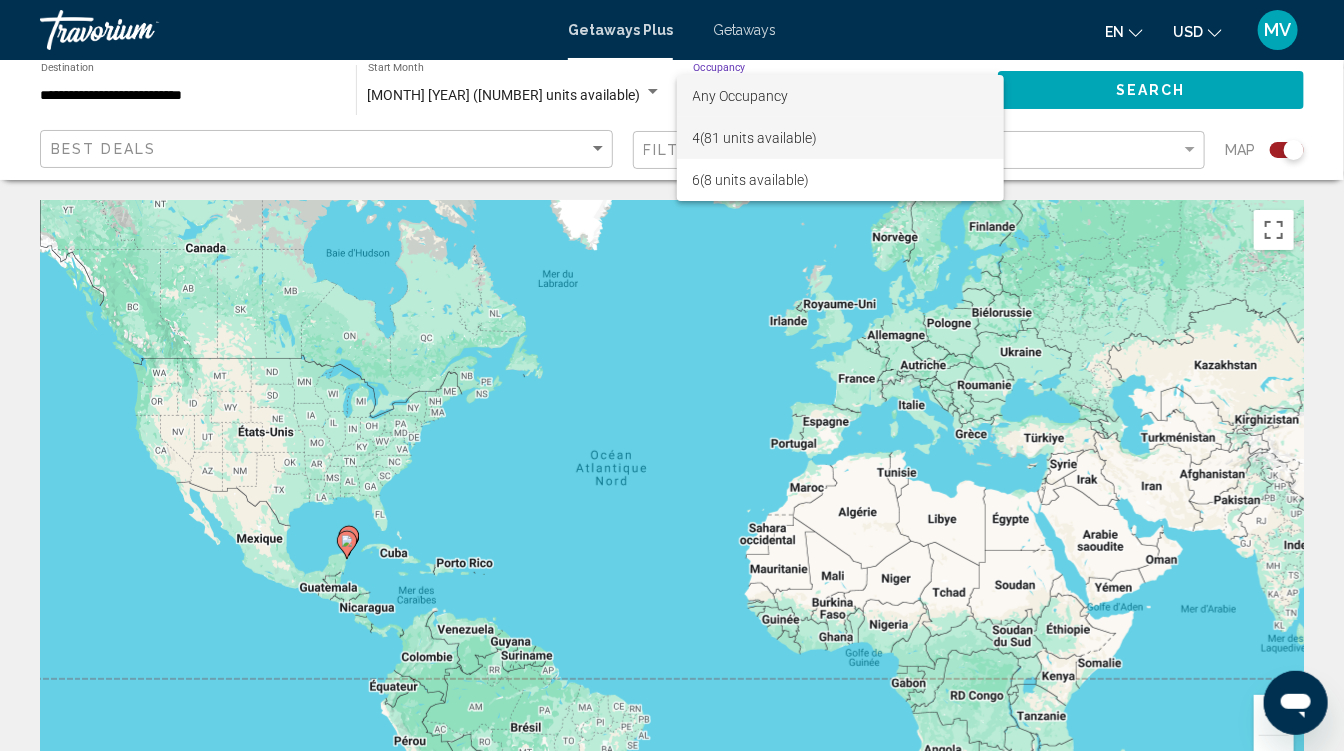 click on "4  (81 units available)" at bounding box center [840, 138] 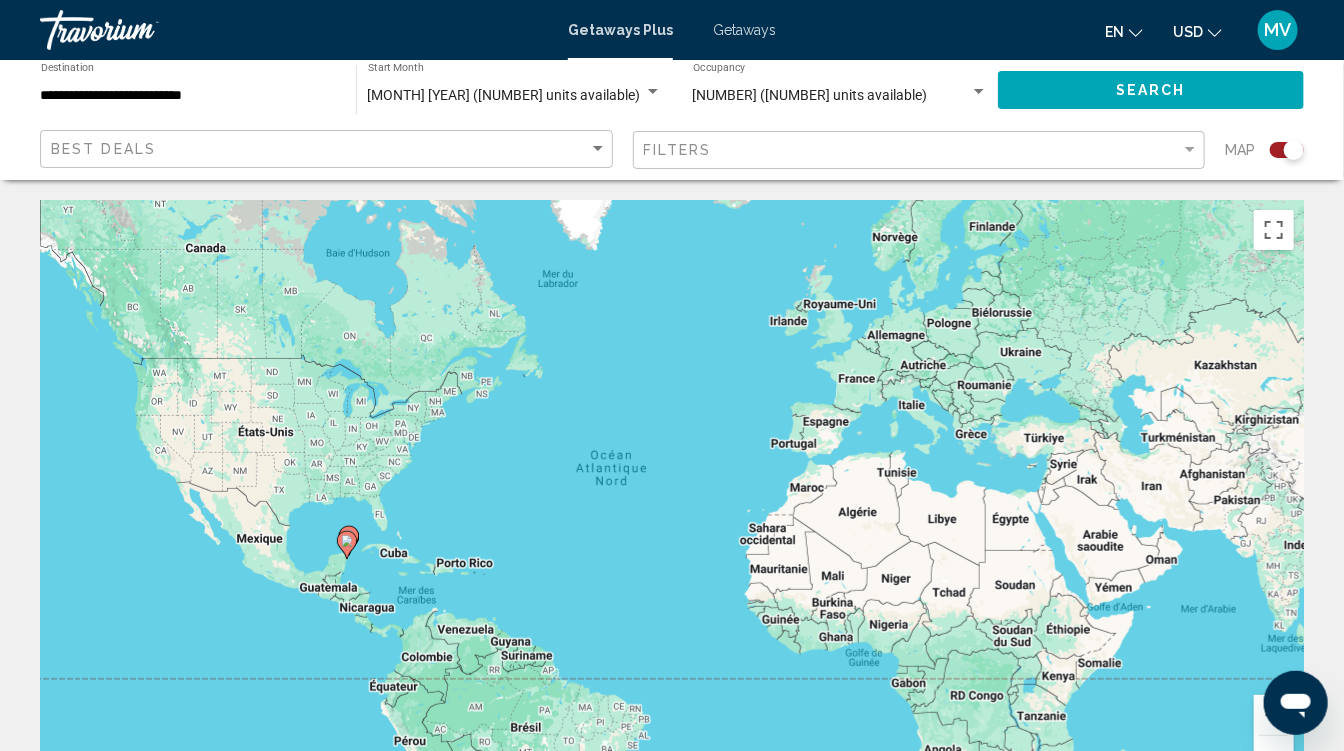 click on "4 (81 units available) Occupancy Any Occupancy" 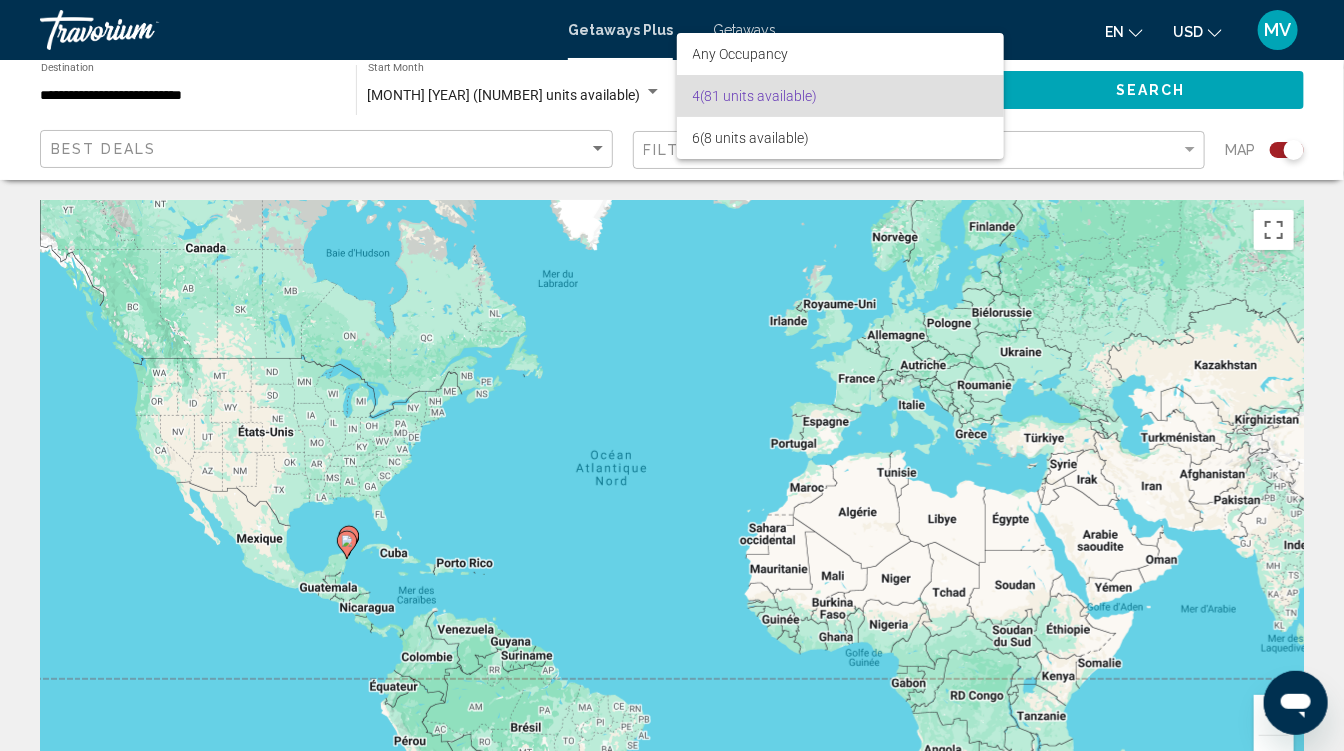 click at bounding box center (672, 375) 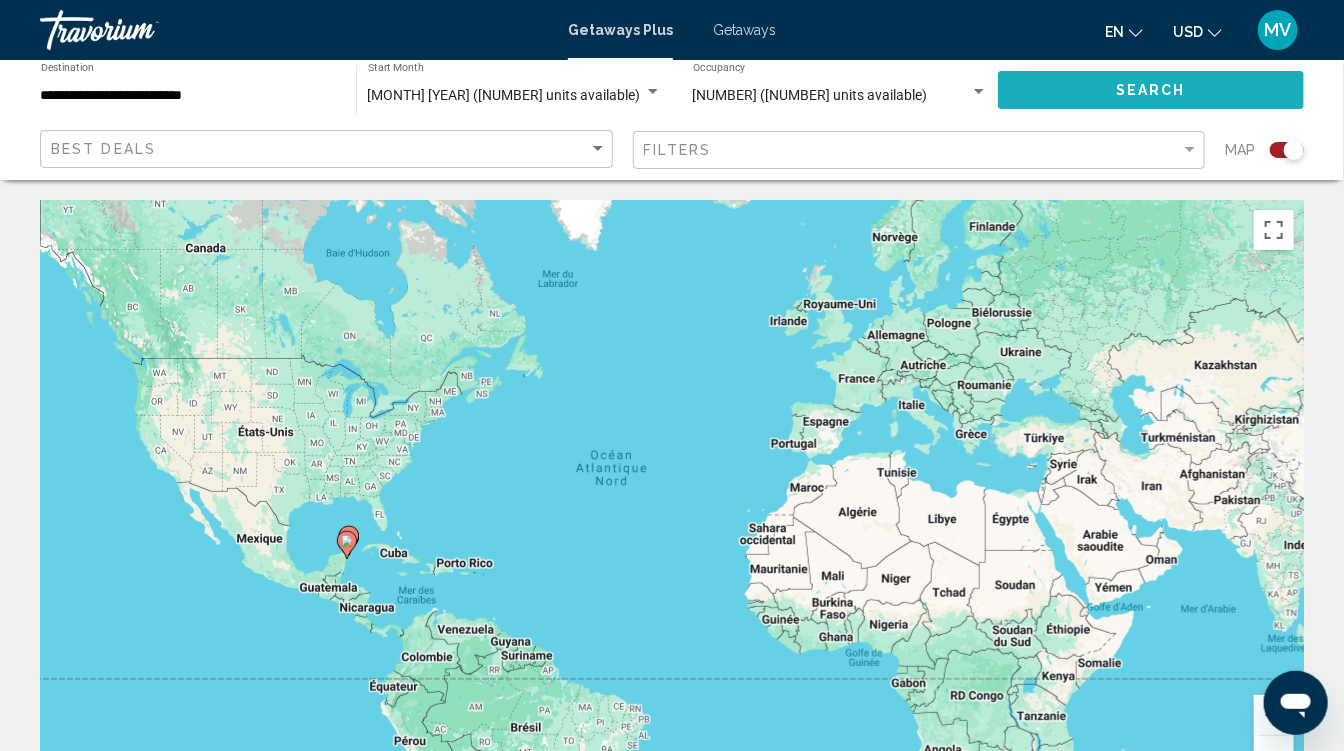 drag, startPoint x: 1090, startPoint y: 91, endPoint x: 1058, endPoint y: 87, distance: 32.24903 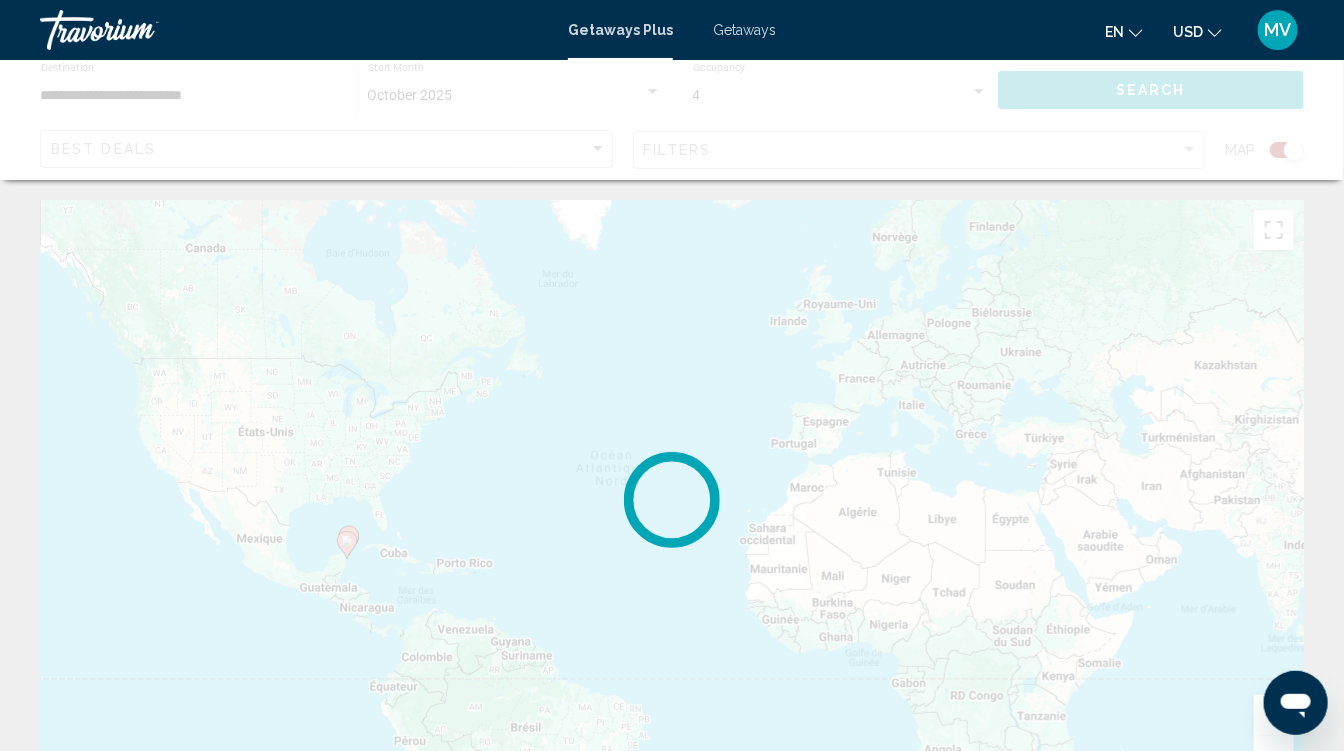 click 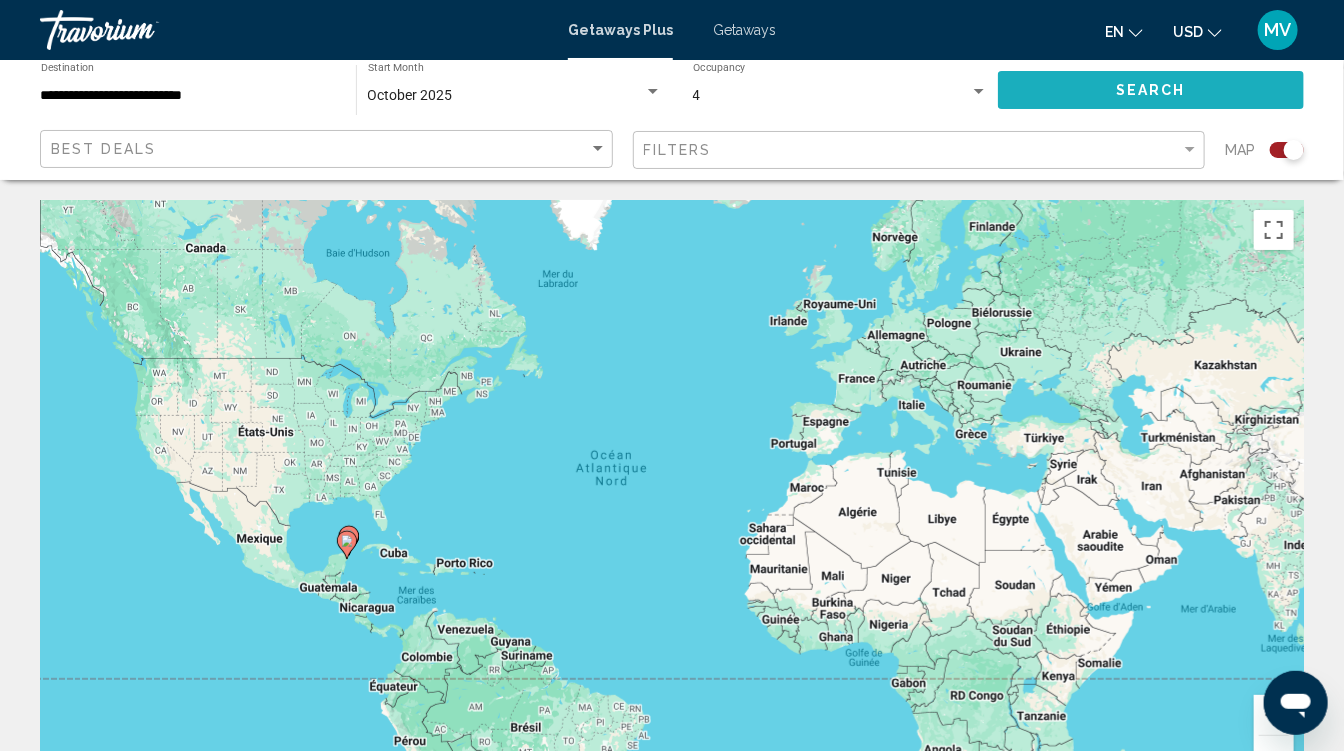 click on "Search" 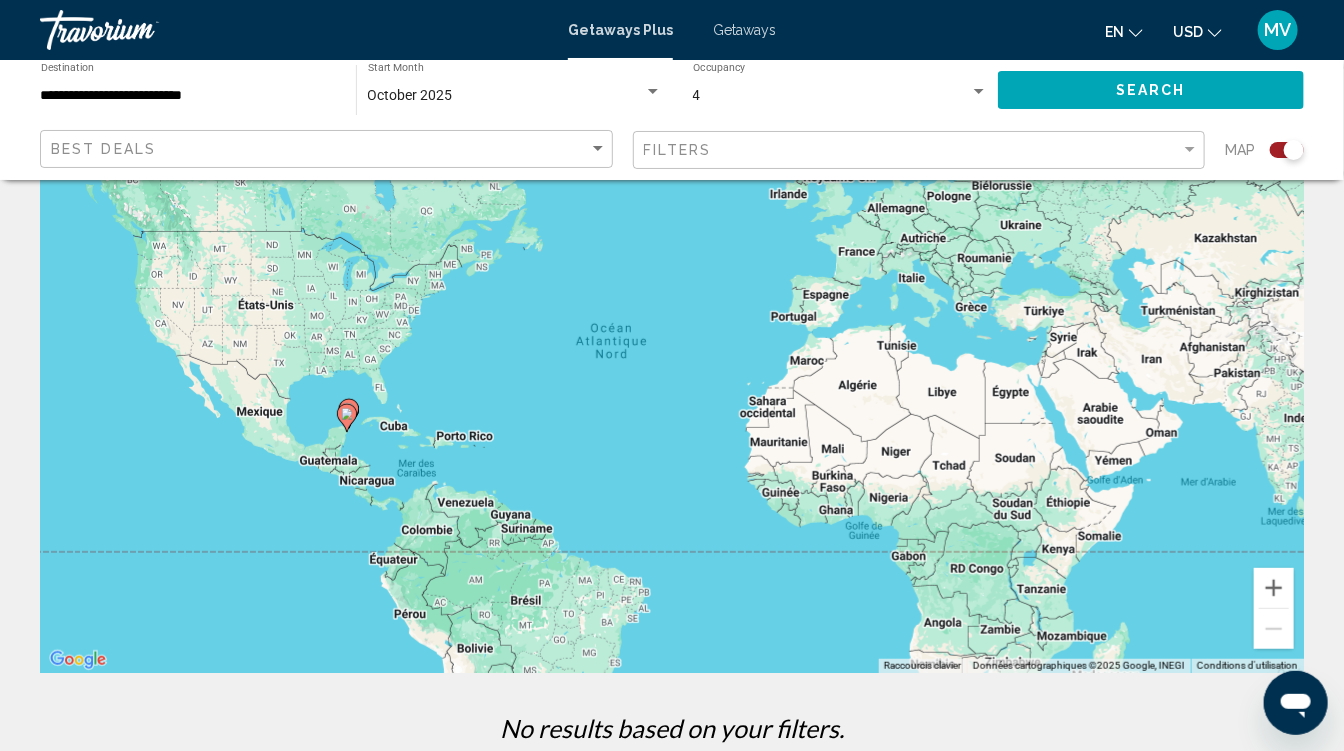 scroll, scrollTop: 0, scrollLeft: 0, axis: both 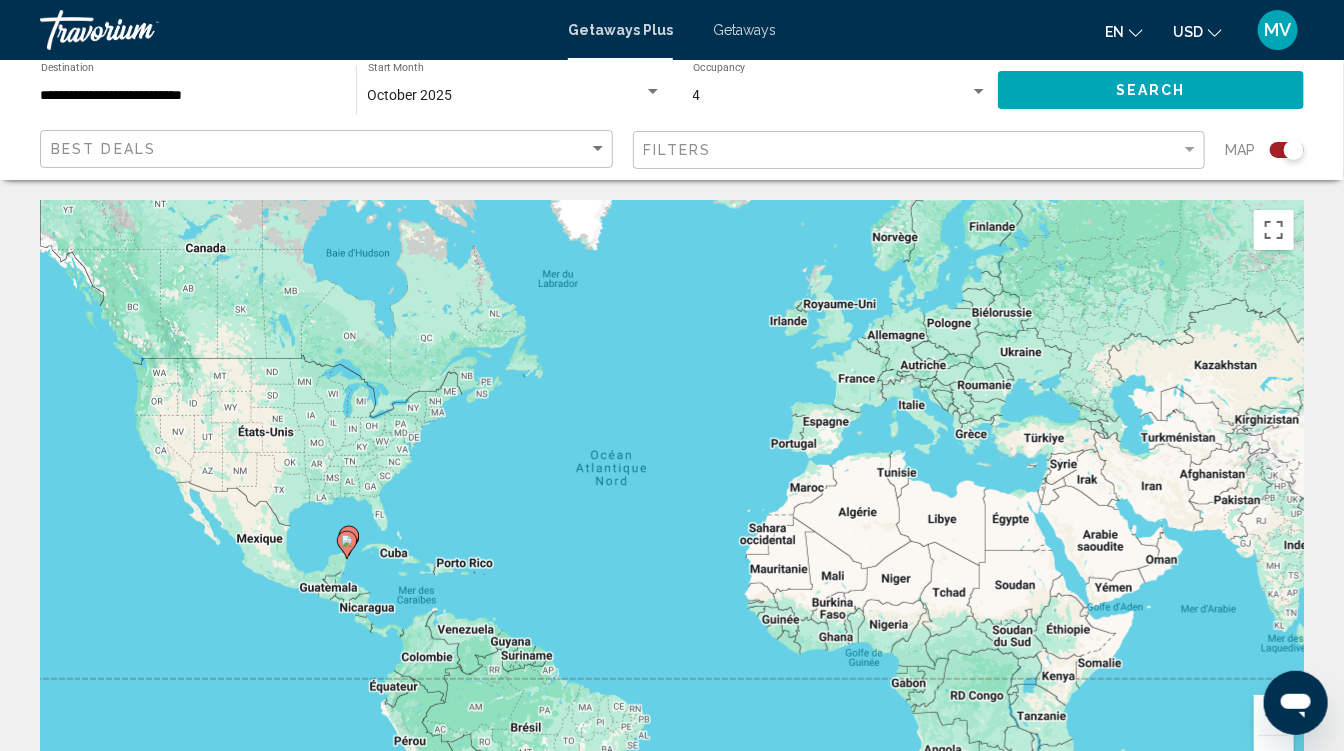 click 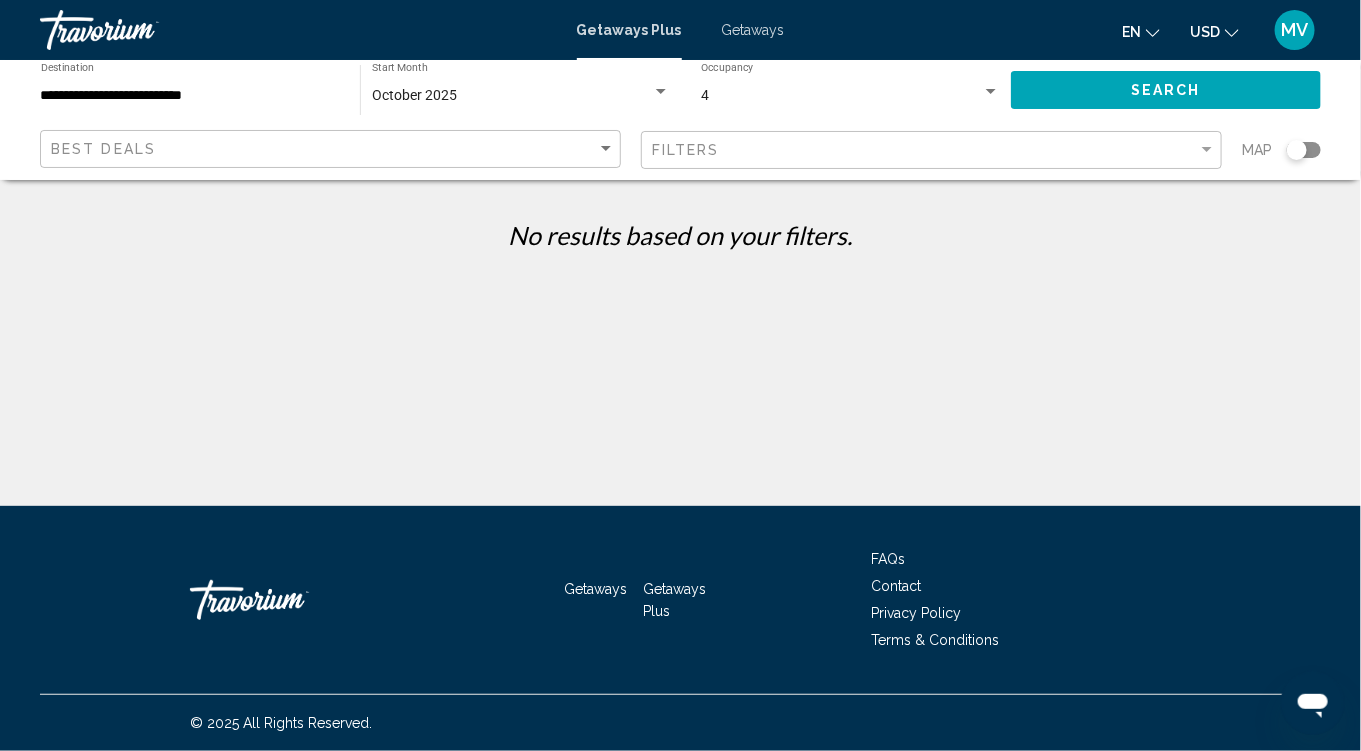 click on "Search" 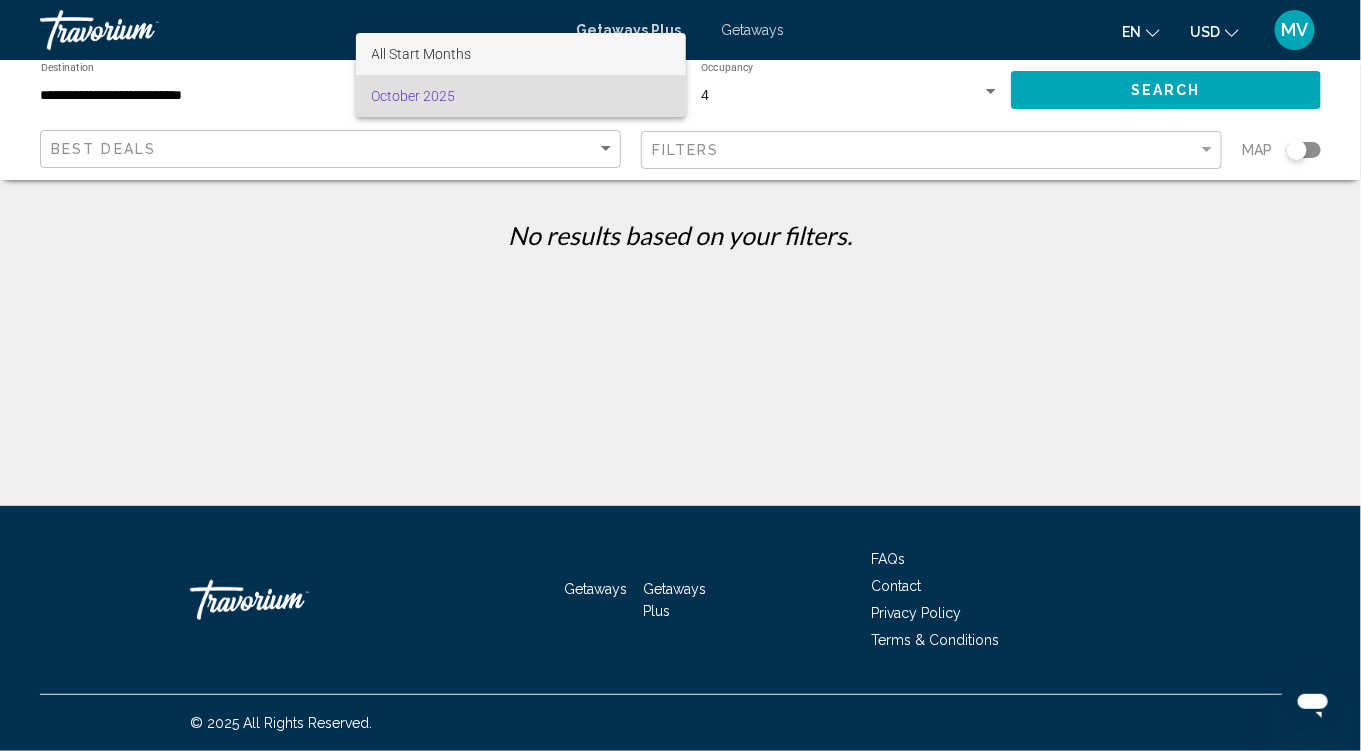 click on "All Start Months" at bounding box center [422, 54] 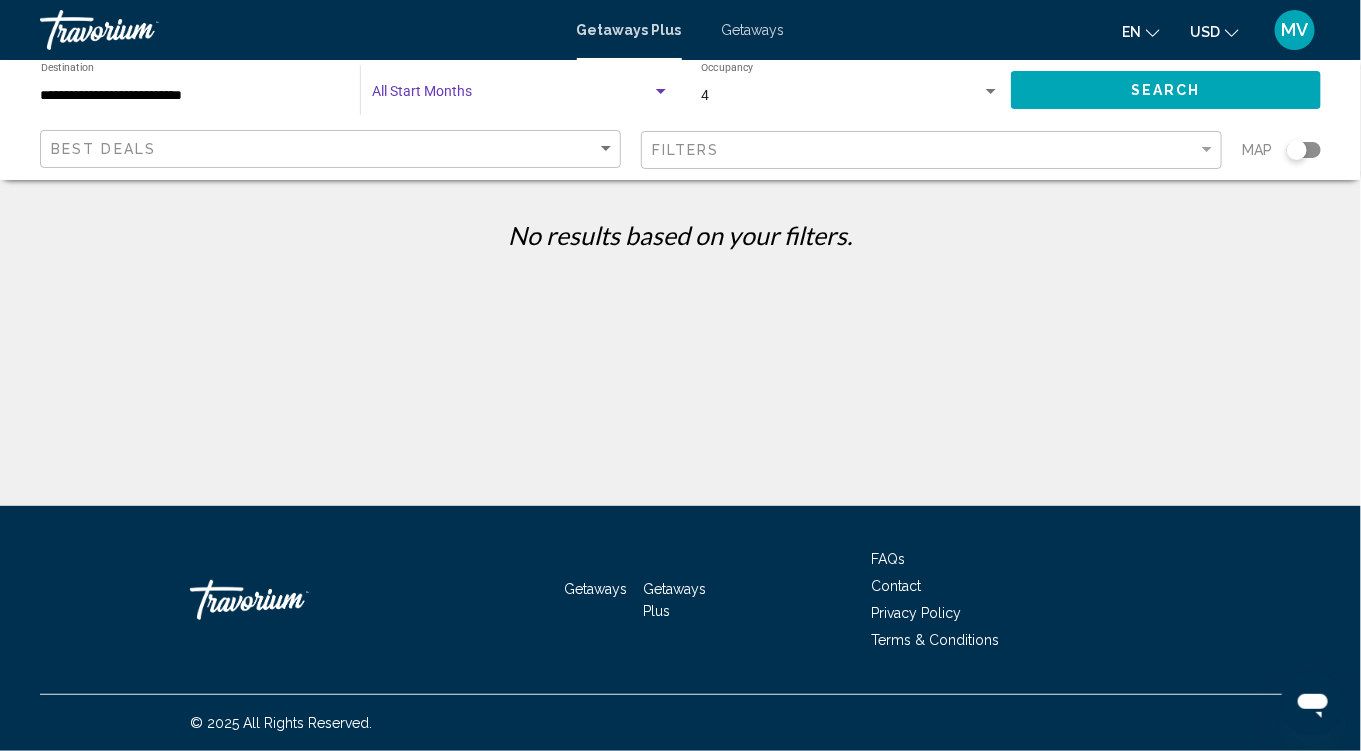 click on "Search" 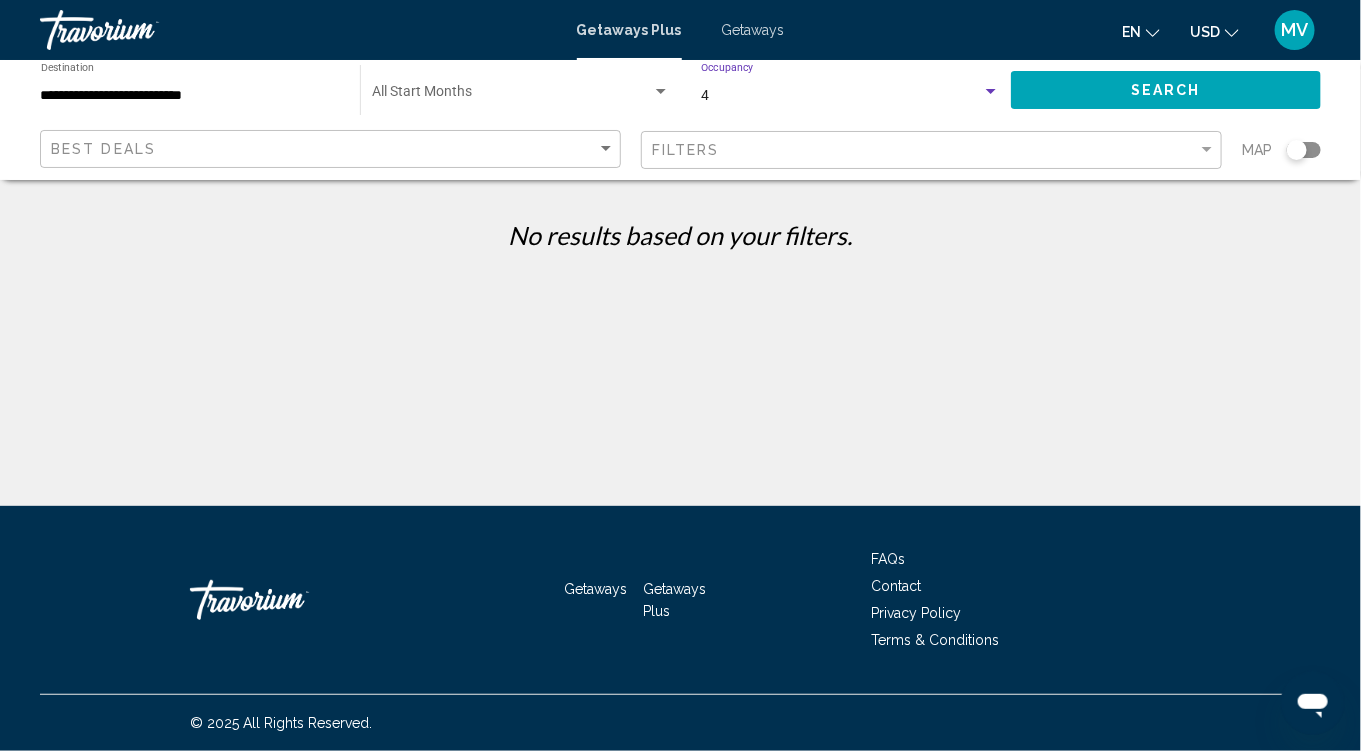 click on "4" at bounding box center (705, 95) 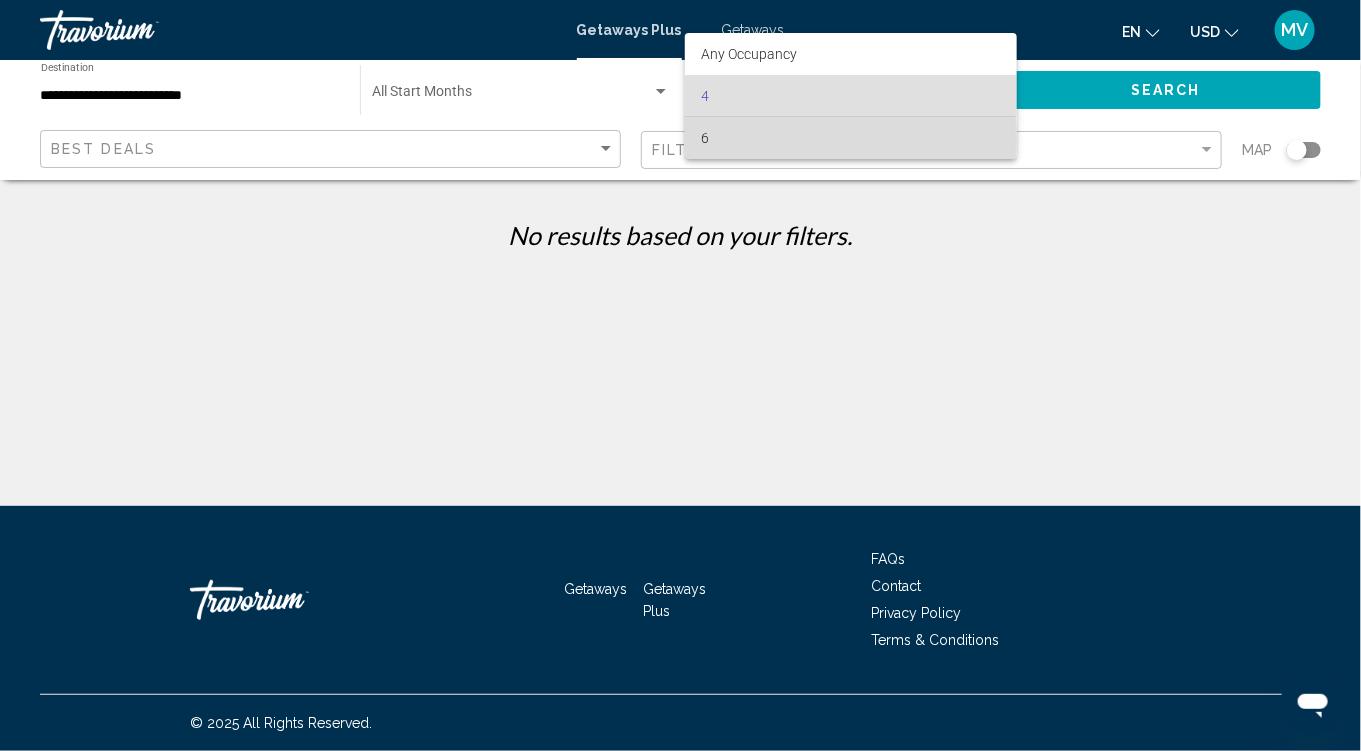 click on "6" at bounding box center (850, 138) 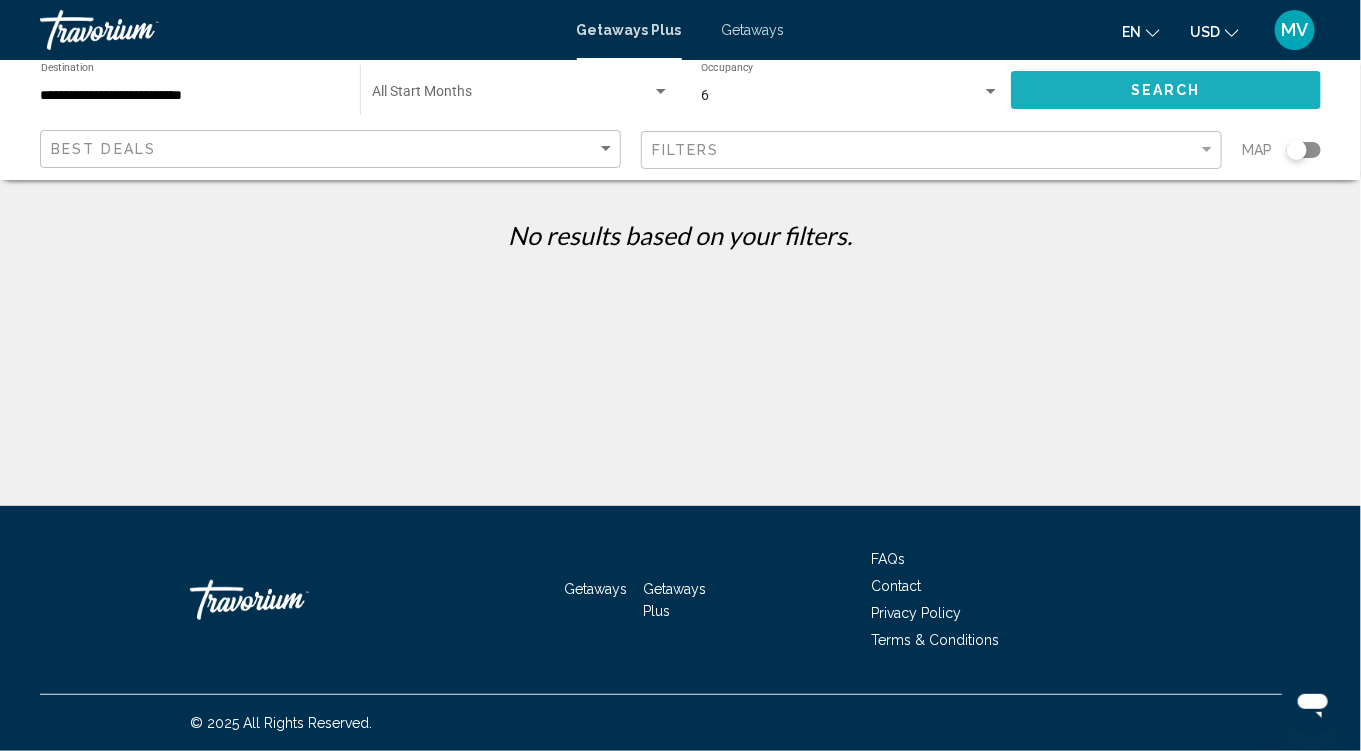 click on "Search" 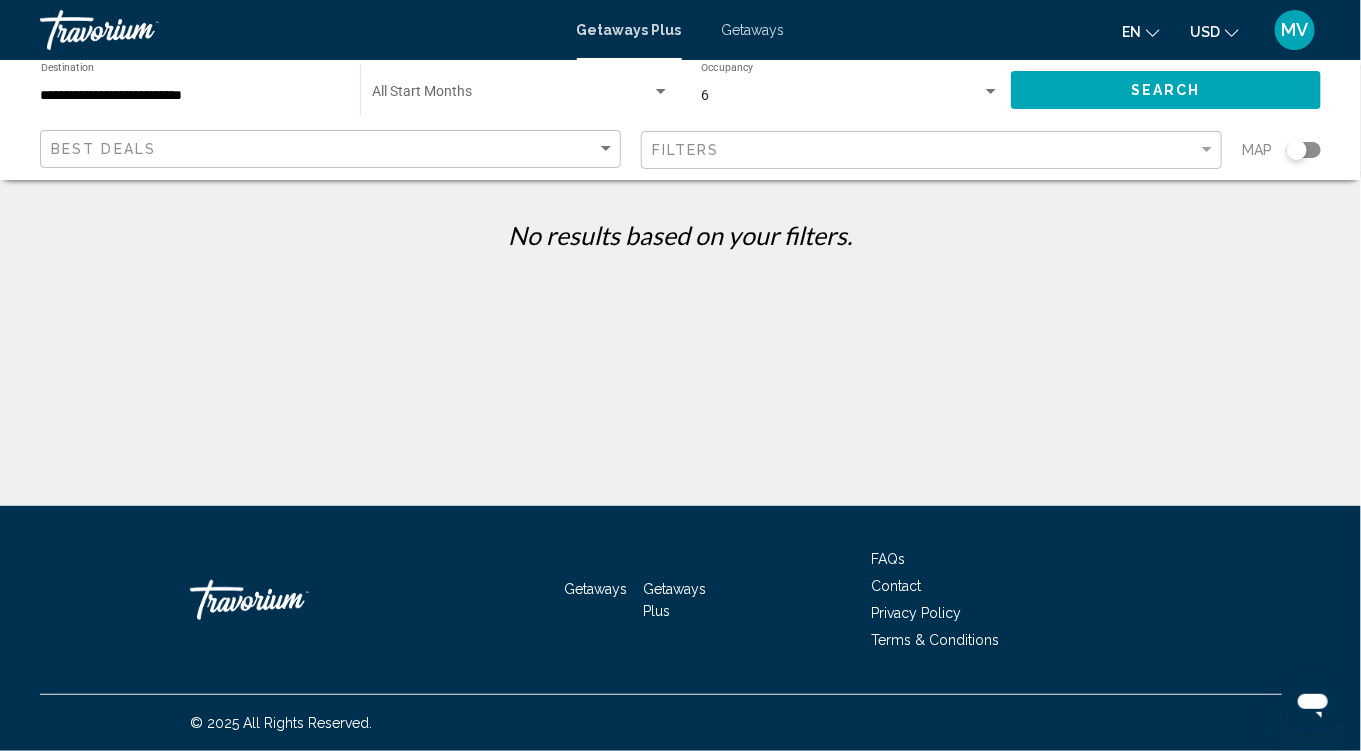 click on "6 Occupancy Any Occupancy" 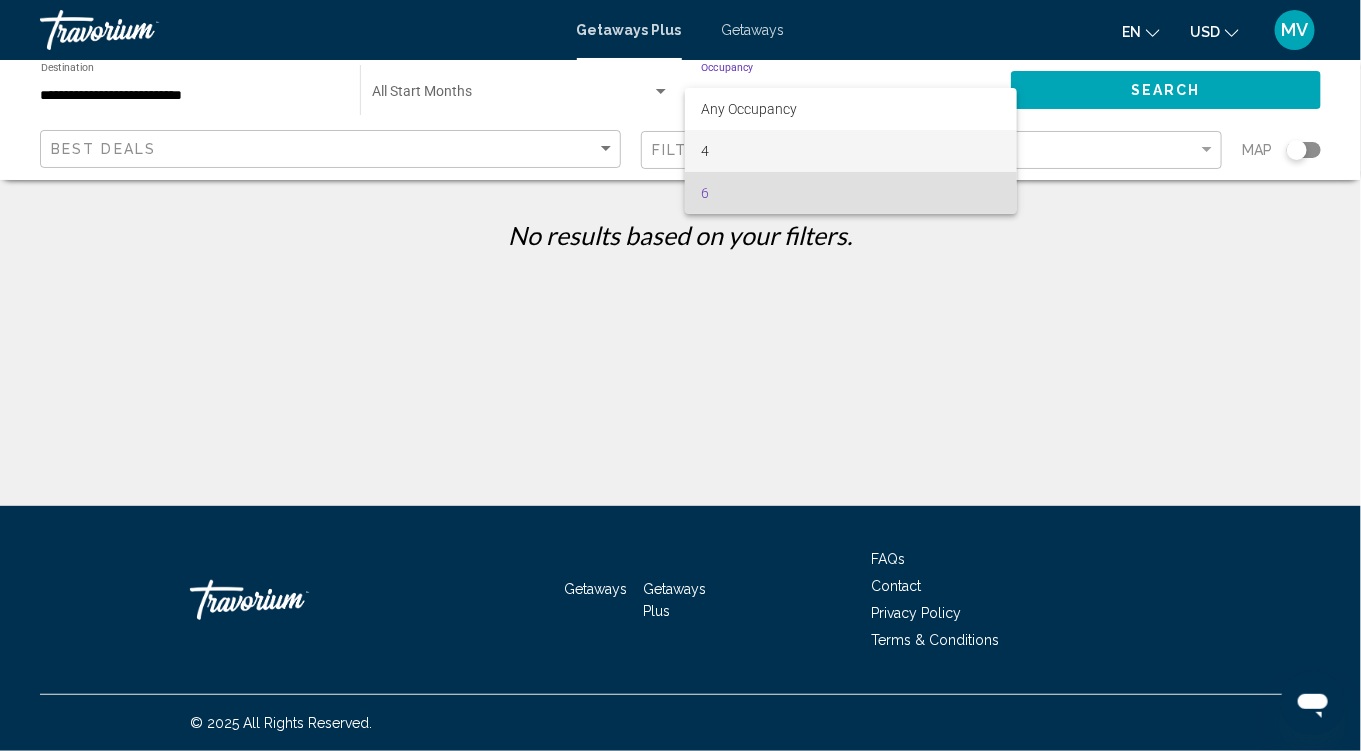 click on "4" at bounding box center [850, 151] 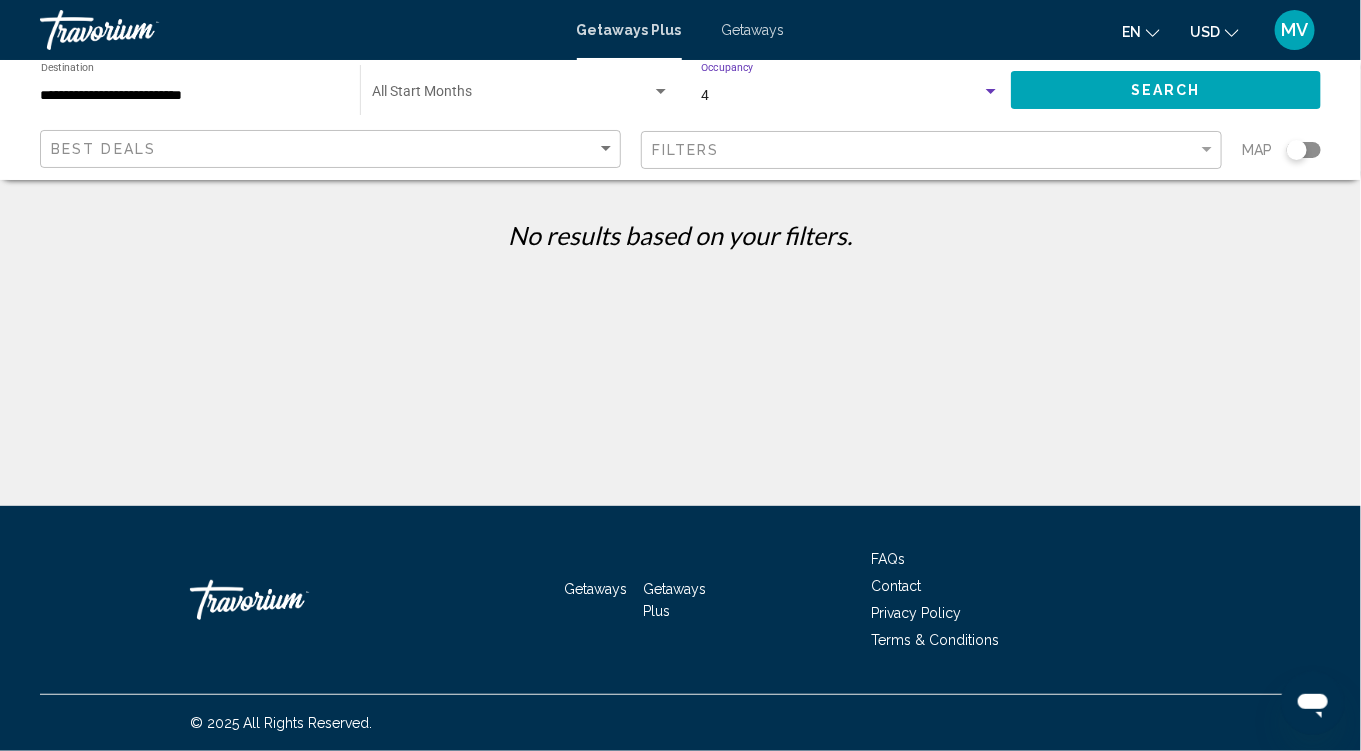 click on "Best Deals" 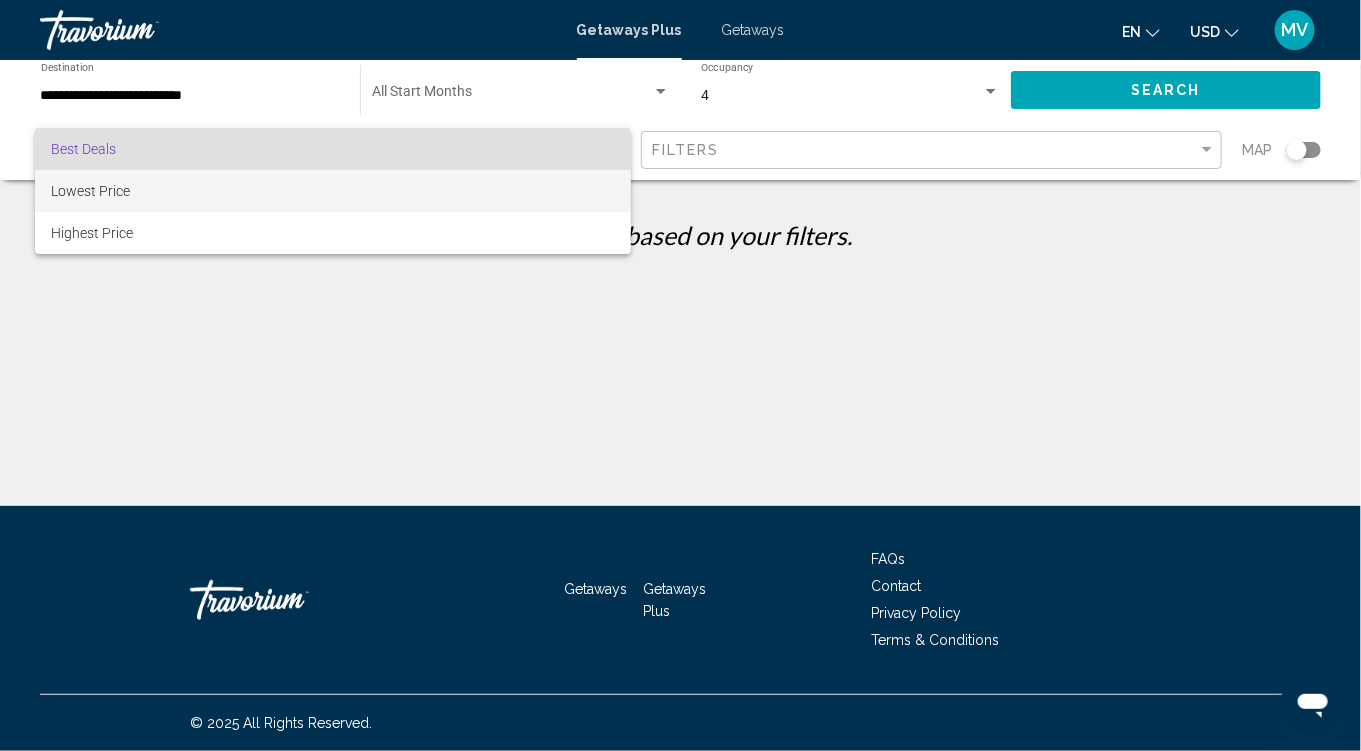 click on "Lowest Price" at bounding box center (333, 191) 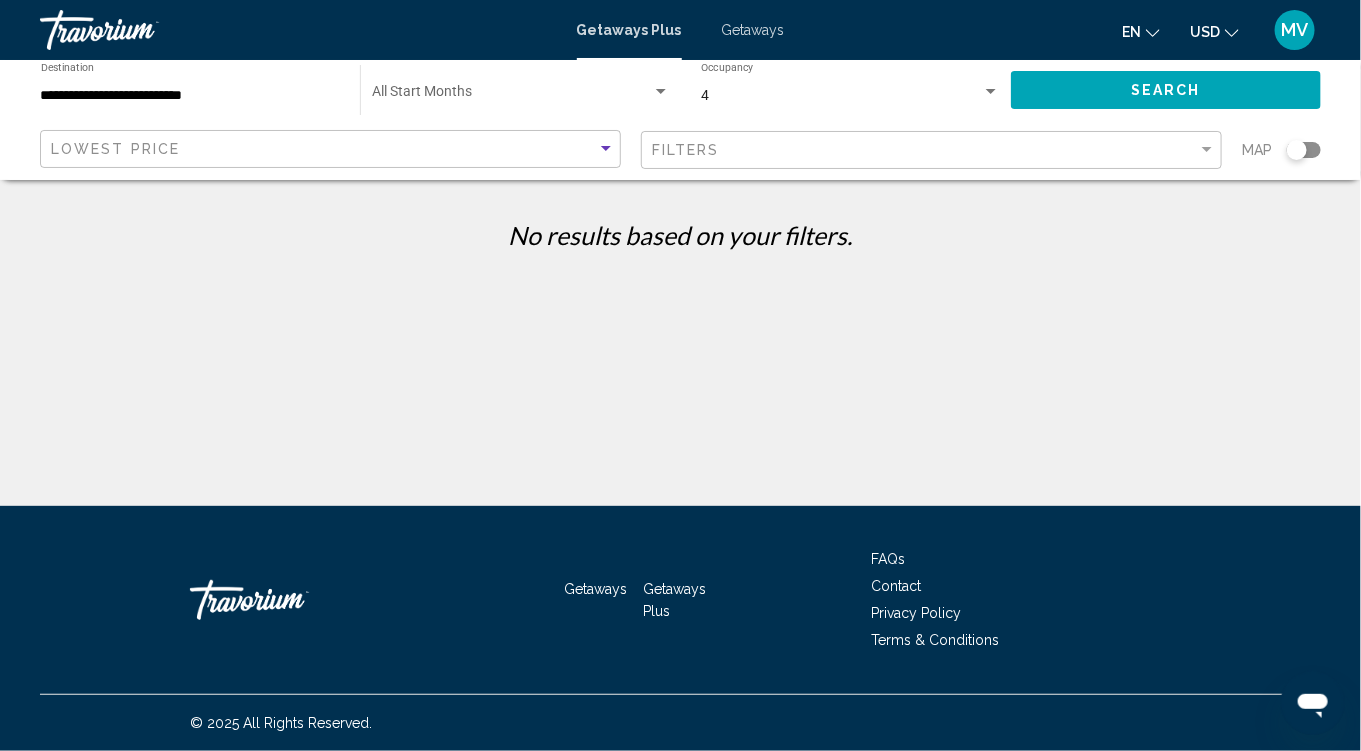 click on "Lowest Price" 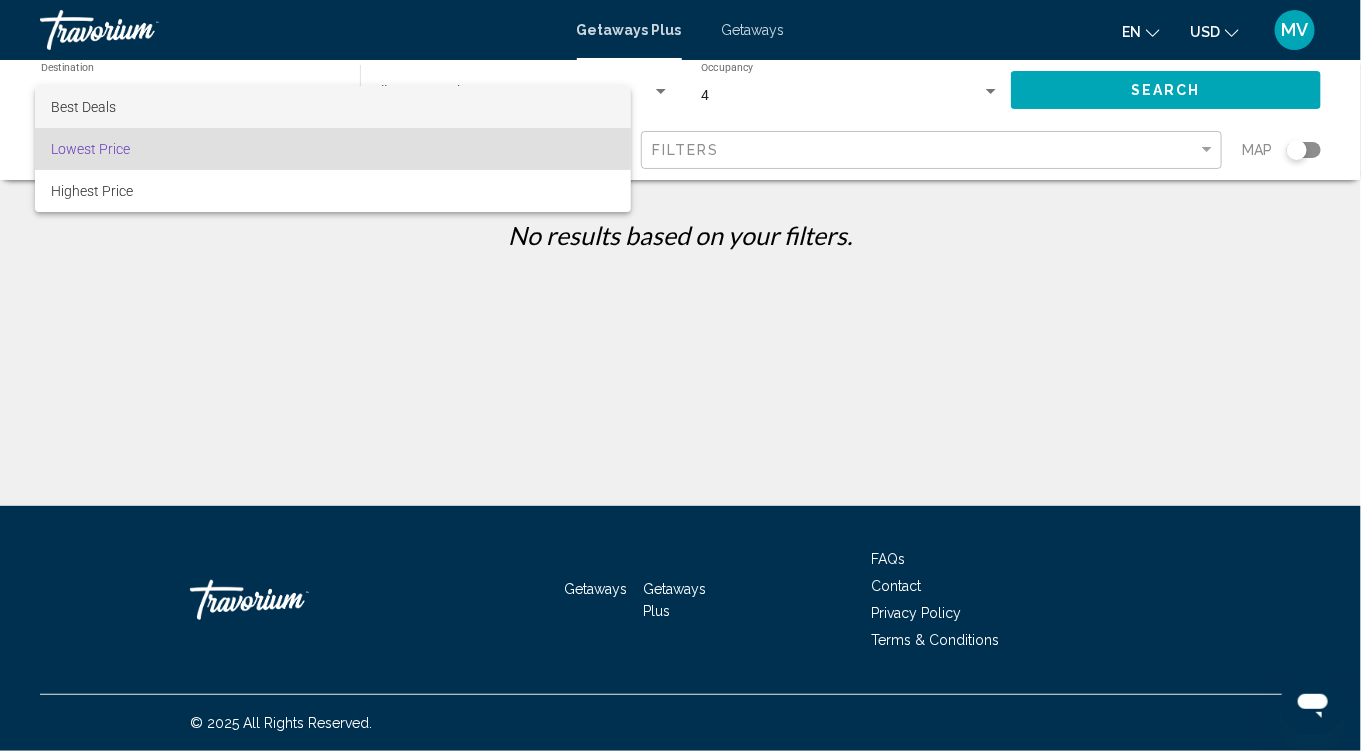 click on "Best Deals" at bounding box center [333, 107] 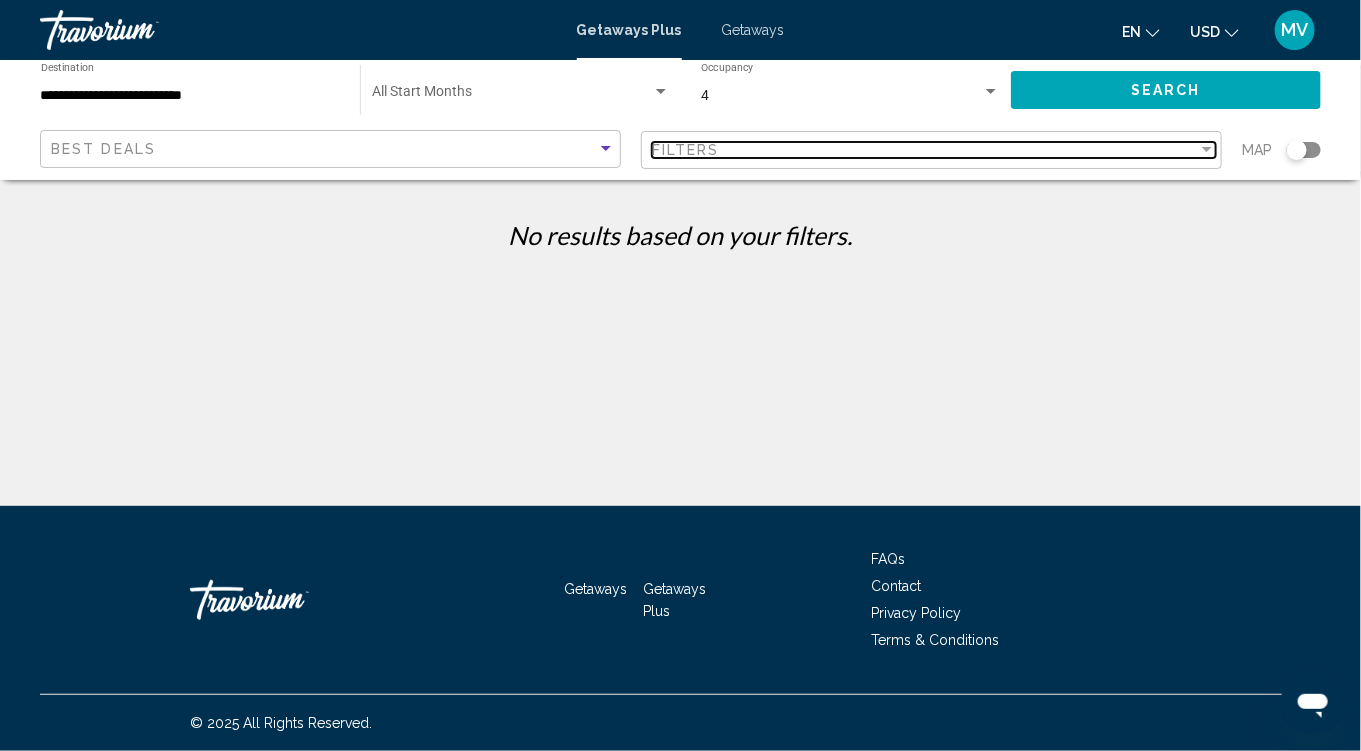 click on "Filters" at bounding box center [925, 150] 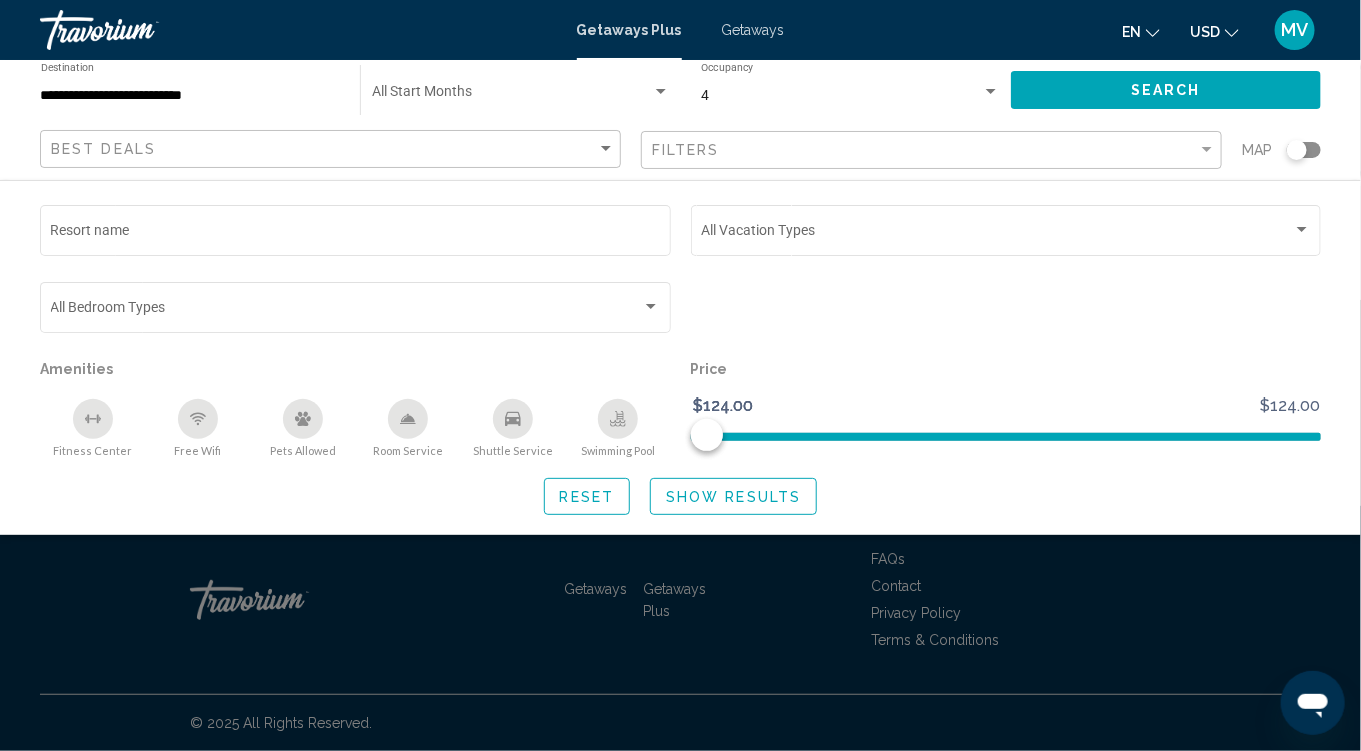 click on "Search" 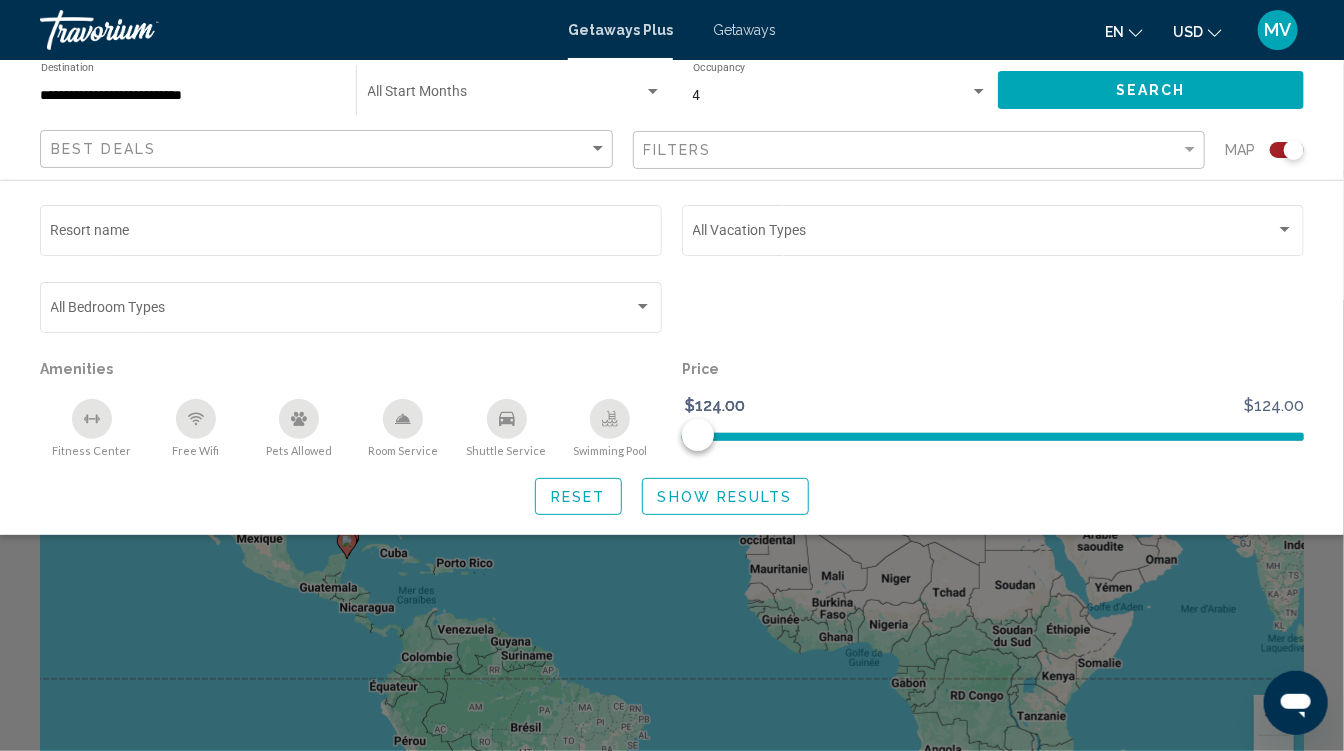 click 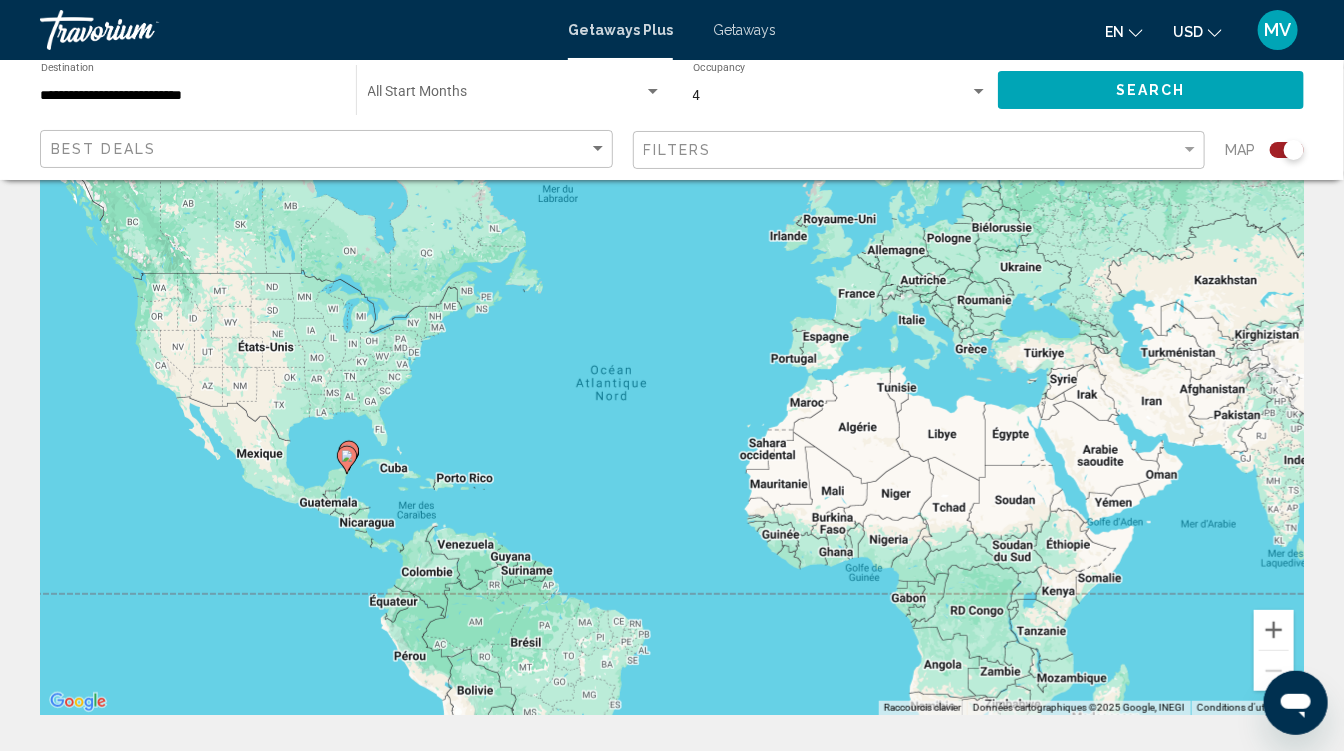 scroll, scrollTop: 0, scrollLeft: 0, axis: both 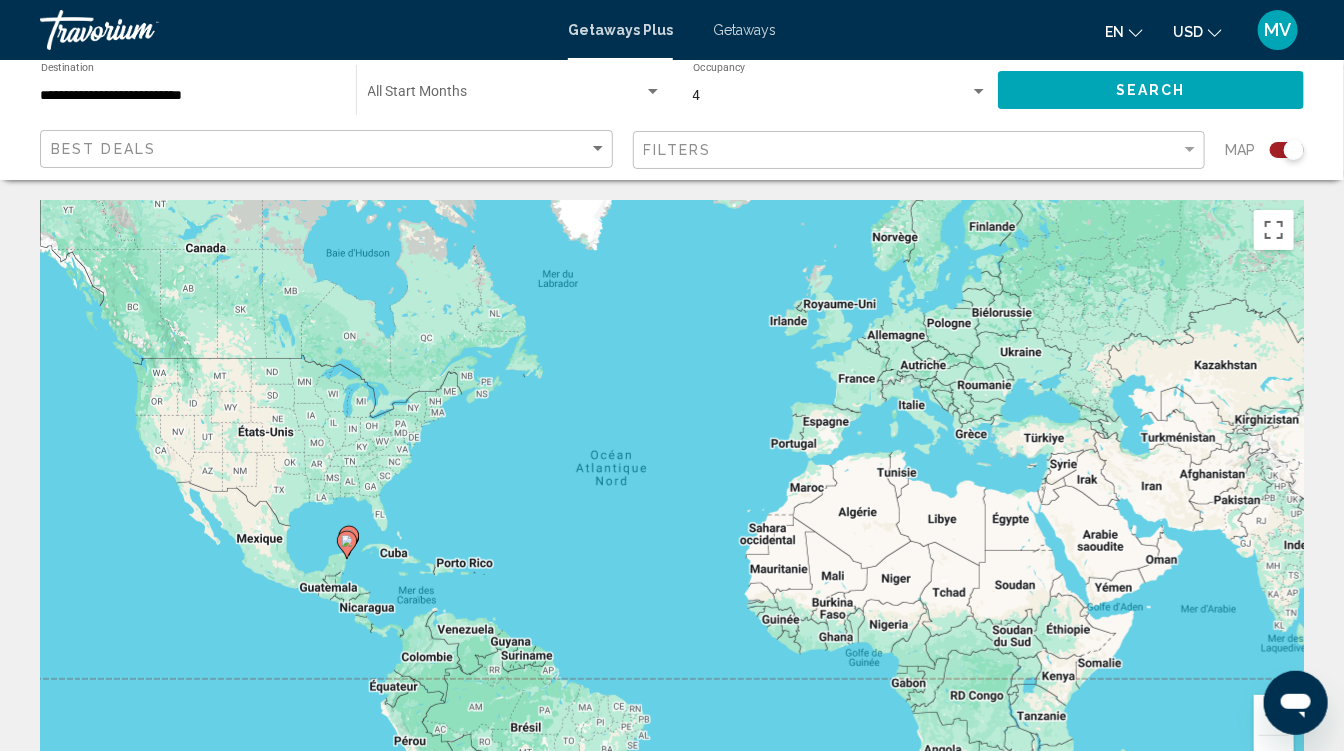 click on "**********" at bounding box center [188, 96] 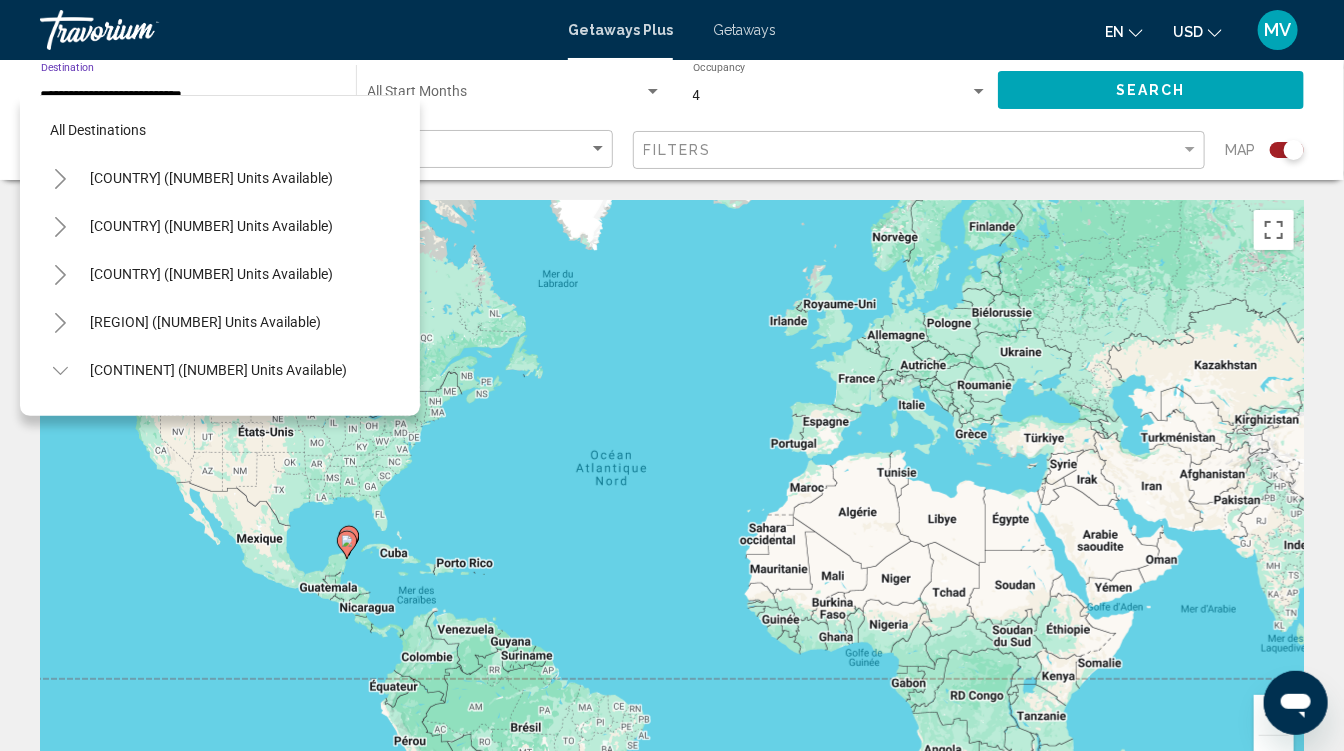 scroll, scrollTop: 847, scrollLeft: 0, axis: vertical 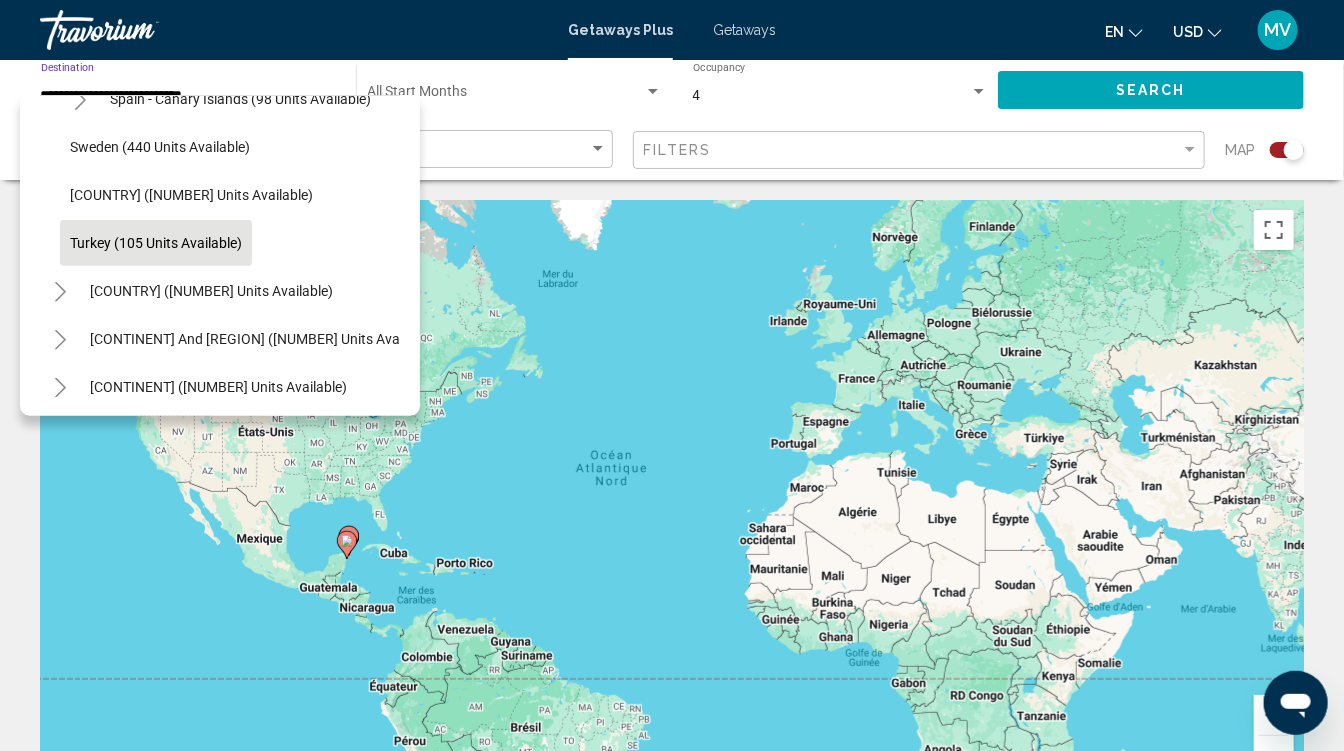 click on "Turkey (105 units available)" 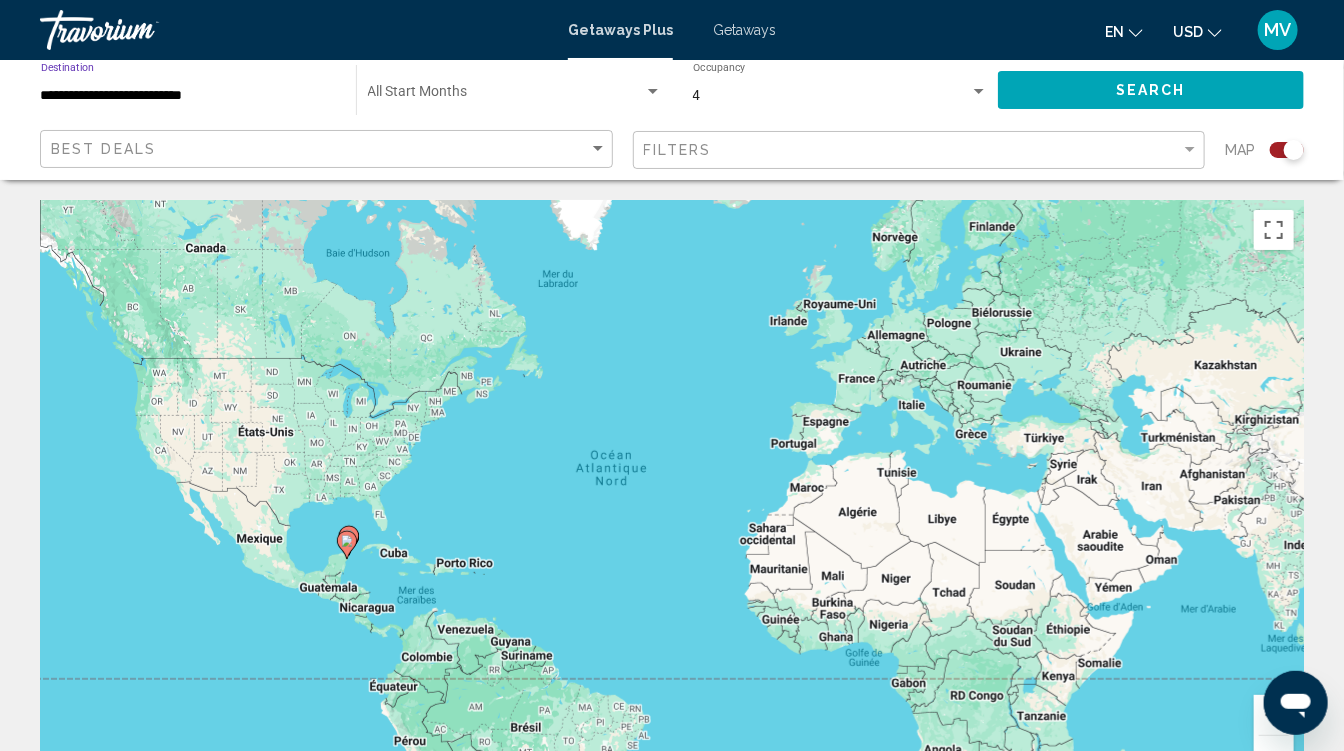 click on "Search" 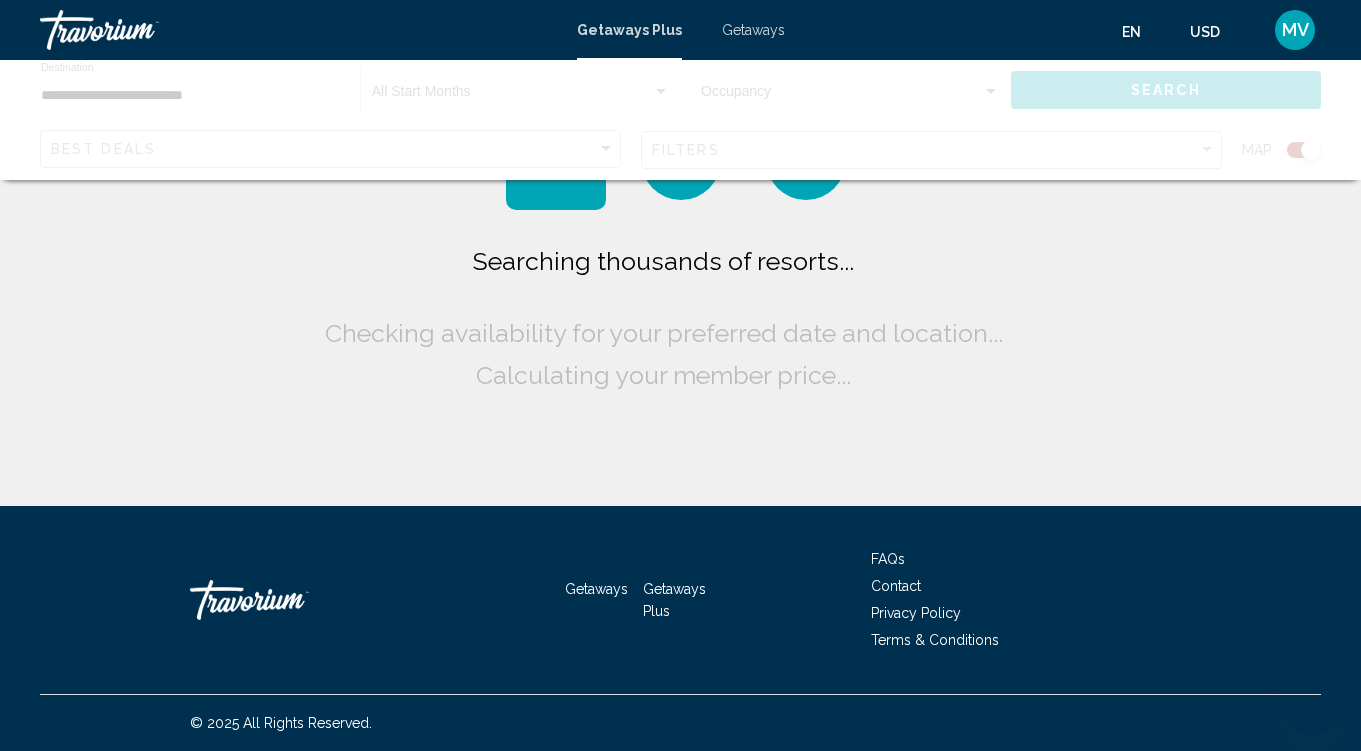 scroll, scrollTop: 0, scrollLeft: 0, axis: both 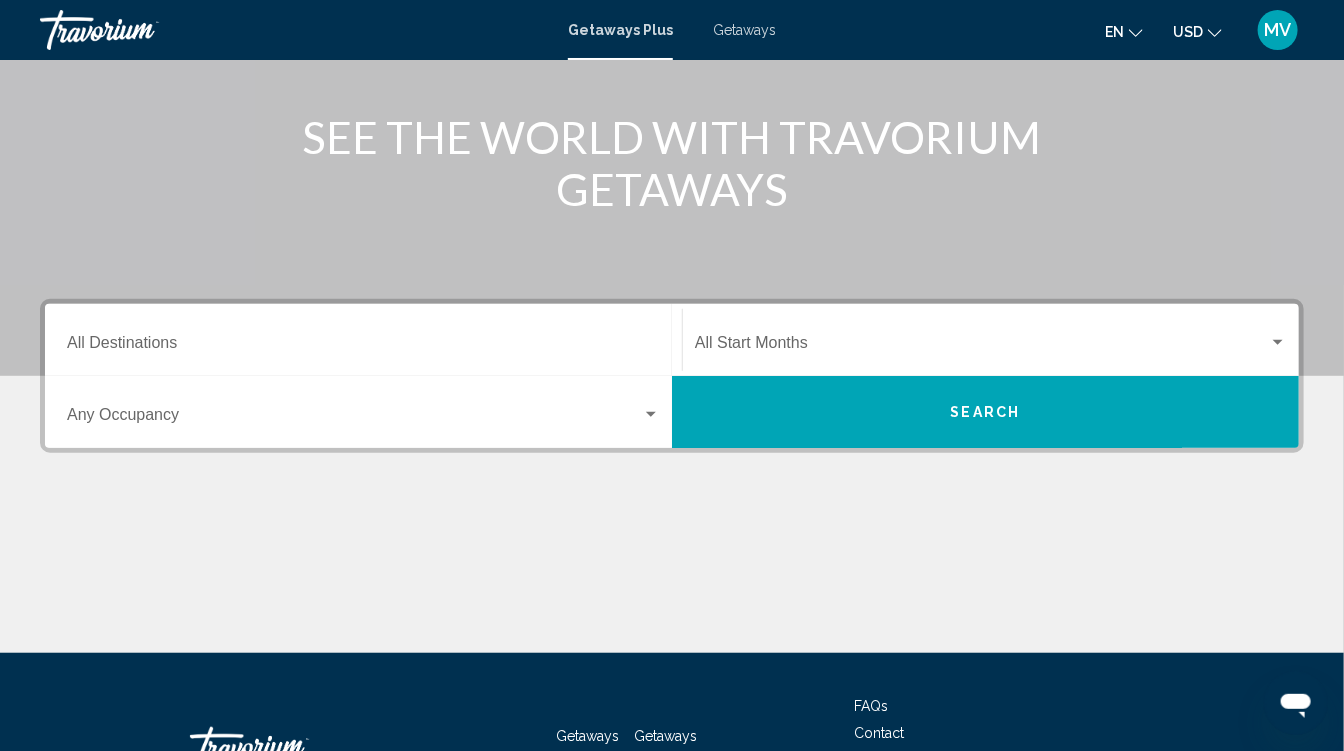 click on "Destination All Destinations" at bounding box center [363, 340] 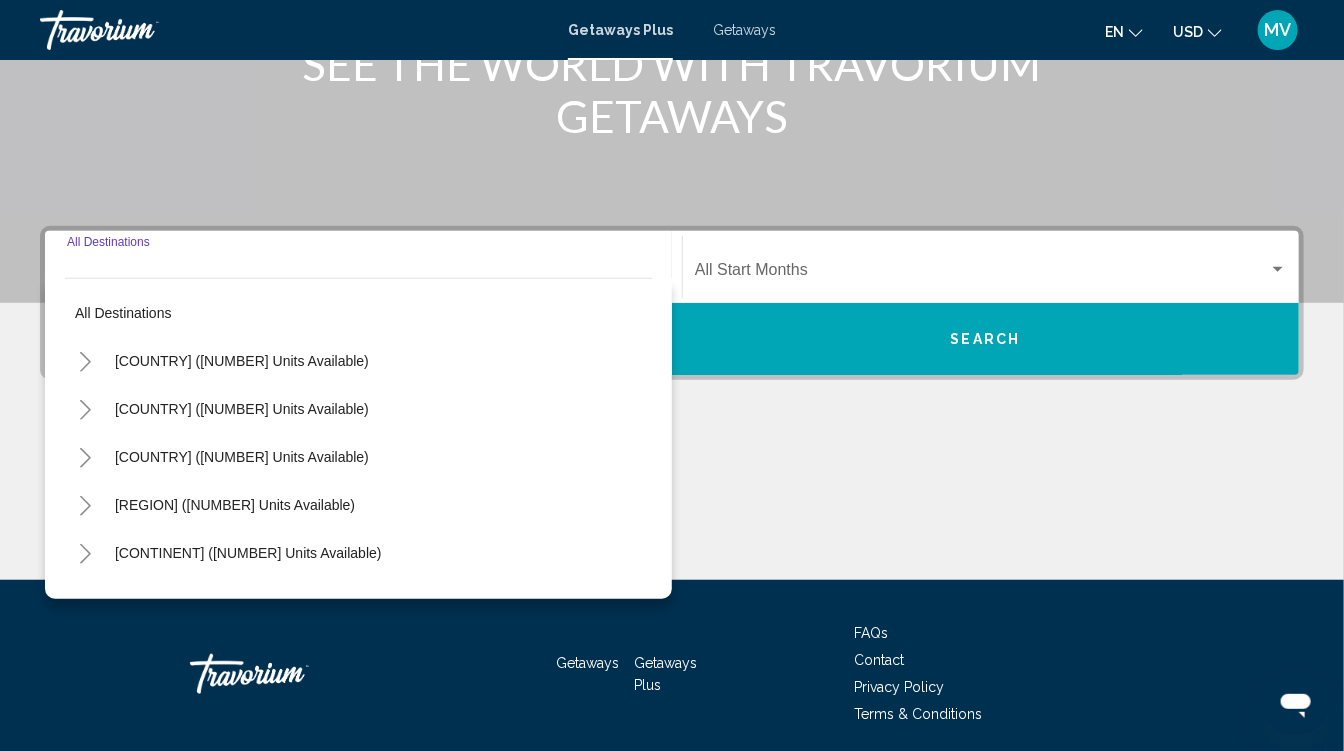 scroll, scrollTop: 369, scrollLeft: 0, axis: vertical 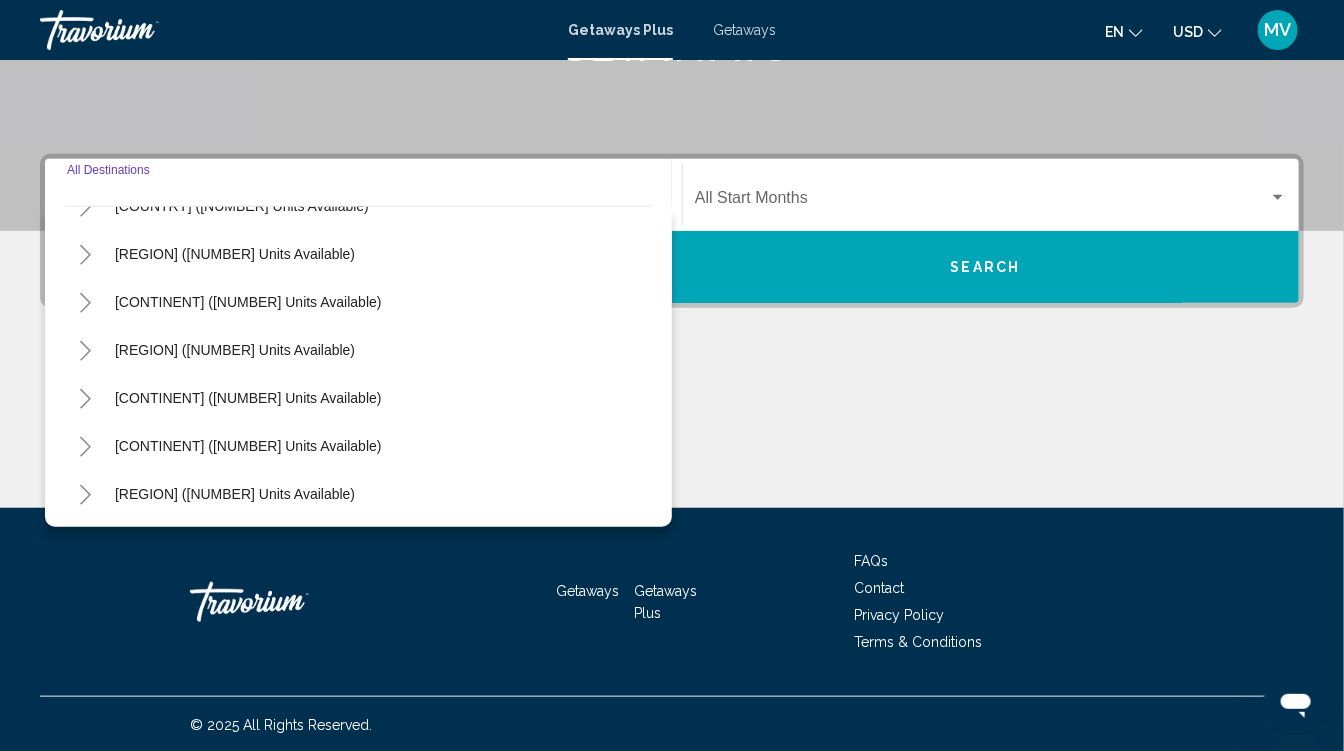 click 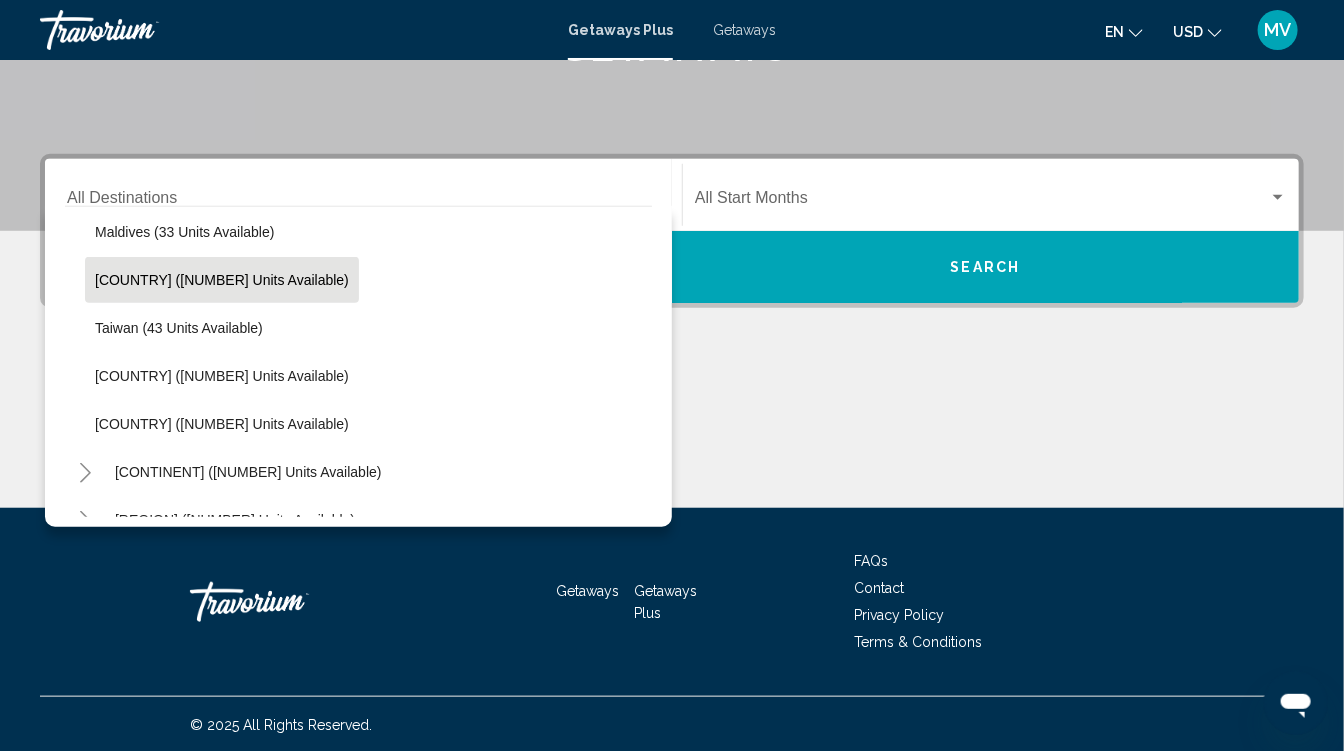scroll, scrollTop: 736, scrollLeft: 0, axis: vertical 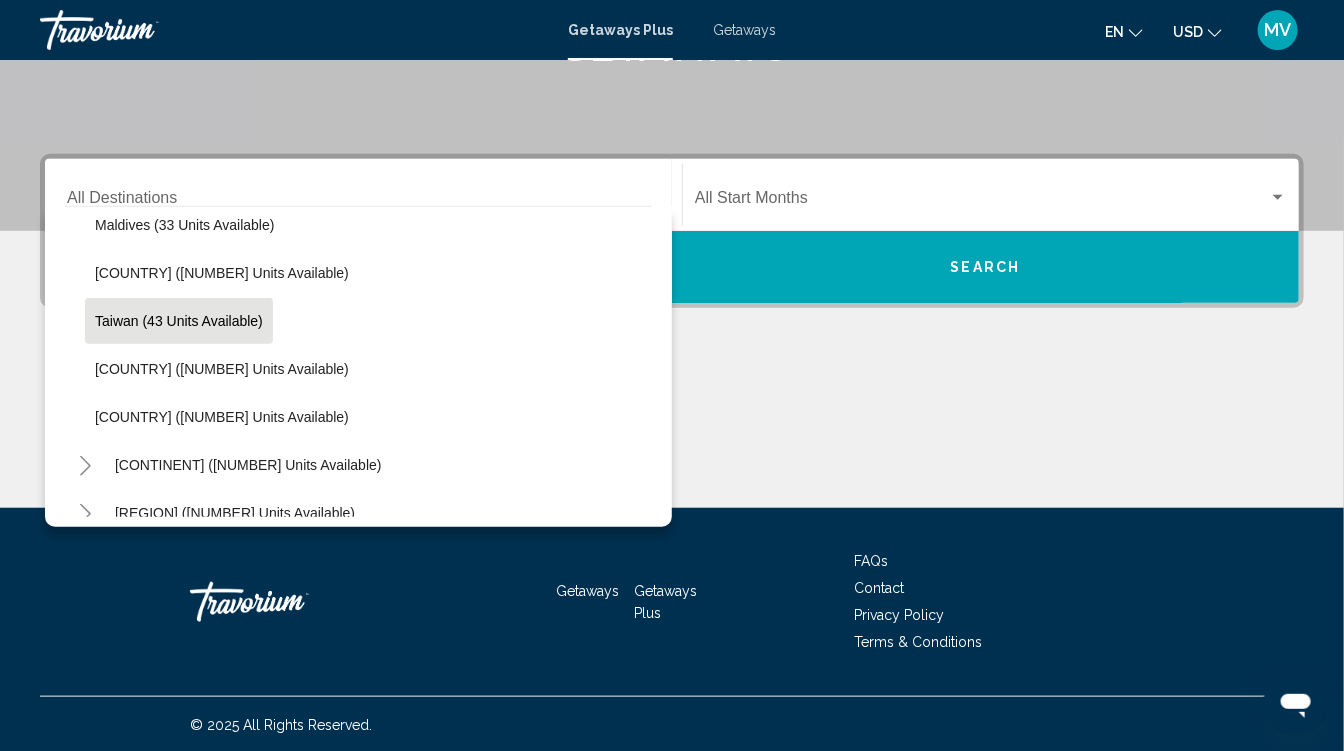 click on "Taiwan (43 units available)" 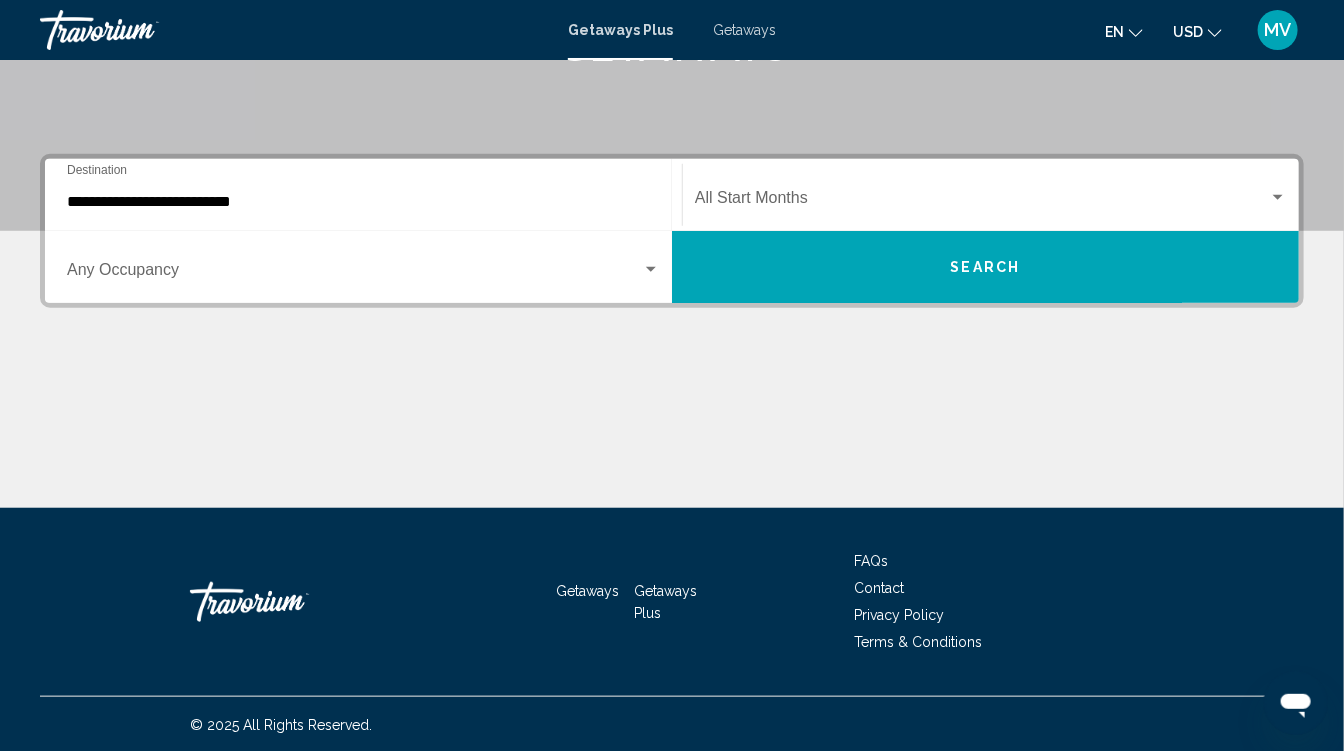 click on "Start Month All Start Months" 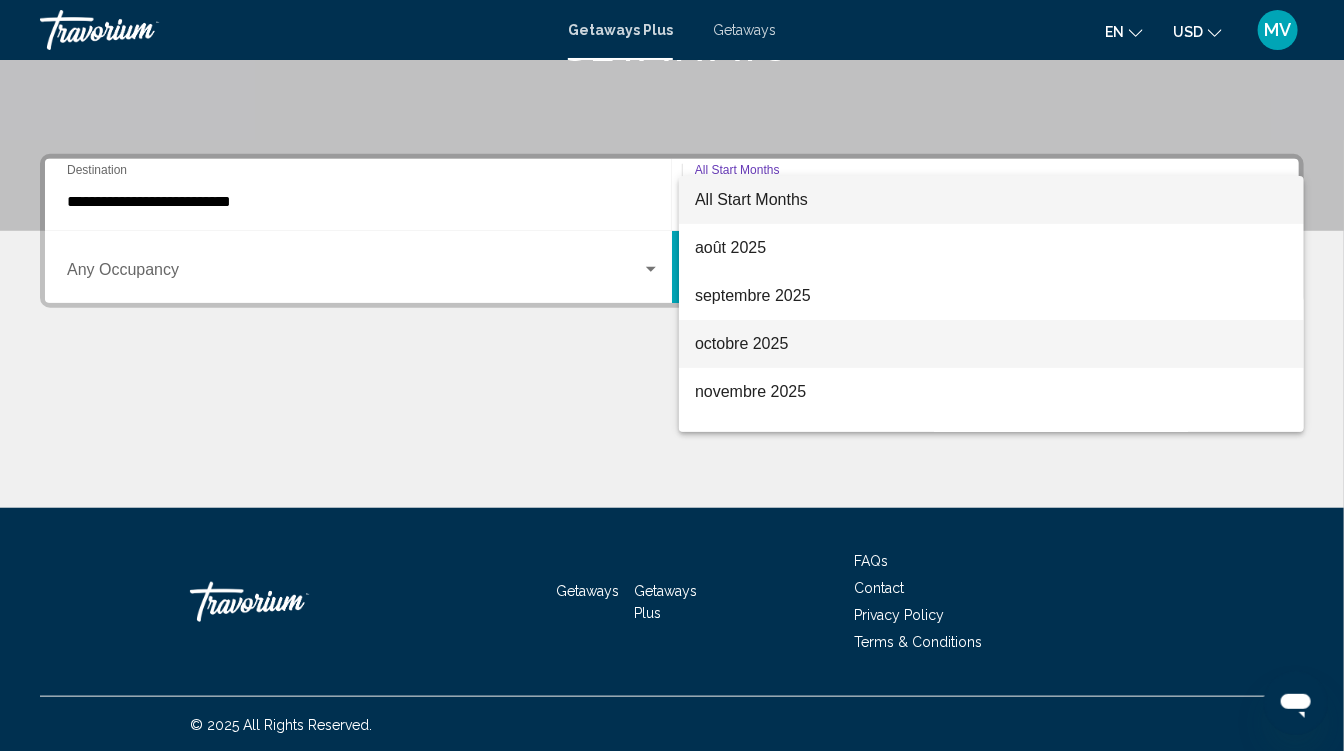 click on "octobre 2025" at bounding box center [991, 344] 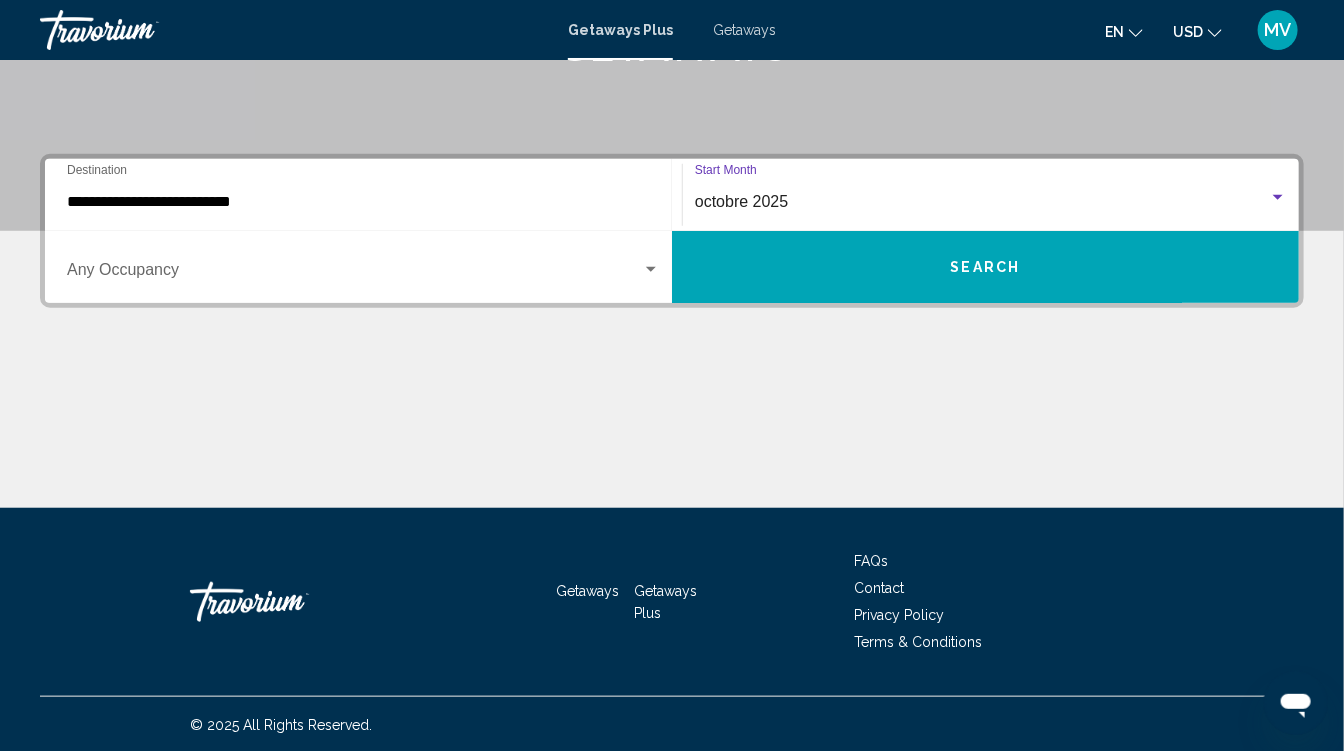 click on "Occupancy Any Occupancy" at bounding box center [363, 267] 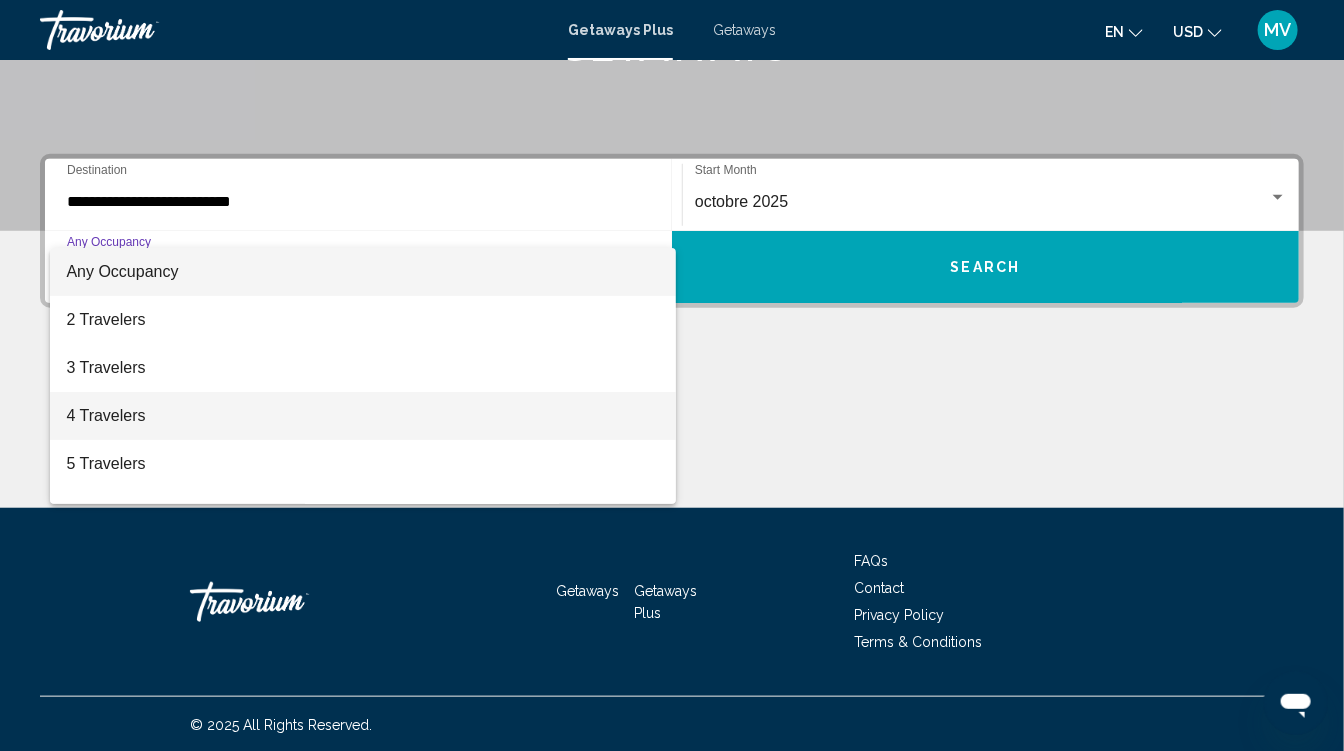 click on "4 Travelers" at bounding box center (363, 416) 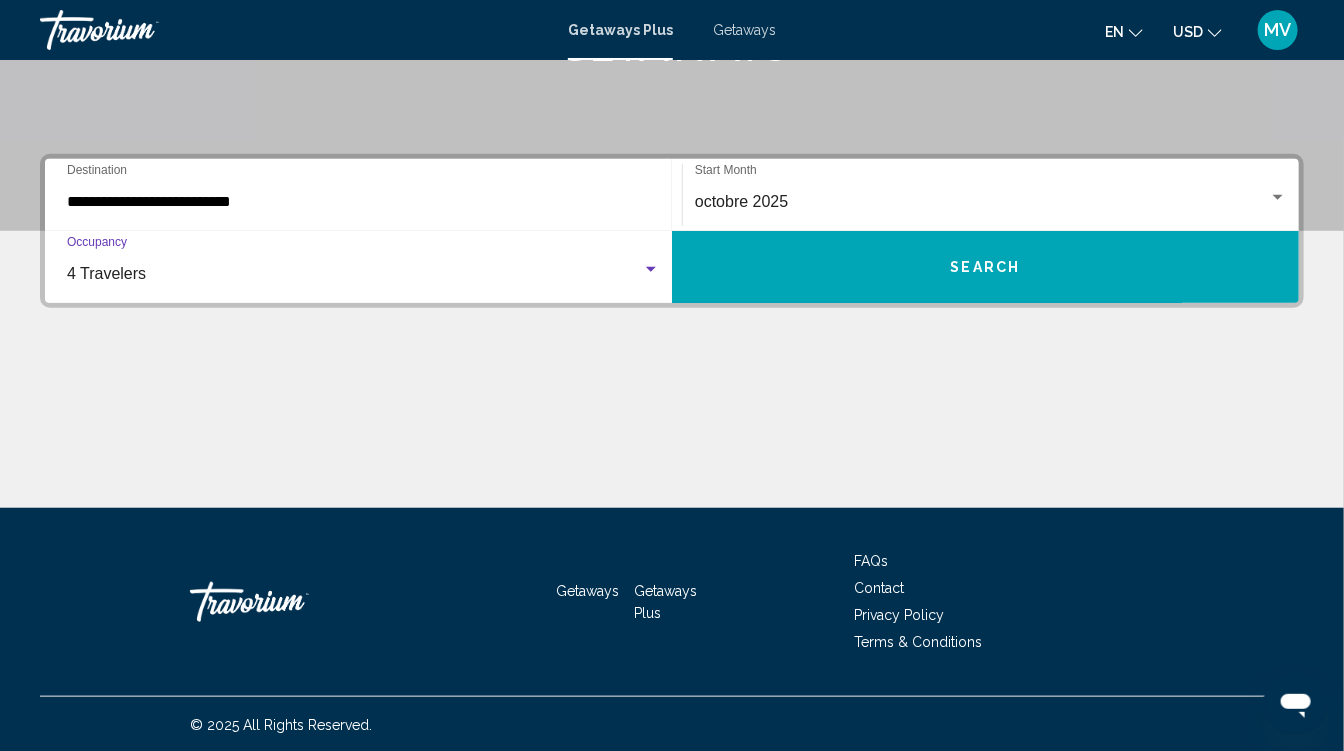 click on "Search" at bounding box center (985, 267) 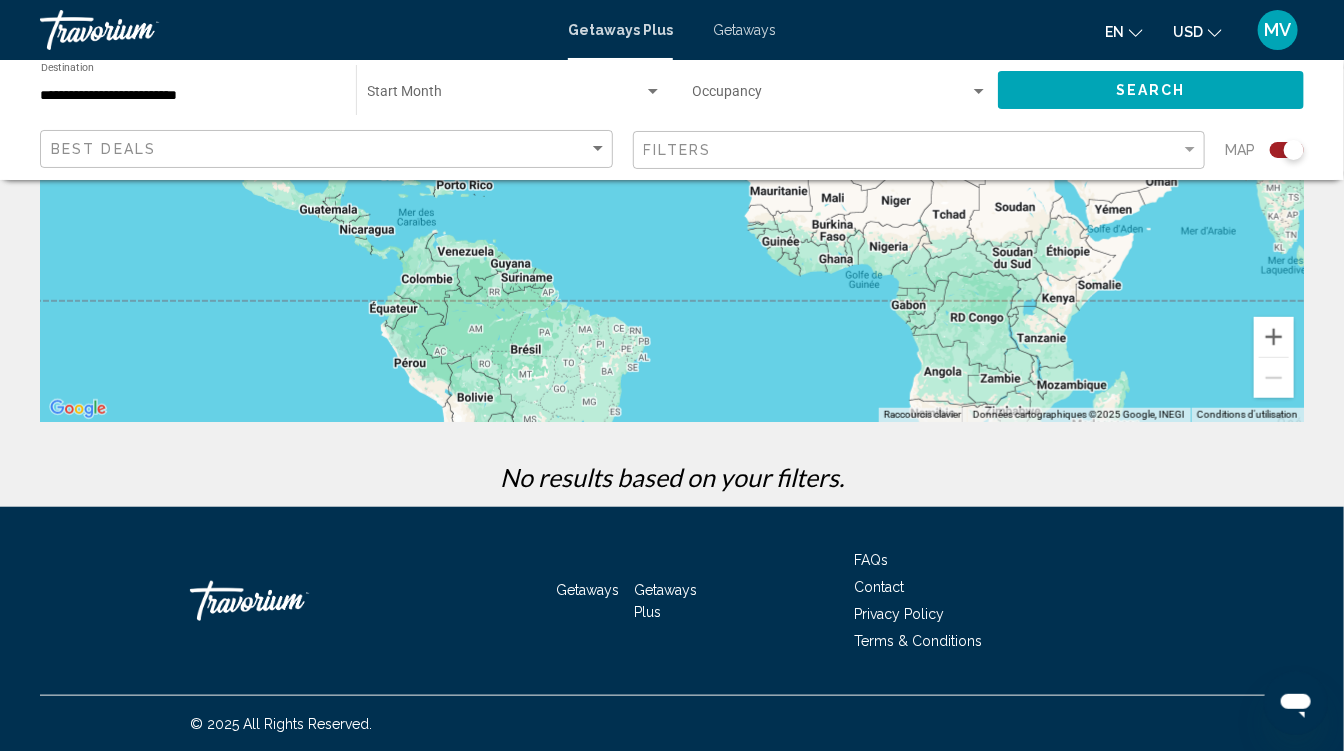 scroll, scrollTop: 0, scrollLeft: 0, axis: both 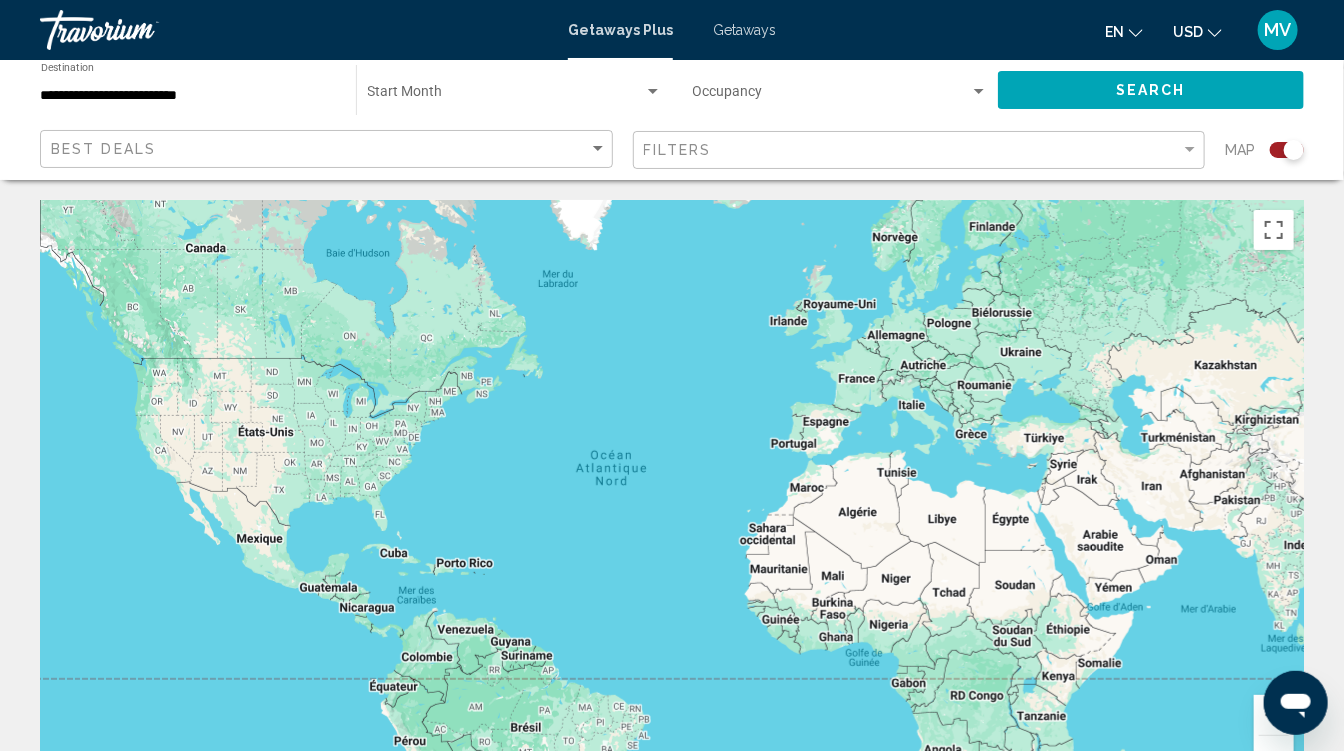 click 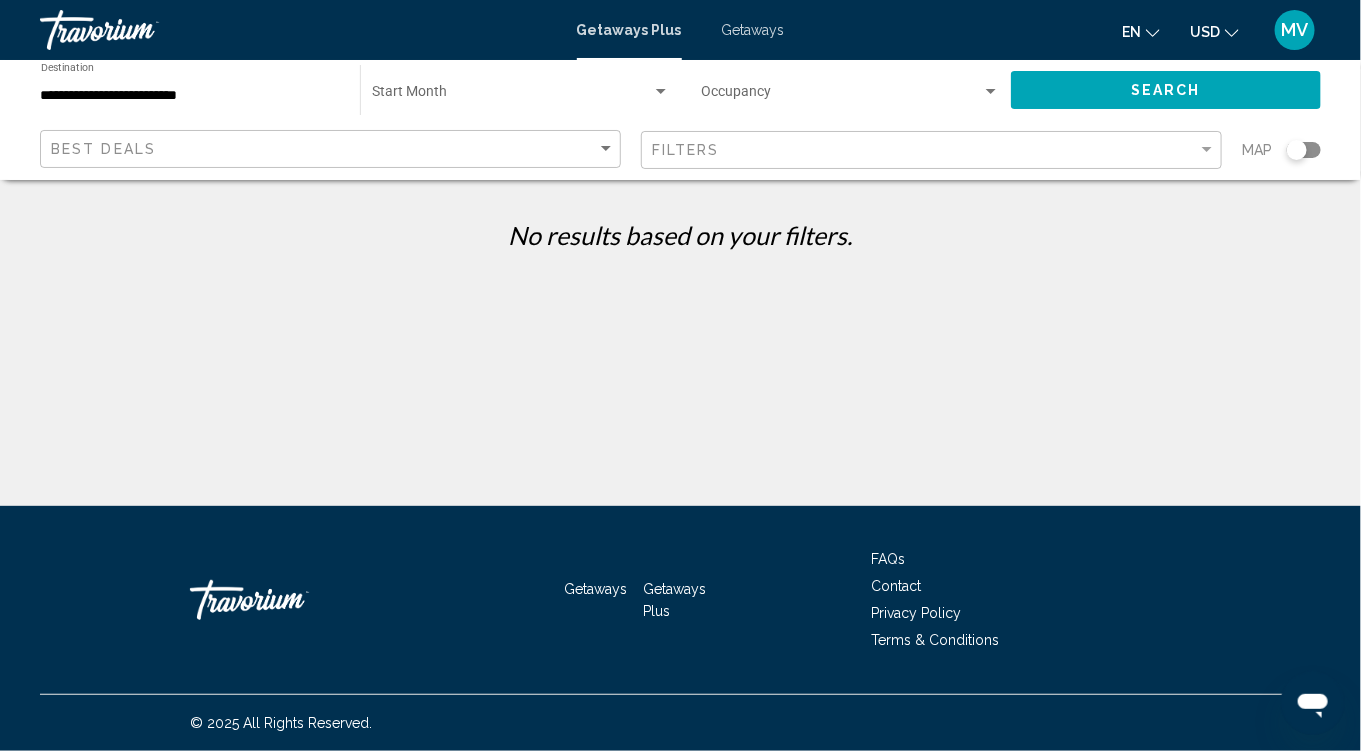click on "Search" 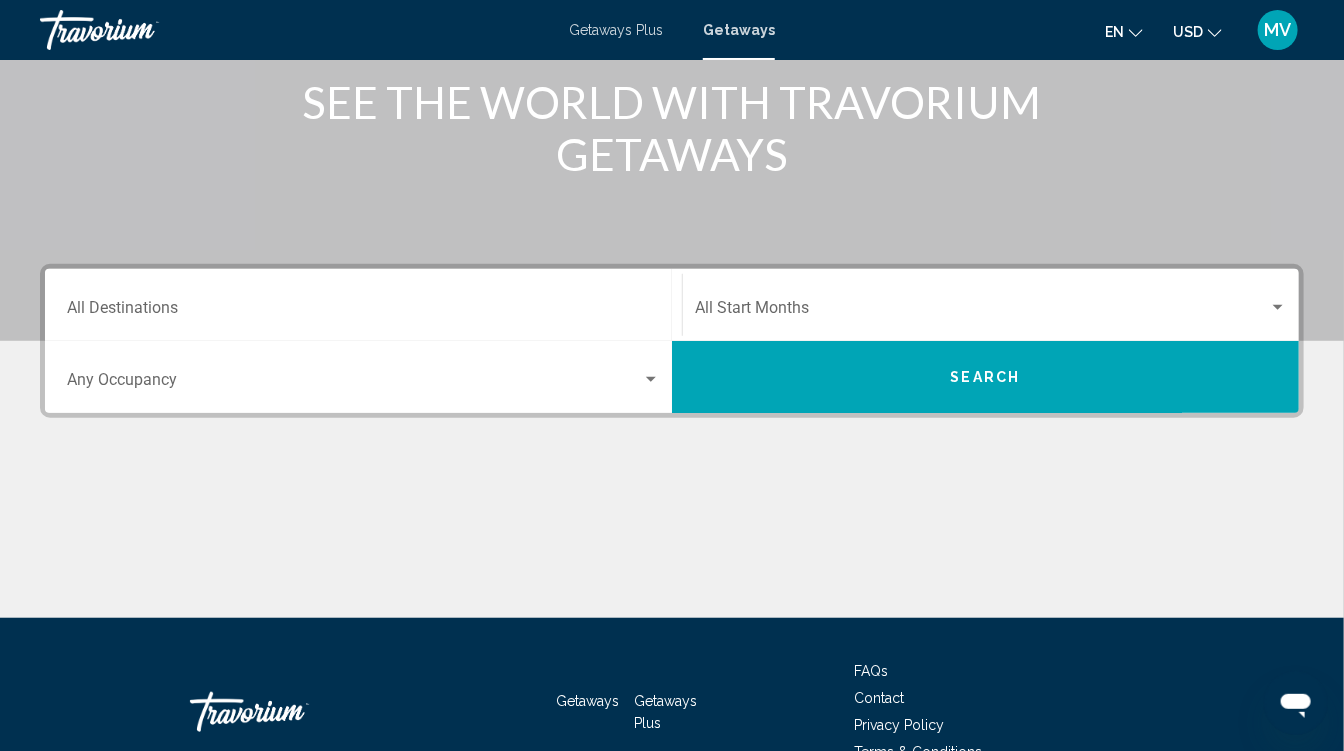 click on "Destination All Destinations" at bounding box center (363, 305) 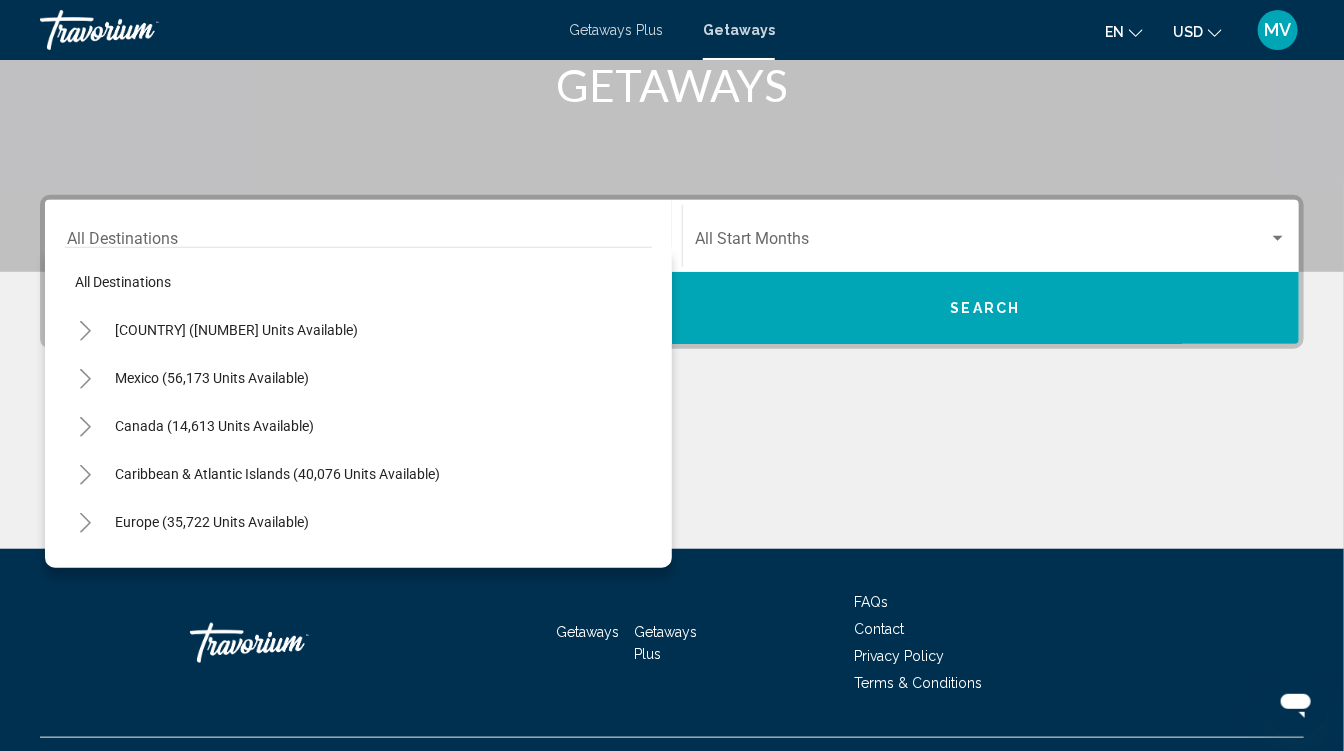 scroll, scrollTop: 369, scrollLeft: 0, axis: vertical 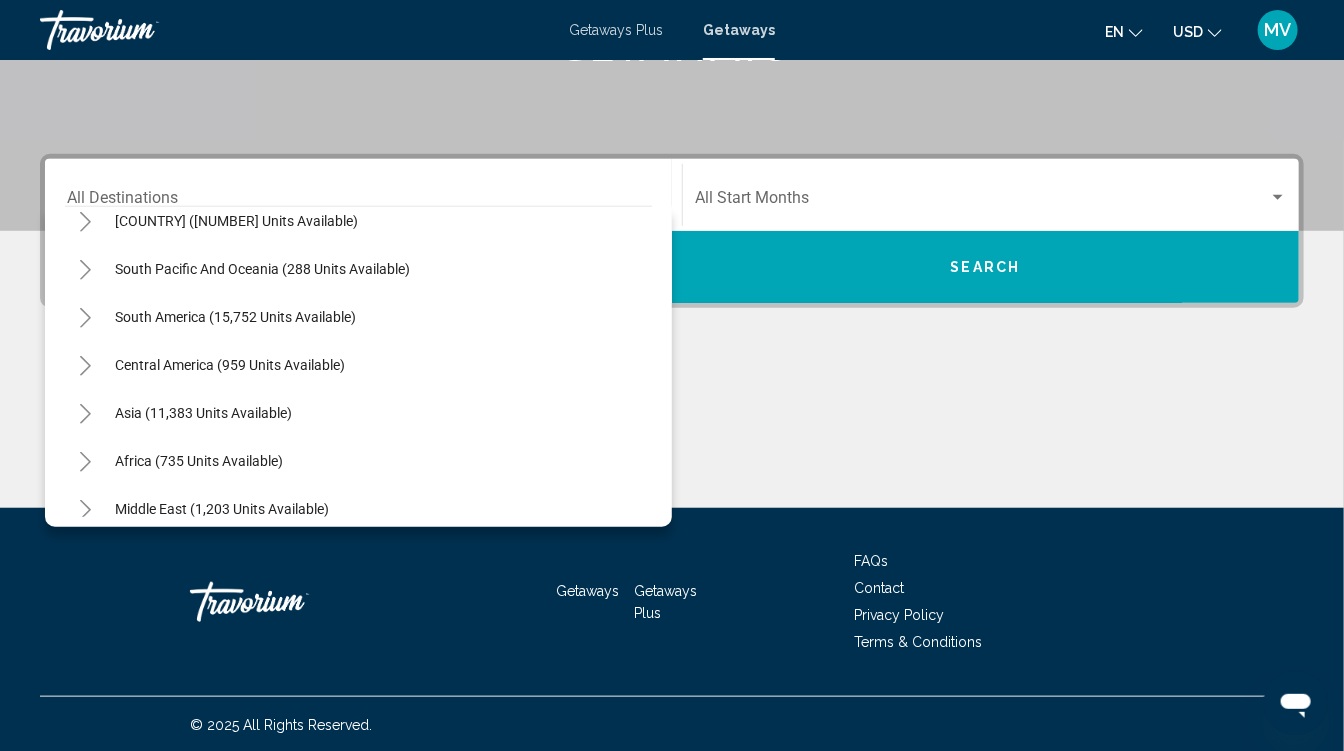 click 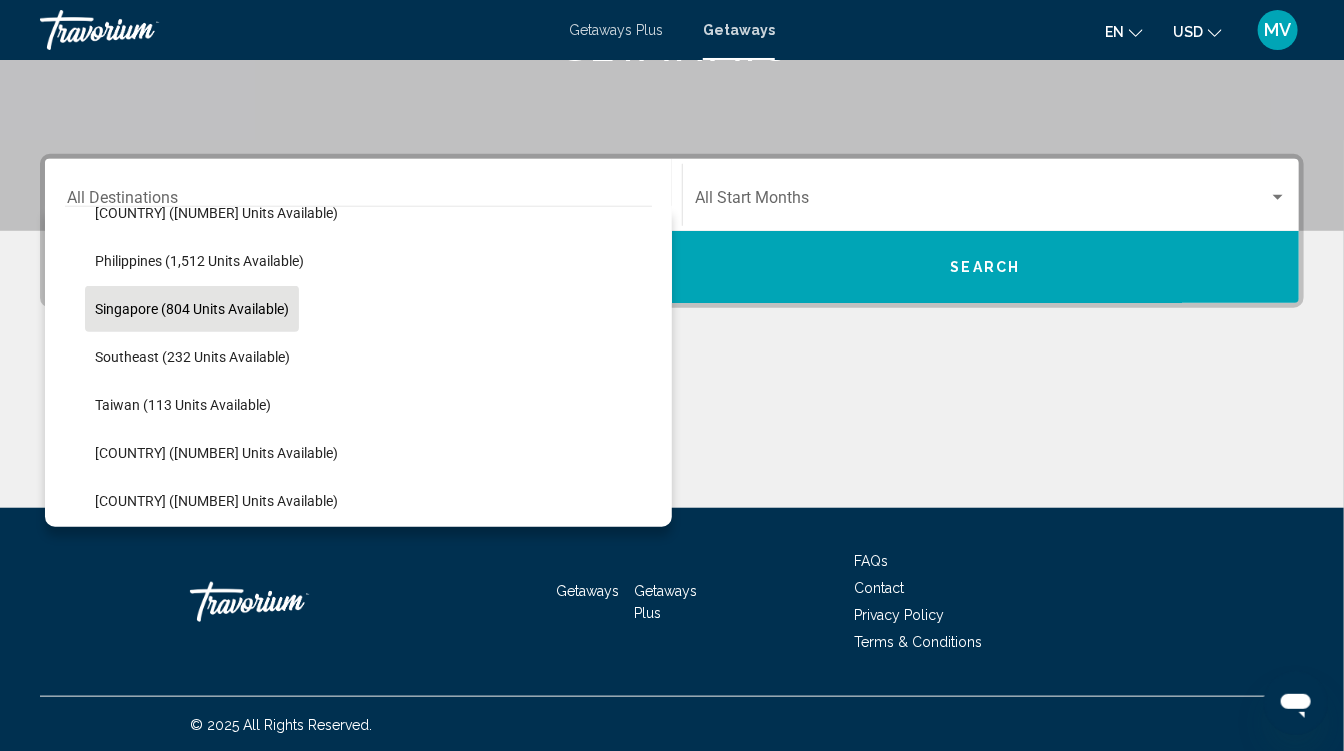 scroll, scrollTop: 895, scrollLeft: 0, axis: vertical 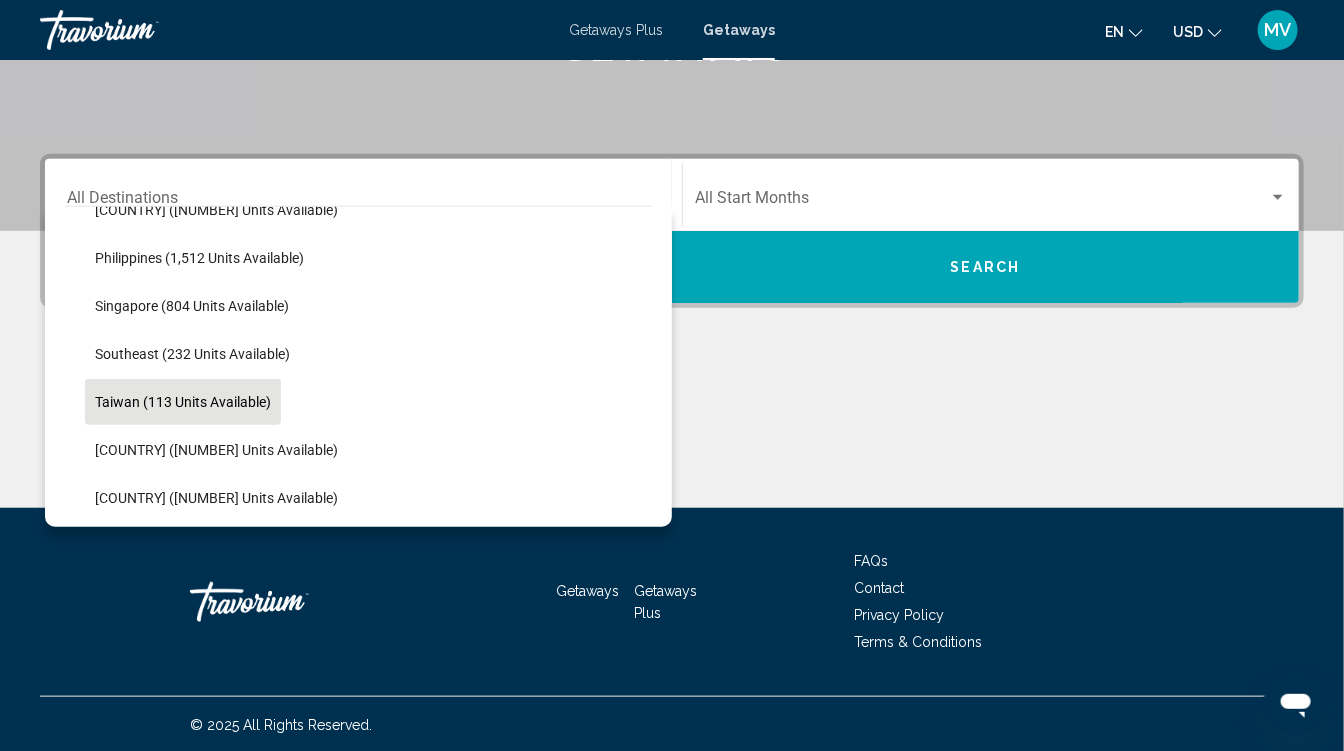 click on "Taiwan (113 units available)" 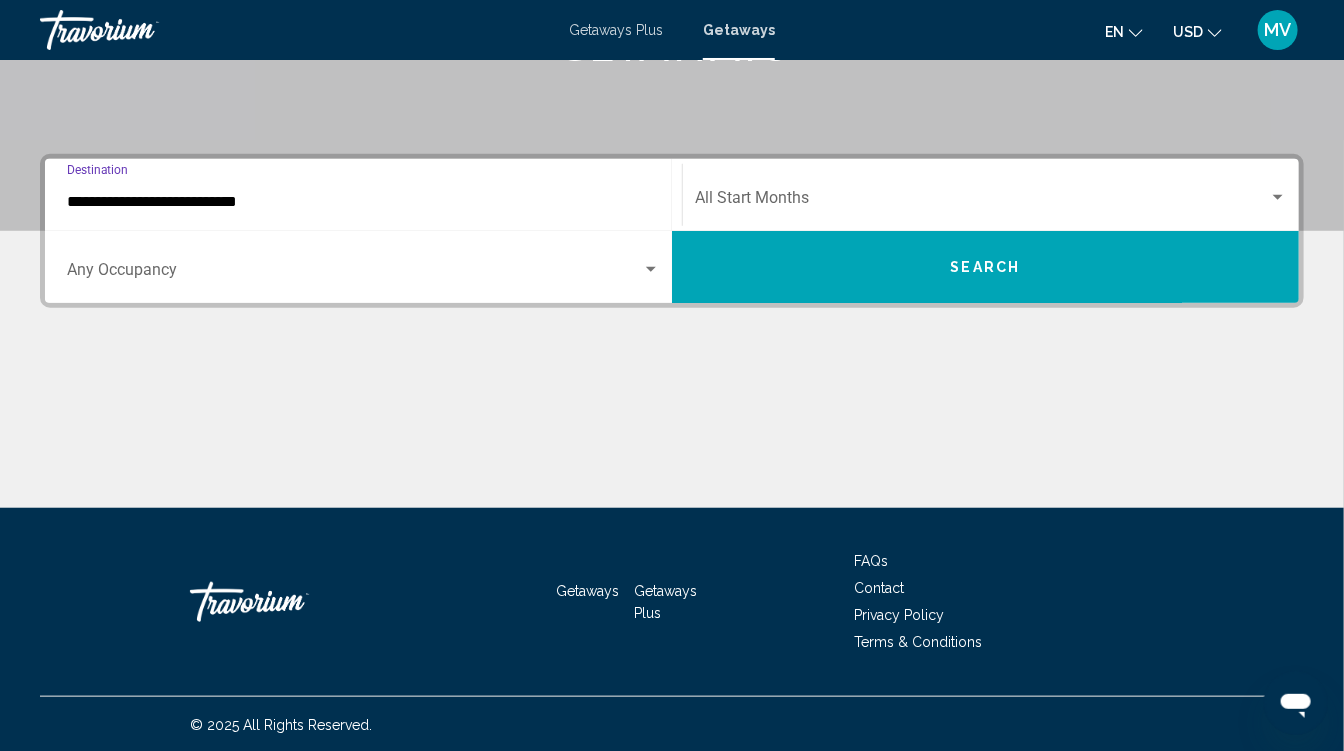 click at bounding box center (982, 202) 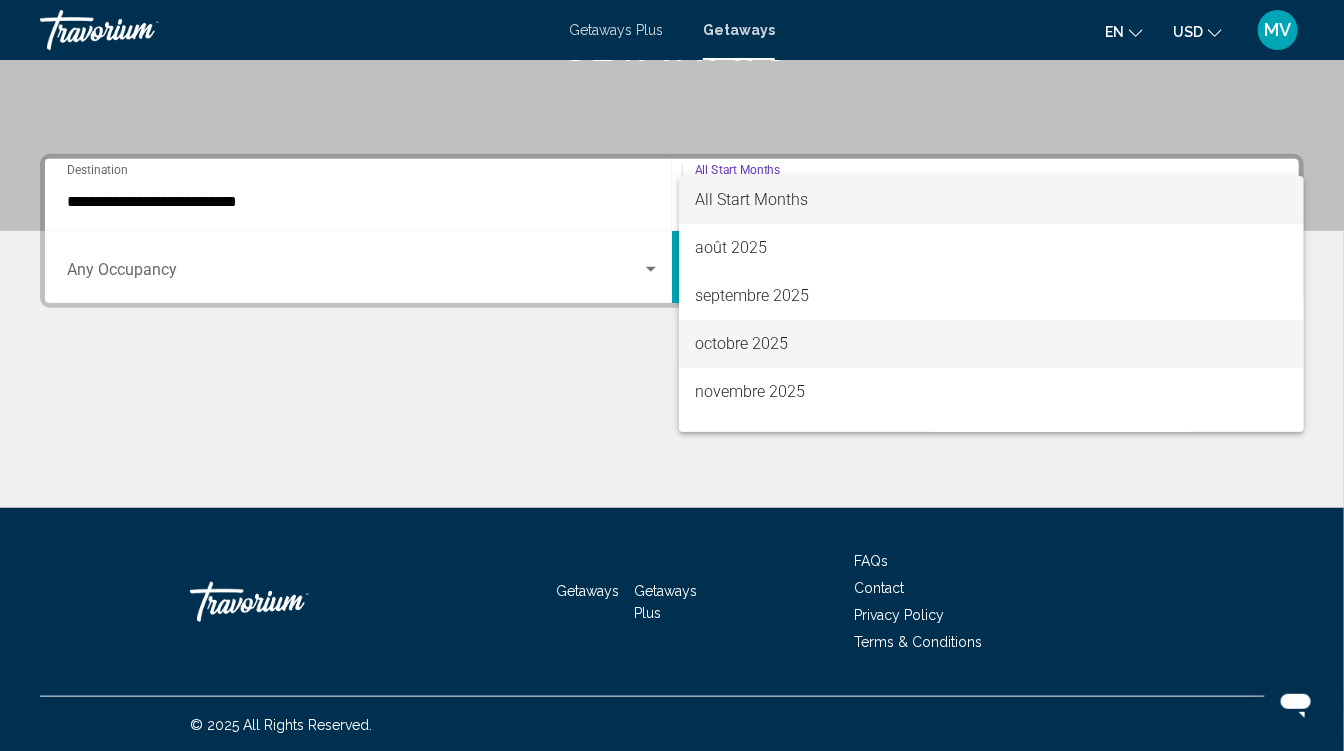 click on "octobre 2025" at bounding box center (991, 344) 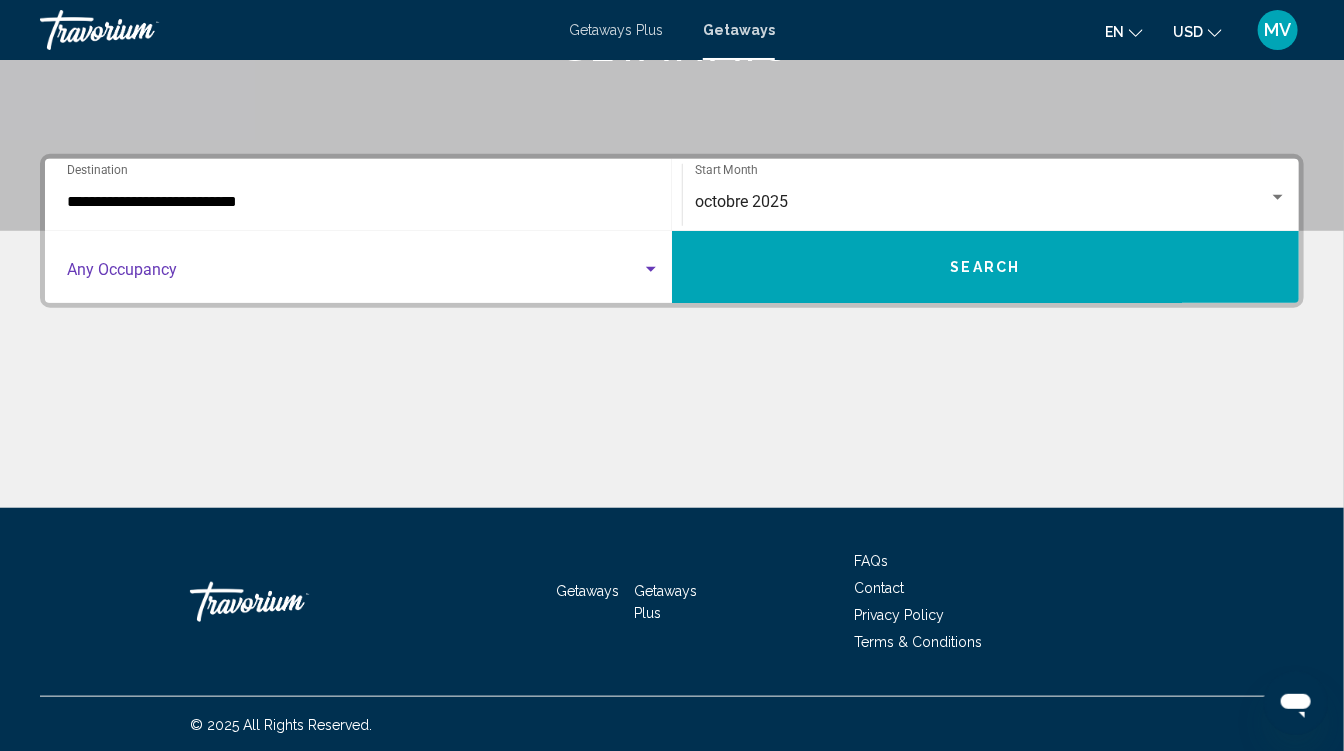 click at bounding box center (354, 274) 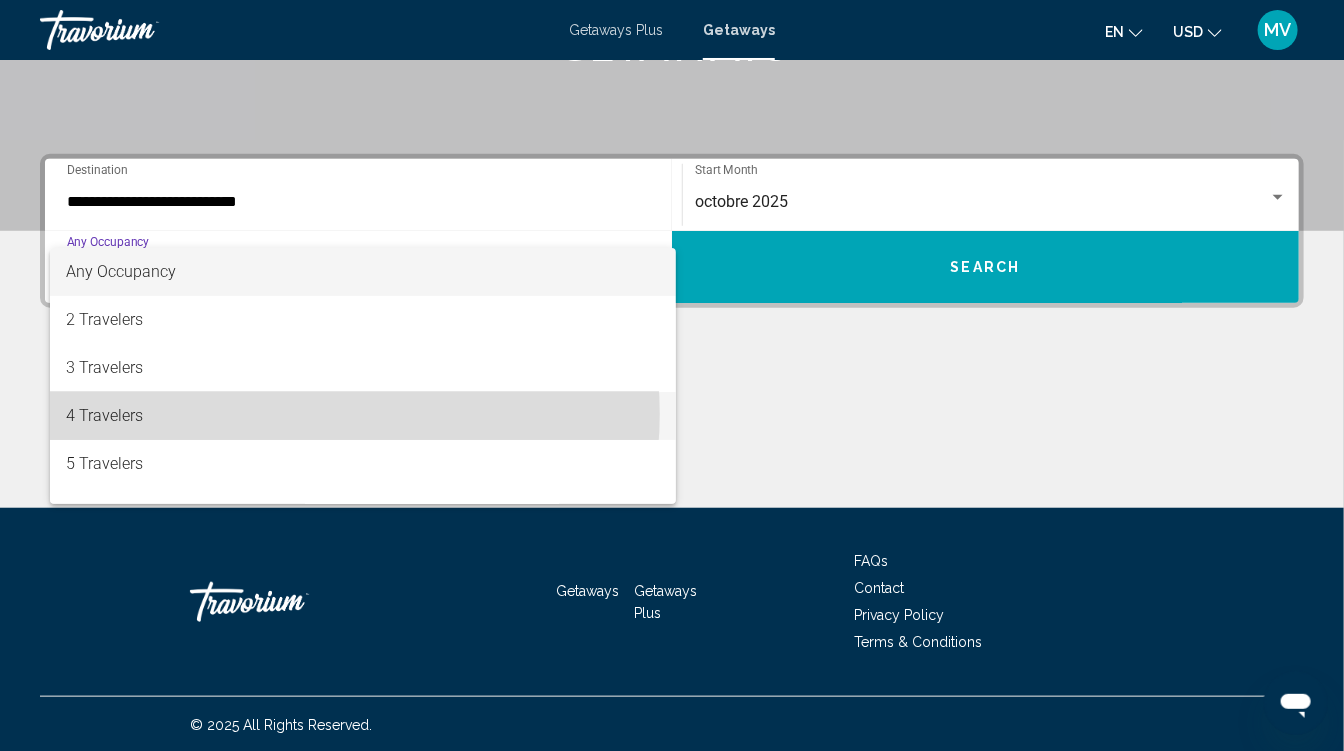 click on "4 Travelers" at bounding box center [363, 416] 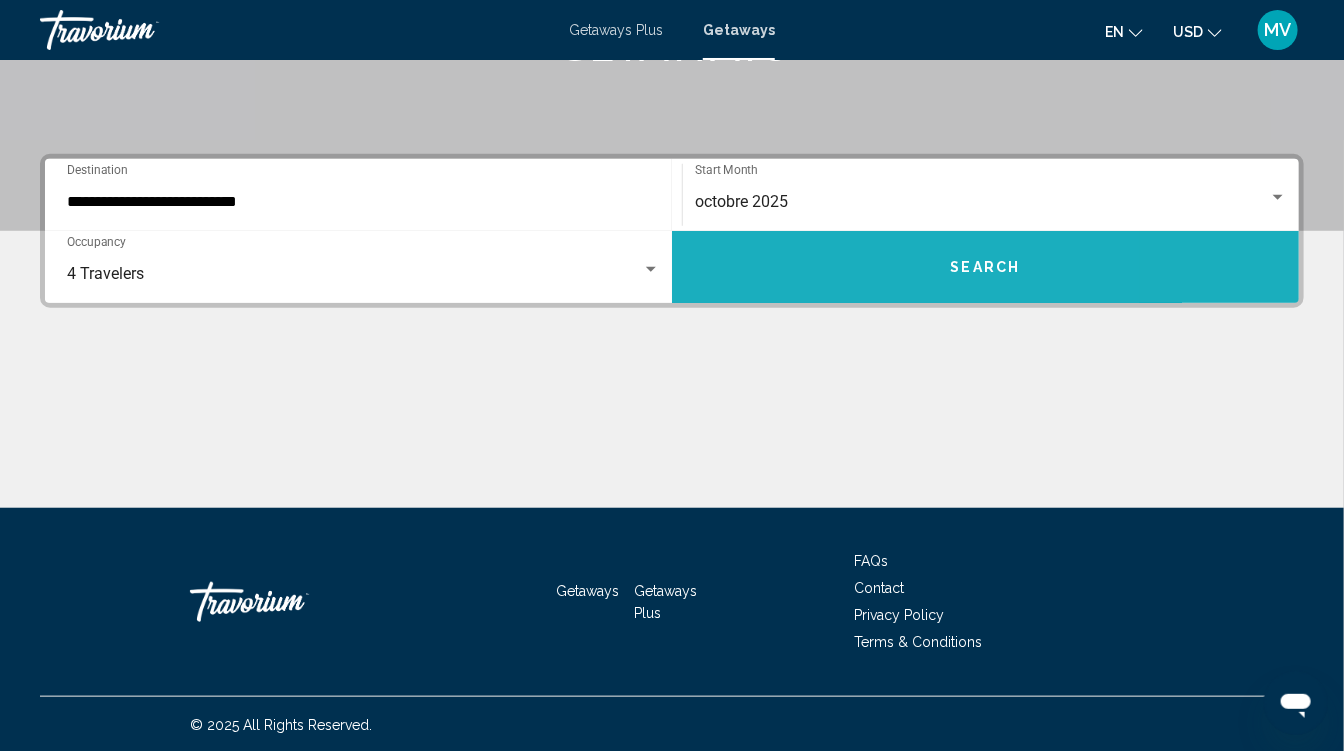 click on "Search" at bounding box center (985, 267) 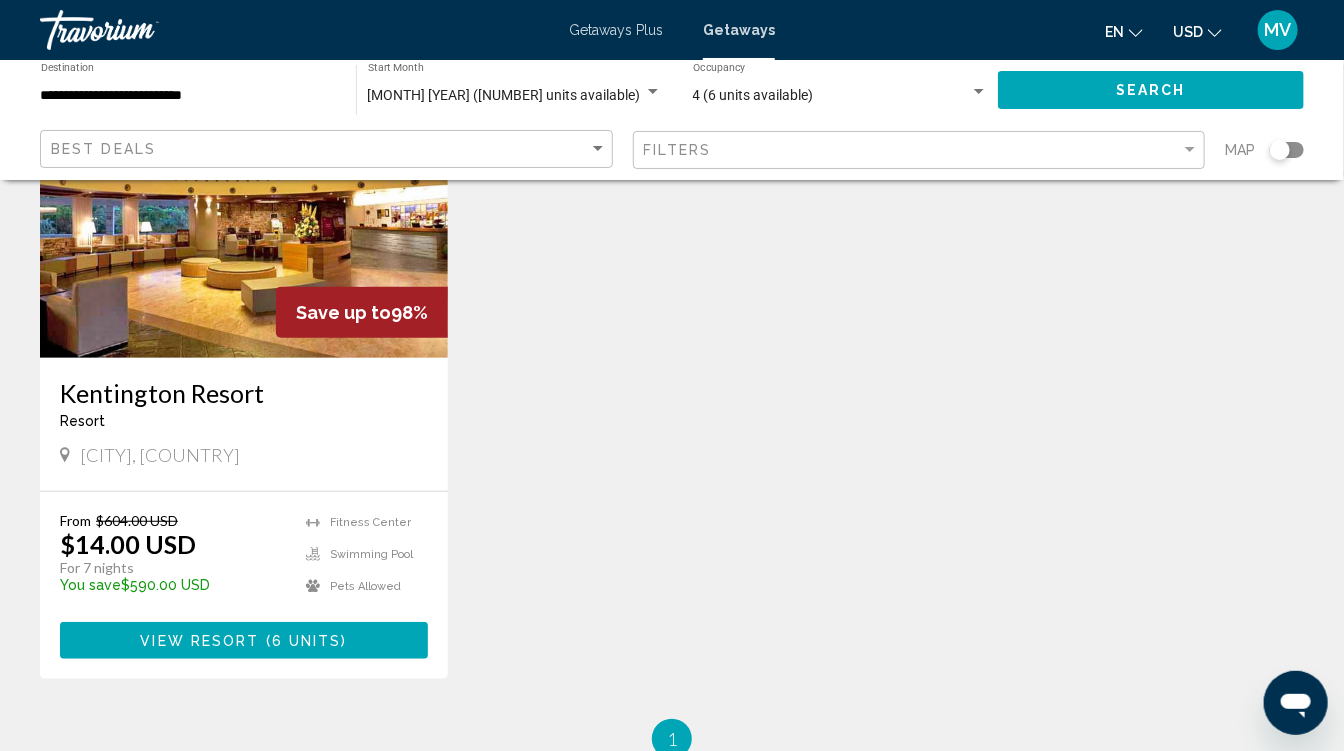 scroll, scrollTop: 241, scrollLeft: 0, axis: vertical 